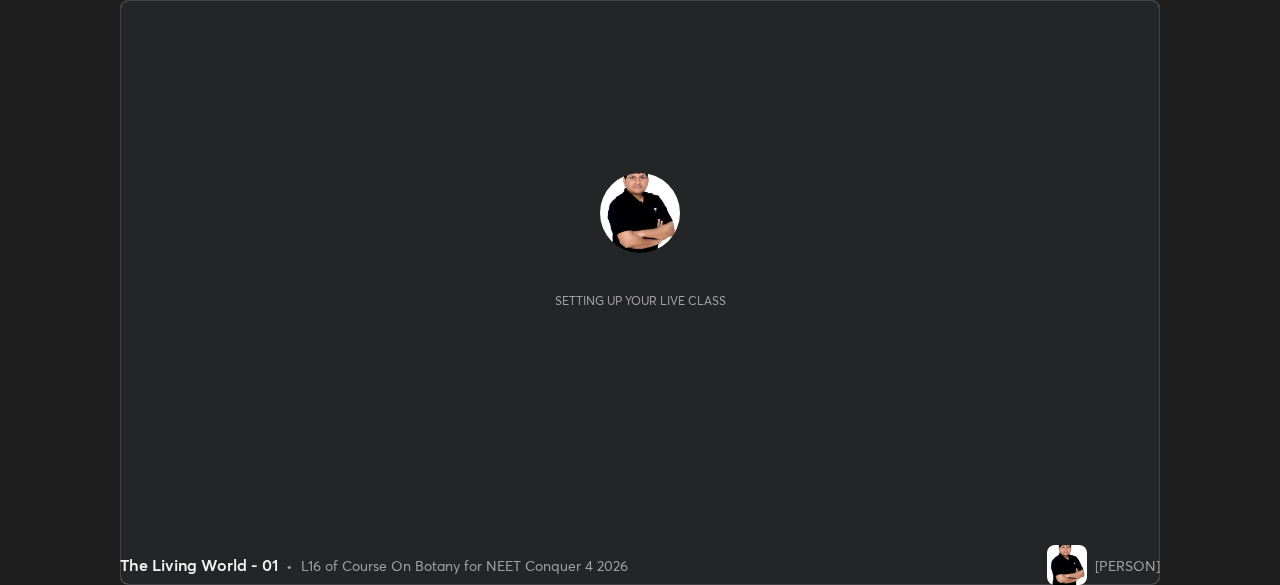 scroll, scrollTop: 0, scrollLeft: 0, axis: both 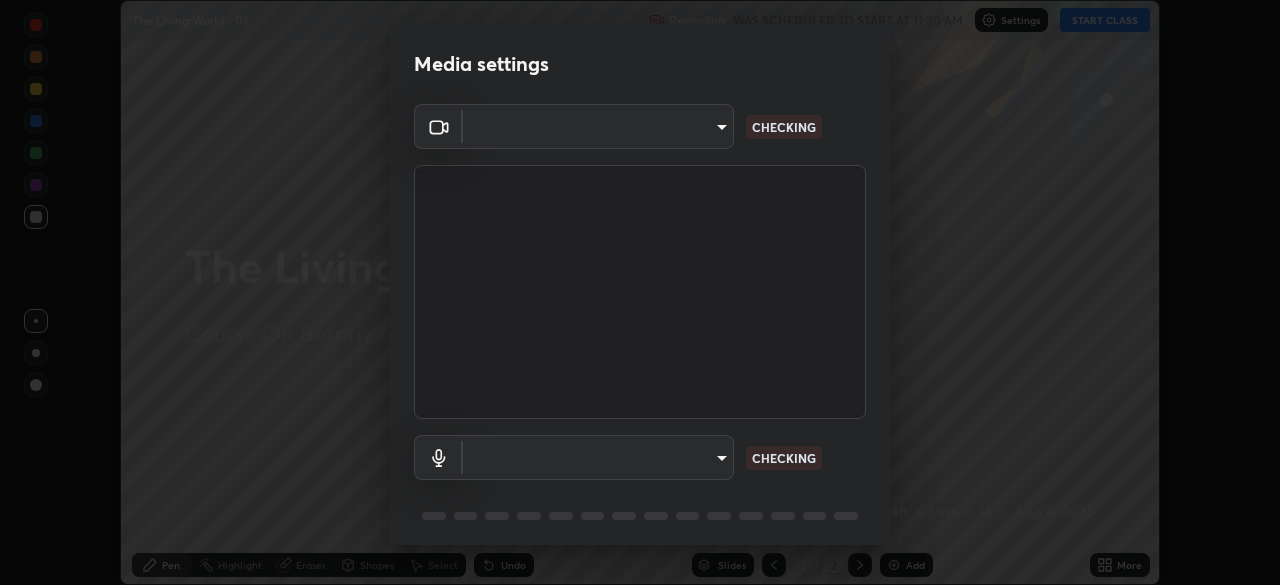 type on "c08bce05bf8d5aea718a1be68f52da0599af41aa0cc24399225b9d00f0db6711" 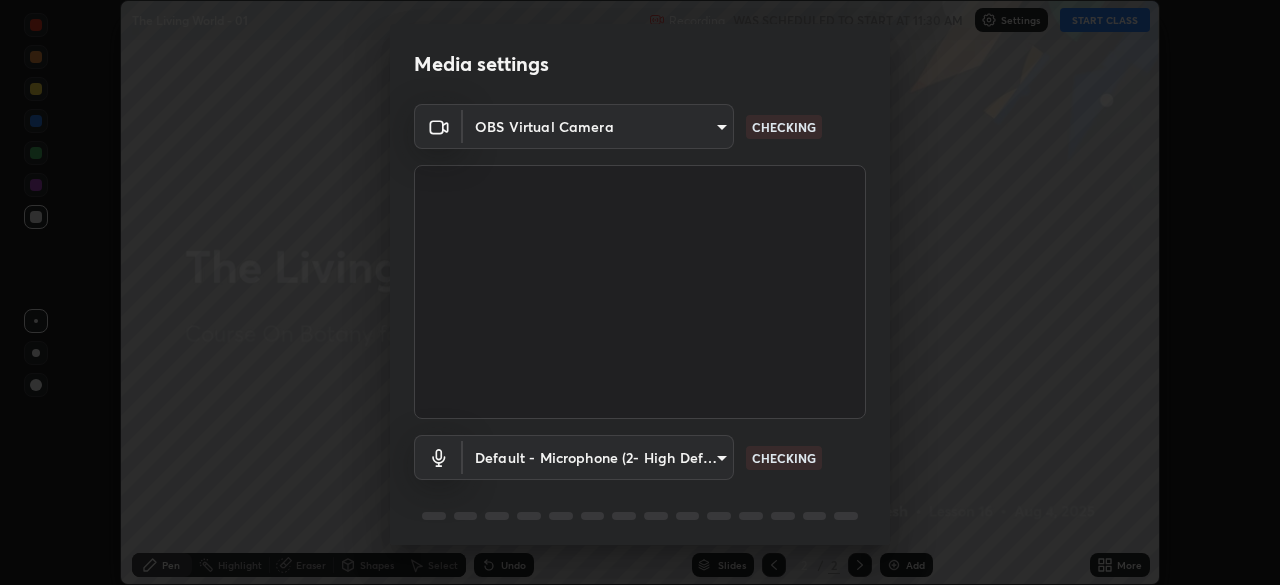 scroll, scrollTop: 71, scrollLeft: 0, axis: vertical 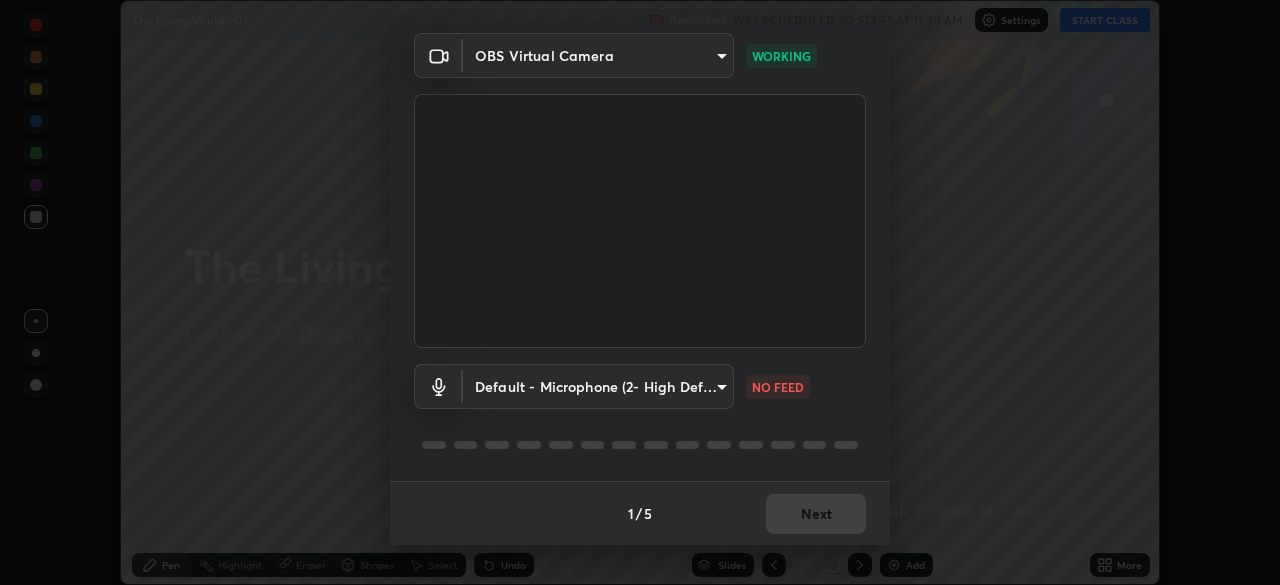 click on "Erase all The Living World - 01 Recording WAS SCHEDULED TO START AT  11:30 AM Settings START CLASS Setting up your live class The Living World - 01 • L16 of Course On Botany for NEET Conquer 4 2026 [PERSON] Pen Highlight Eraser Shapes Select Undo Slides 2 / 2 Add More No doubts shared Encourage your learners to ask a doubt for better clarity Report an issue Reason for reporting Buffering Chat not working Audio - Video sync issue Educator video quality low ​ Attach an image Report Media settings OBS Virtual Camera c08bce05bf8d5aea718a1be68f52da0599af41aa0cc24399225b9d00f0db6711 WORKING Default - Microphone (2- High Definition Audio Device) default NO FEED 1 / 5 Next" at bounding box center [640, 292] 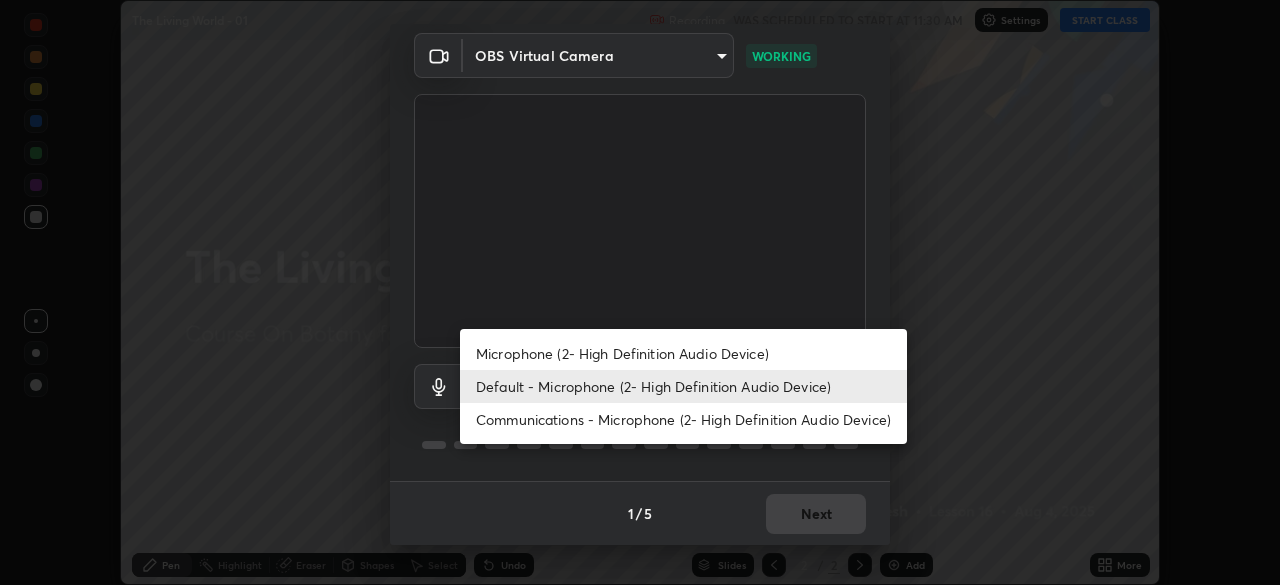 click on "Default - Microphone (2- High Definition Audio Device)" at bounding box center (683, 386) 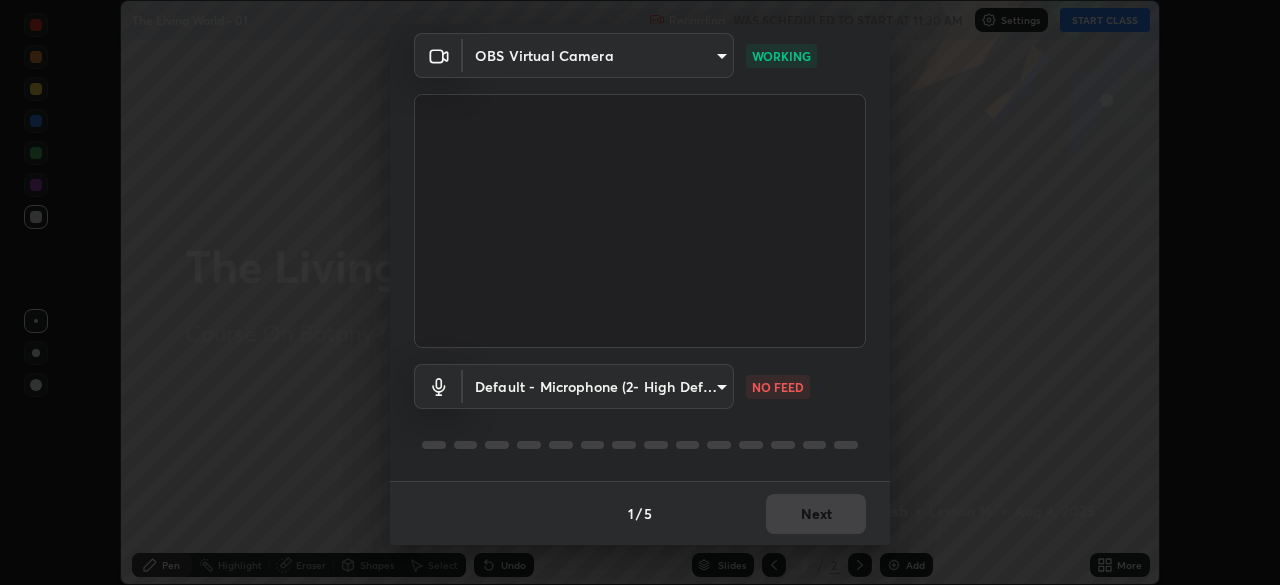 click on "Erase all The Living World - 01 Recording WAS SCHEDULED TO START AT  11:30 AM Settings START CLASS Setting up your live class The Living World - 01 • L16 of Course On Botany for NEET Conquer 4 2026 [PERSON] Pen Highlight Eraser Shapes Select Undo Slides 2 / 2 Add More No doubts shared Encourage your learners to ask a doubt for better clarity Report an issue Reason for reporting Buffering Chat not working Audio - Video sync issue Educator video quality low ​ Attach an image Report Media settings OBS Virtual Camera c08bce05bf8d5aea718a1be68f52da0599af41aa0cc24399225b9d00f0db6711 WORKING Default - Microphone (2- High Definition Audio Device) default NO FEED 1 / 5 Next" at bounding box center (640, 292) 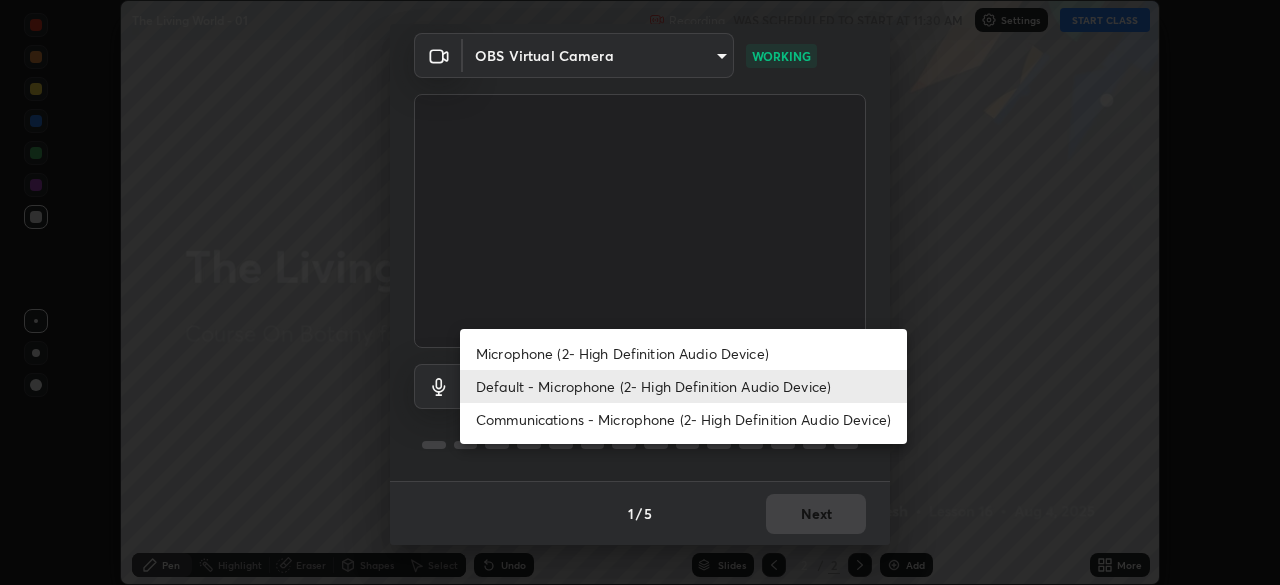 click on "Microphone (2- High Definition Audio Device)" at bounding box center [683, 353] 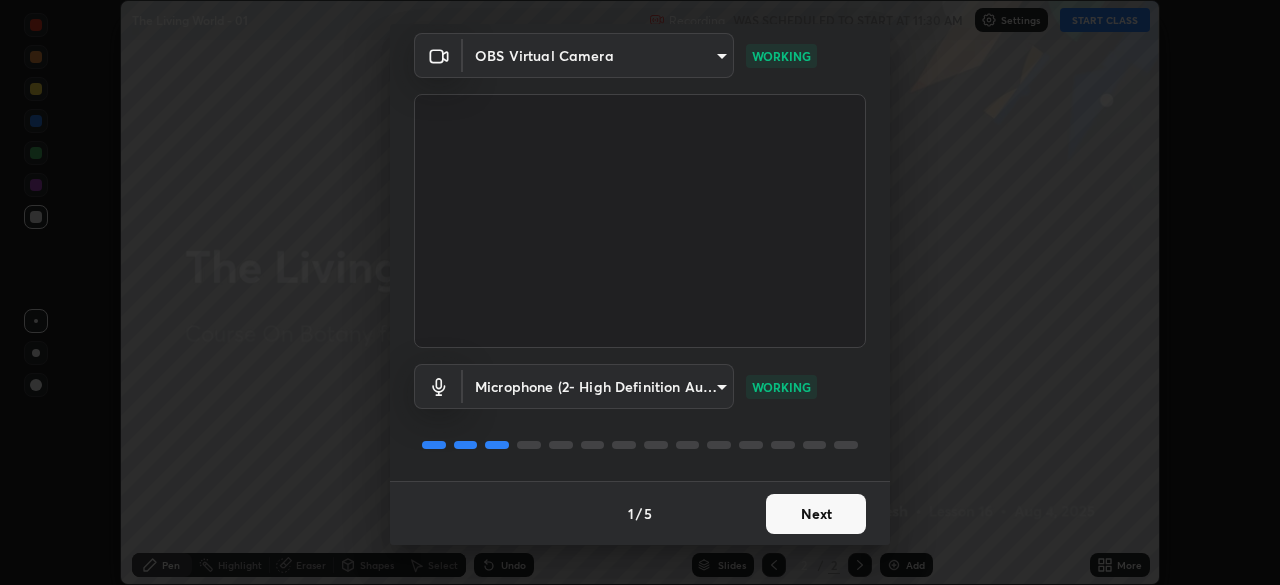 click on "Next" at bounding box center [816, 514] 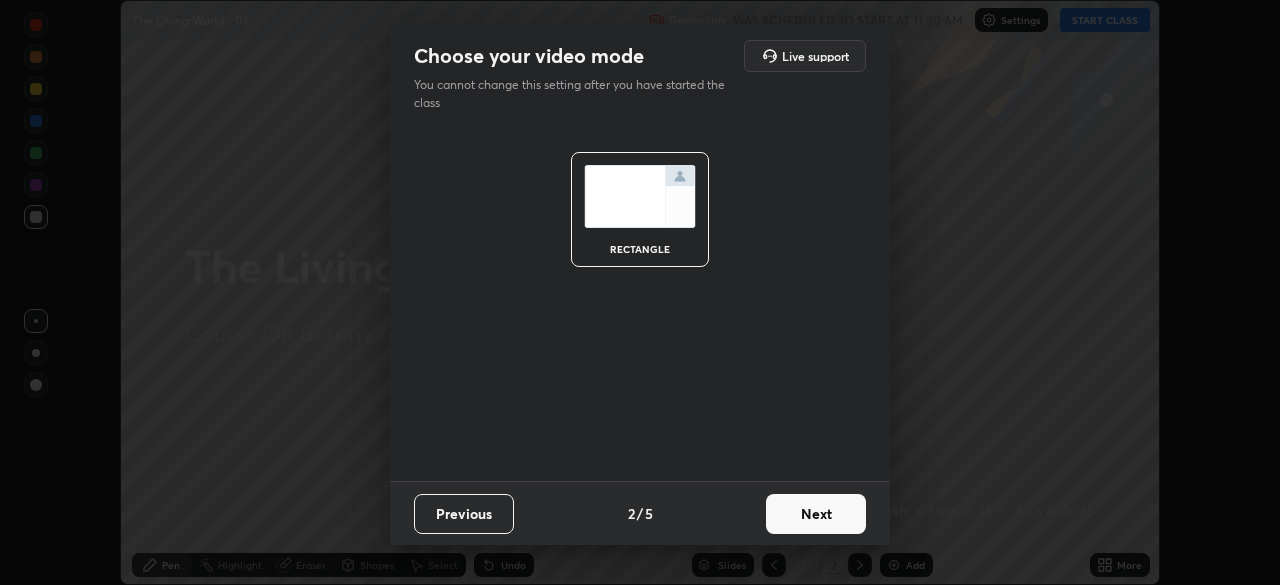 scroll, scrollTop: 0, scrollLeft: 0, axis: both 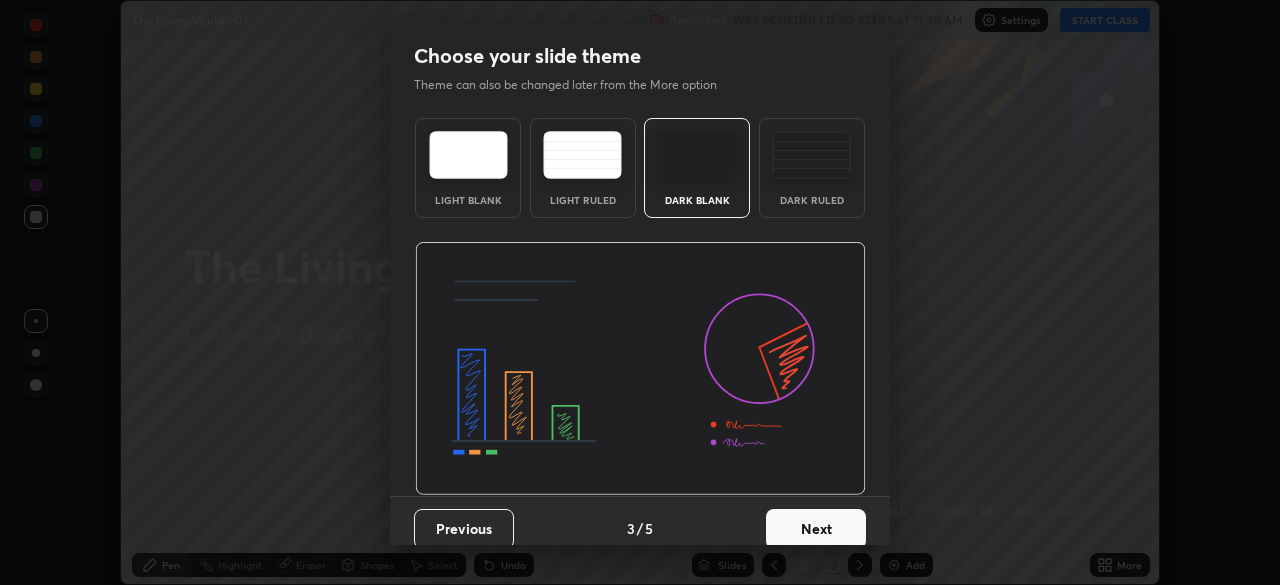 click on "Next" at bounding box center (816, 529) 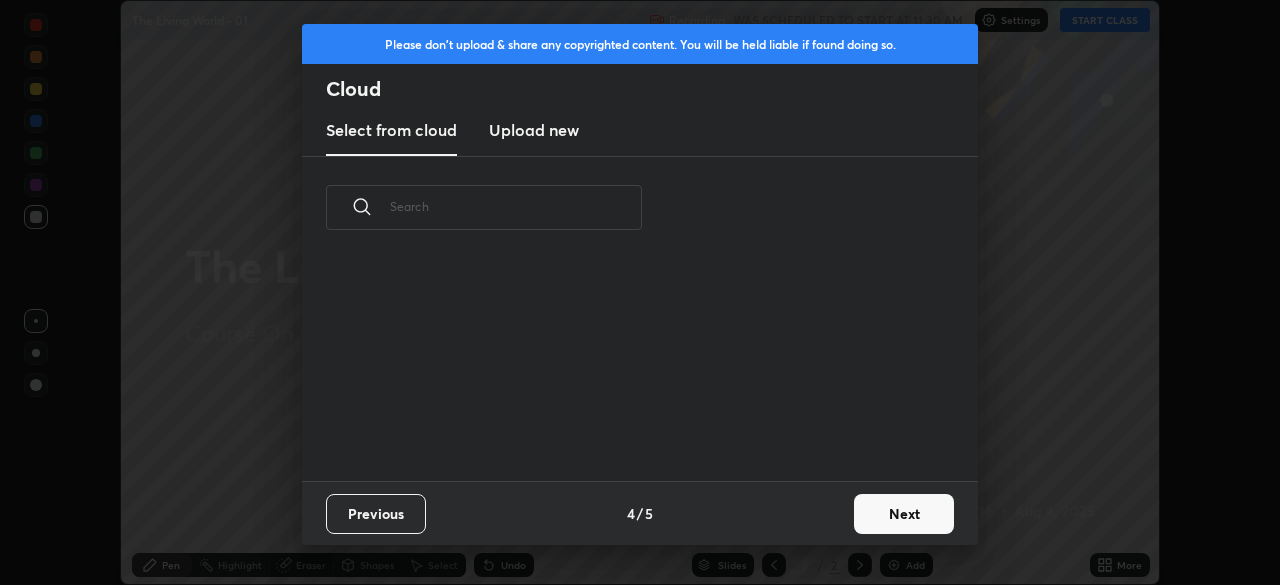 click on "Next" at bounding box center [904, 514] 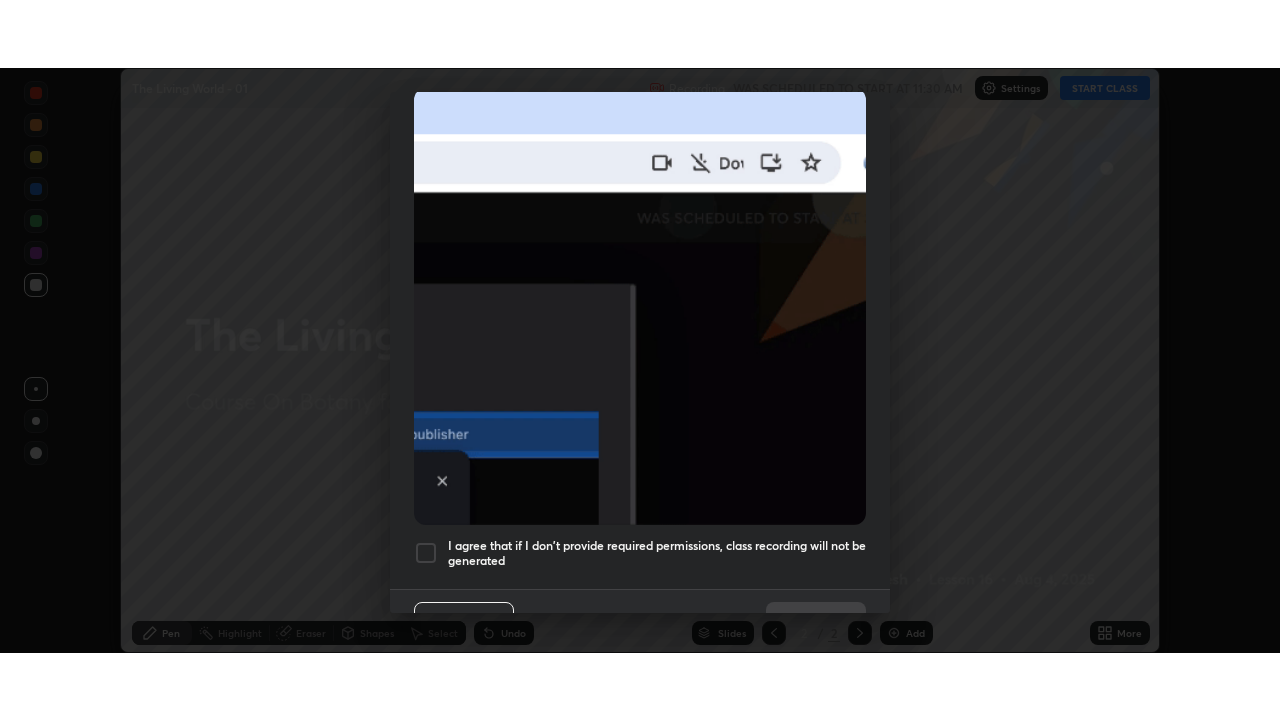 scroll, scrollTop: 479, scrollLeft: 0, axis: vertical 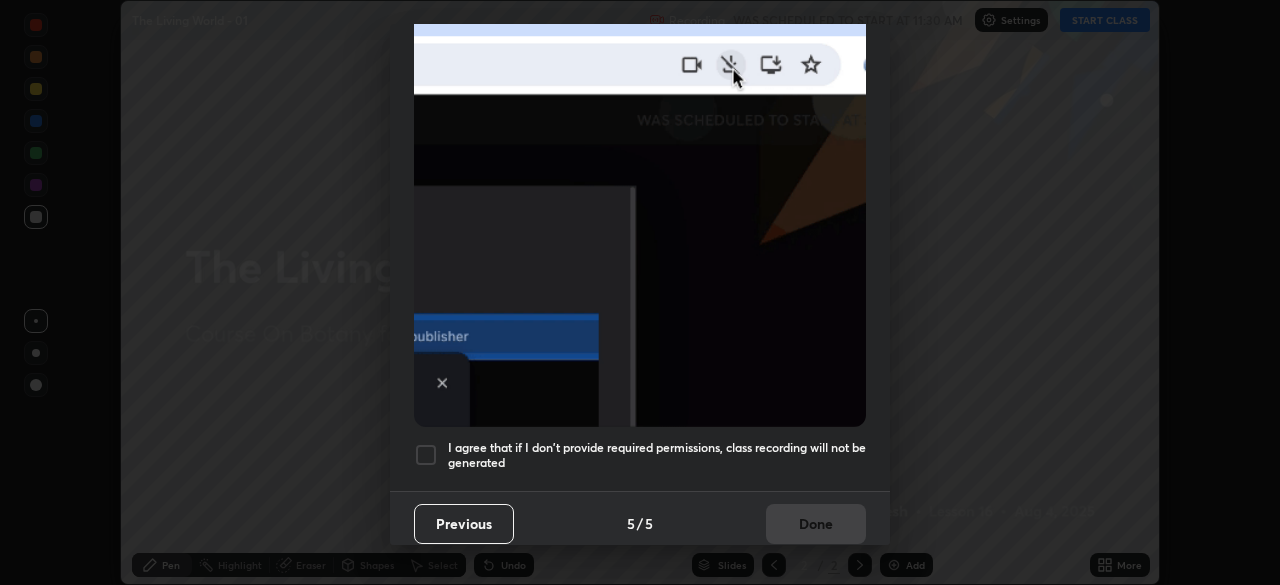 click at bounding box center [426, 455] 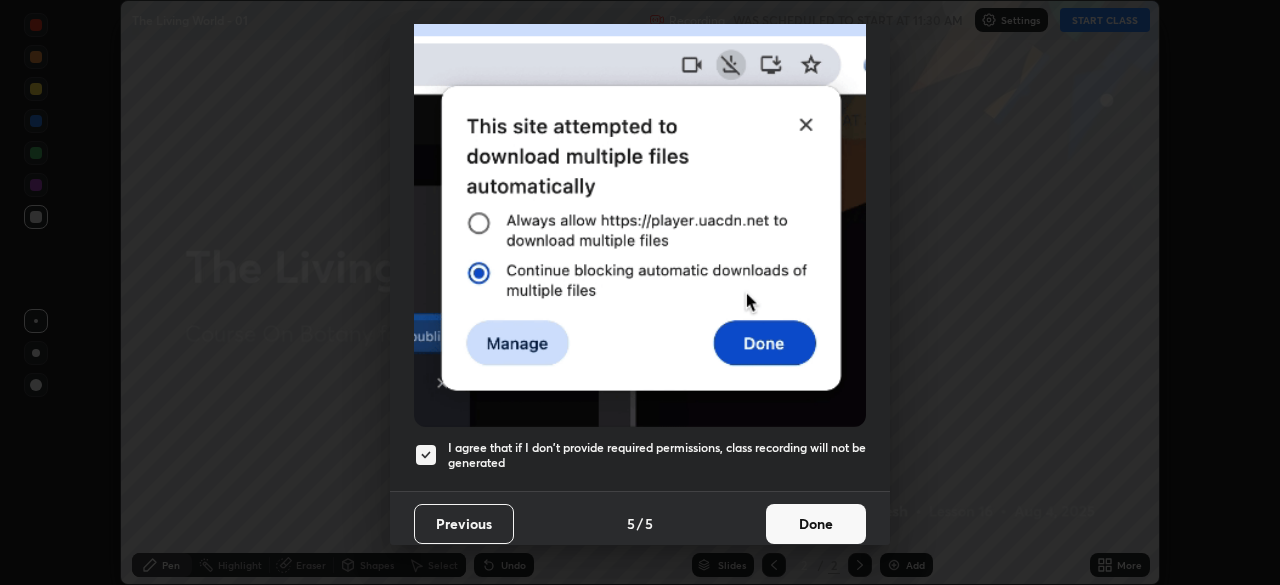 click on "Done" at bounding box center (816, 524) 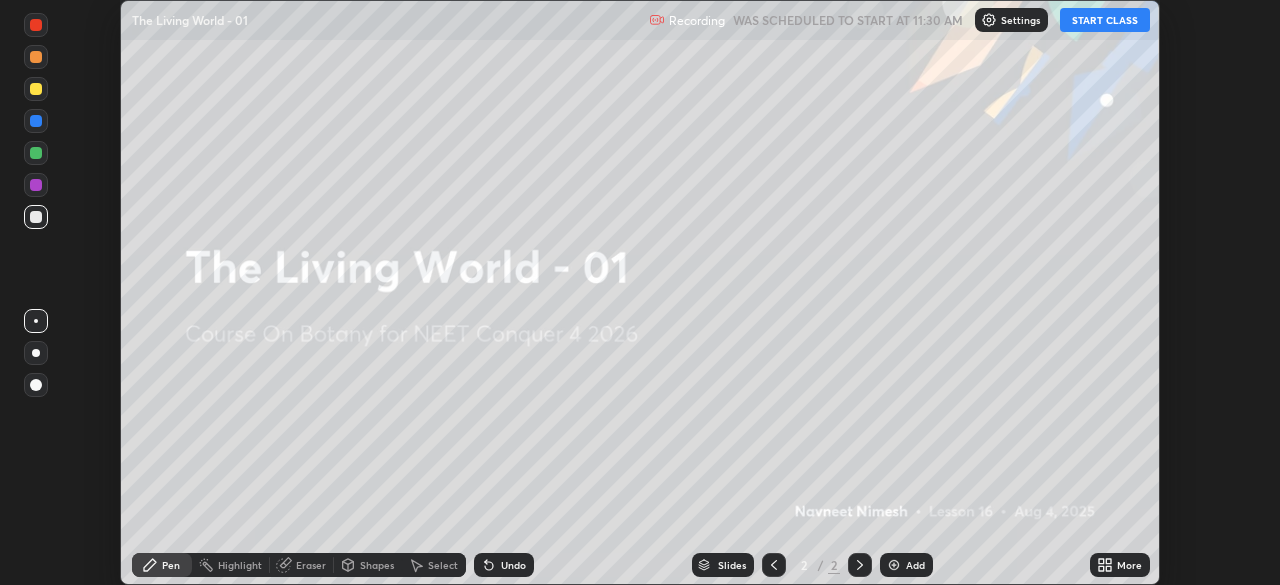 click on "START CLASS" at bounding box center (1105, 20) 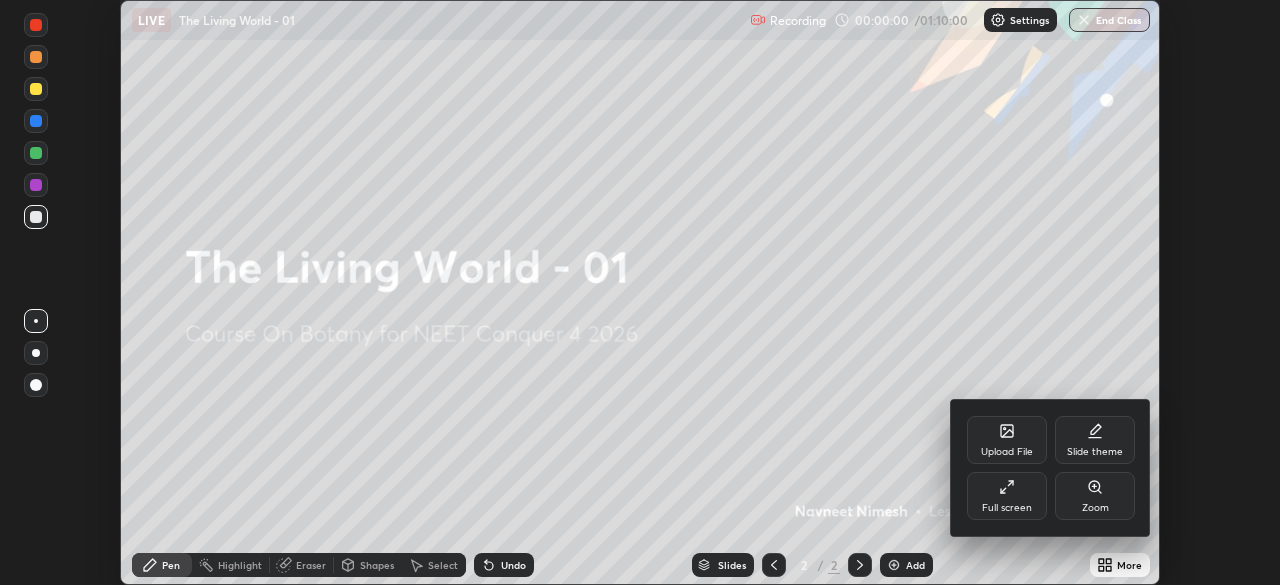 click 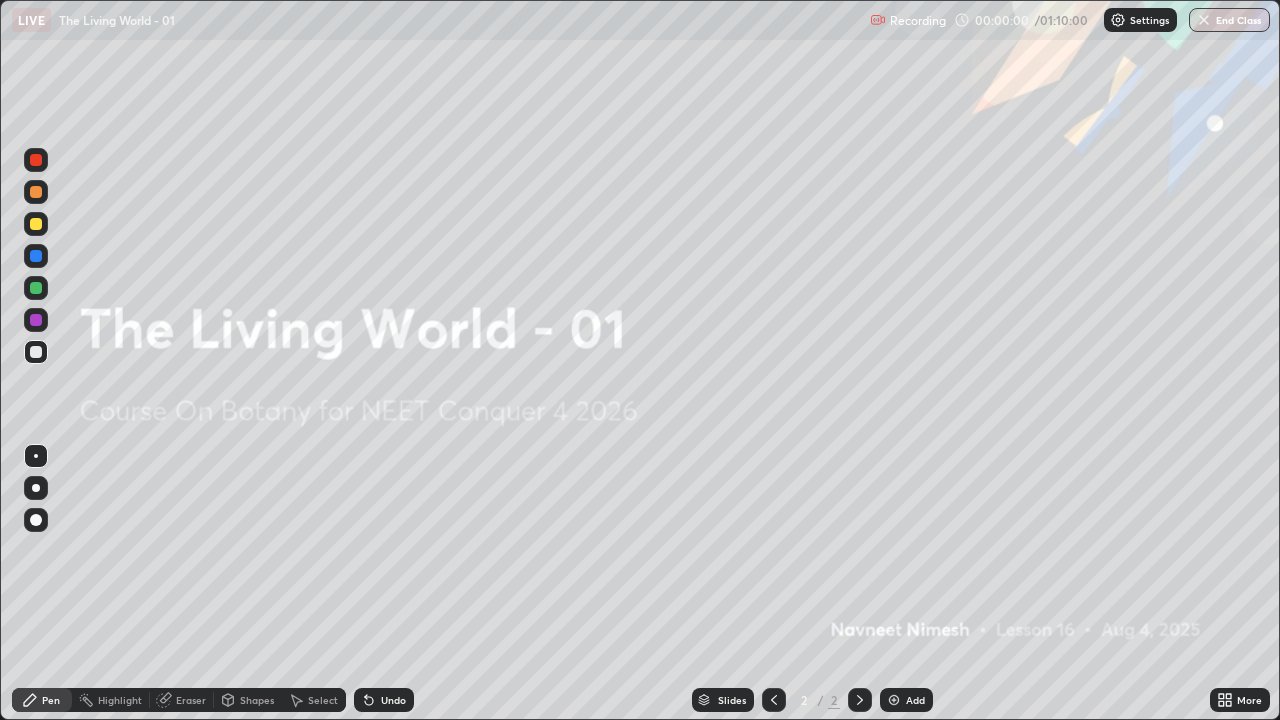 scroll, scrollTop: 99280, scrollLeft: 98720, axis: both 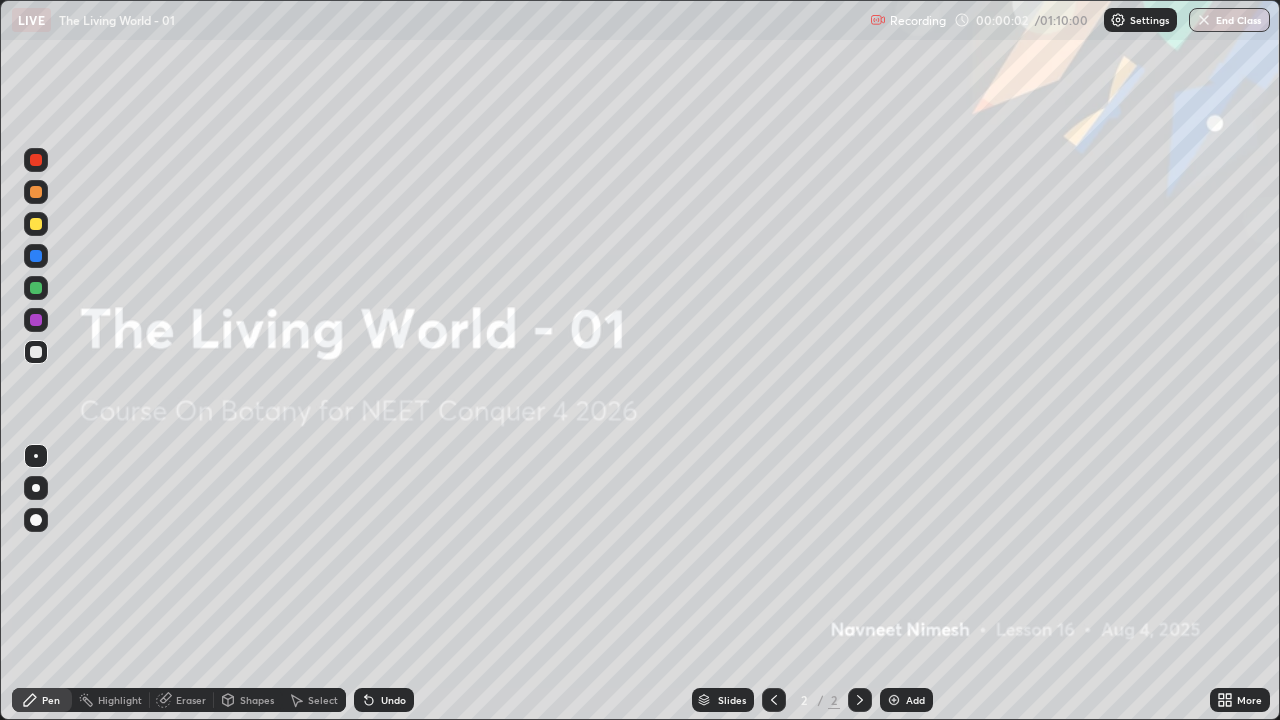 click on "Add" at bounding box center [906, 700] 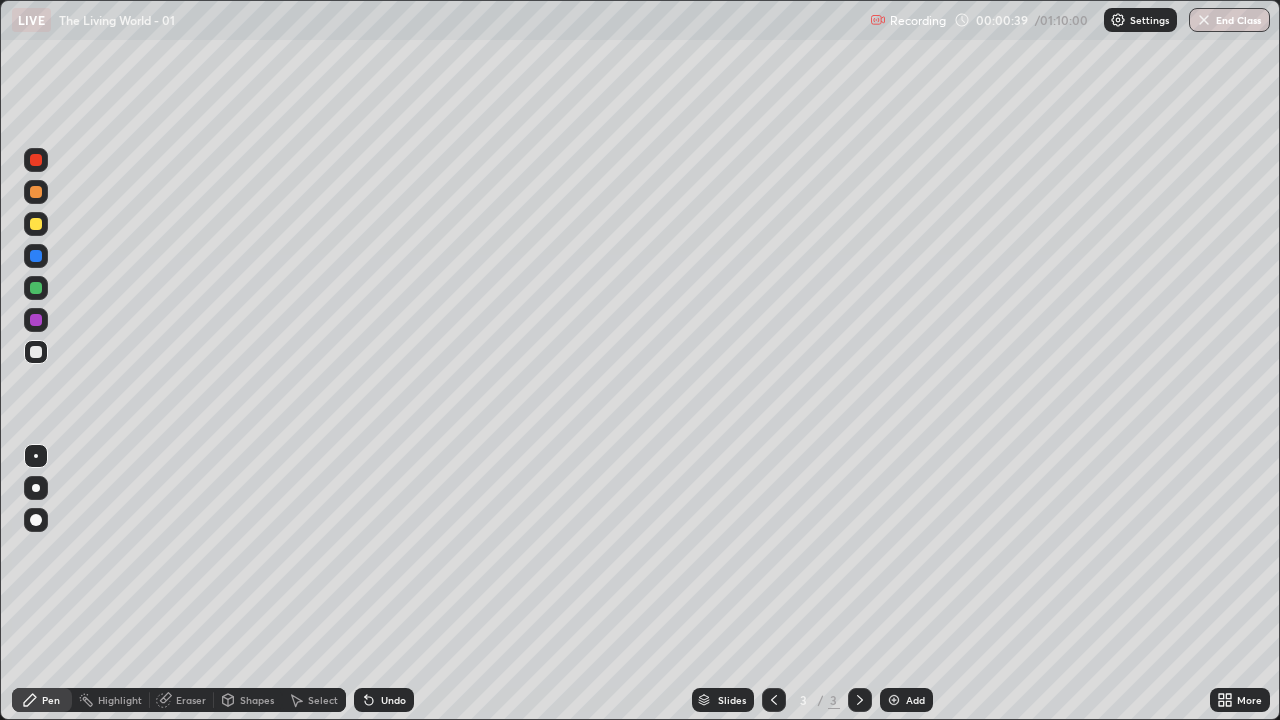 click at bounding box center [36, 224] 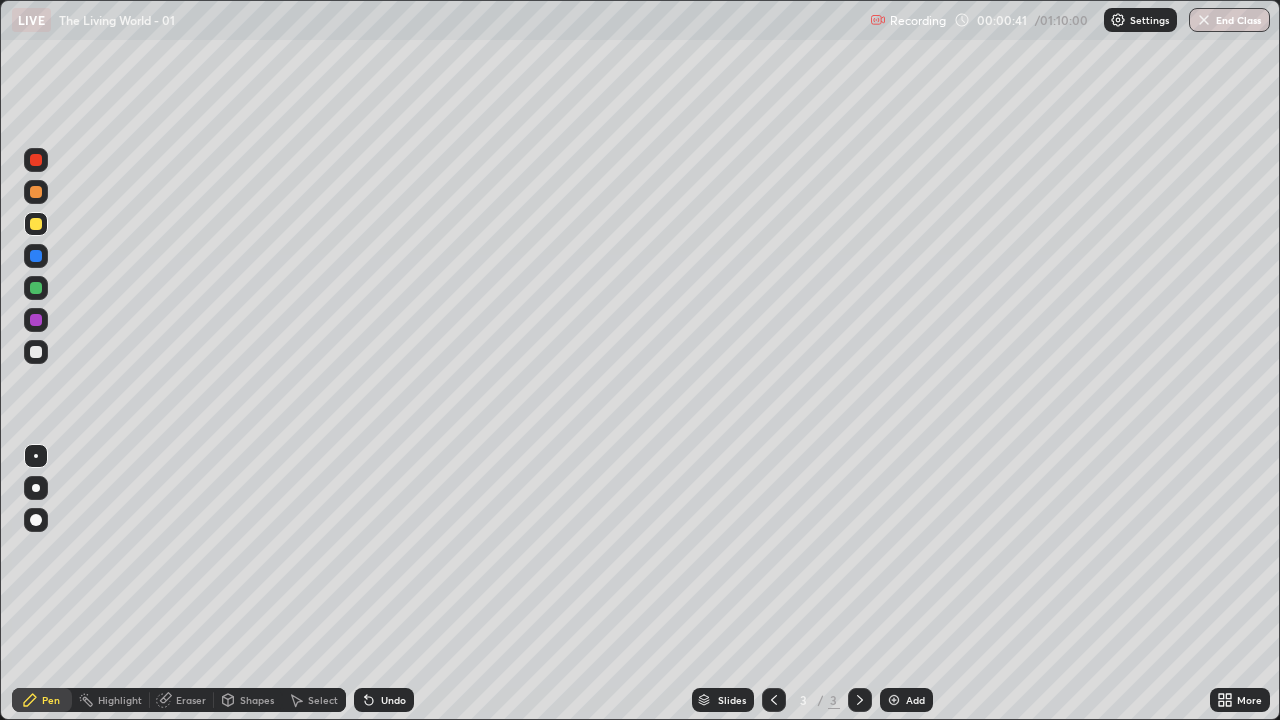 click at bounding box center (36, 520) 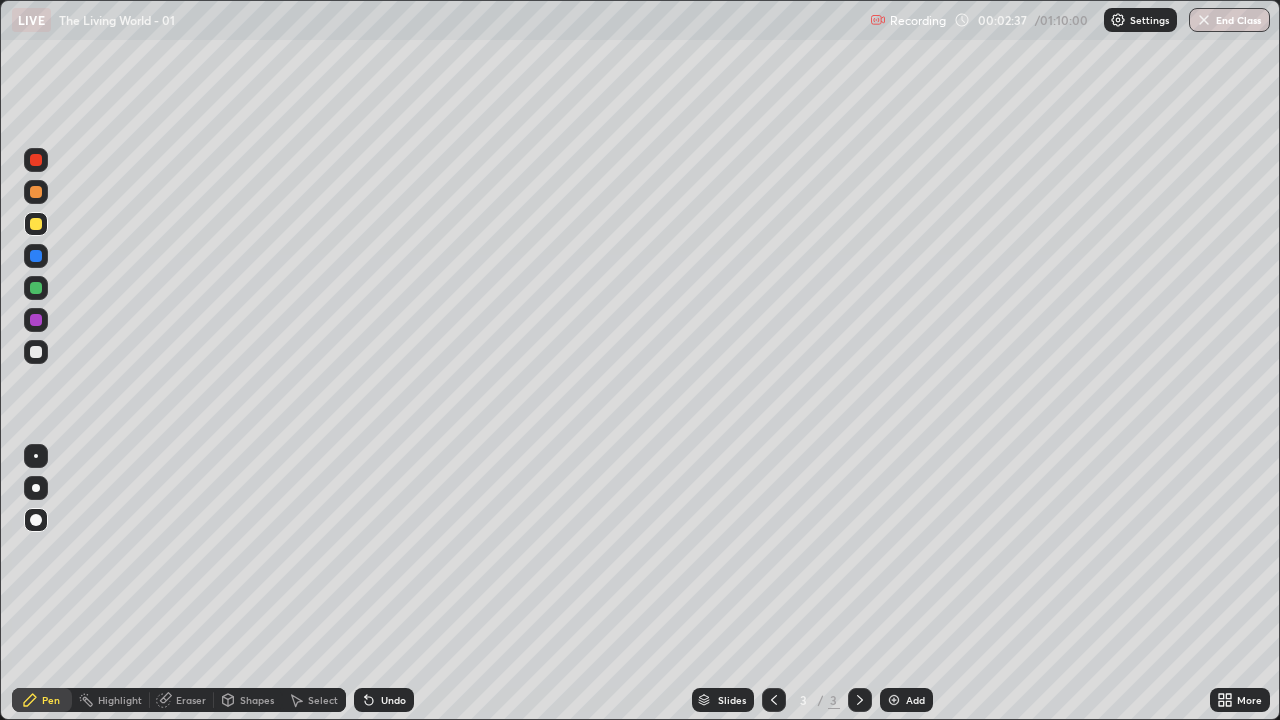 click at bounding box center (36, 352) 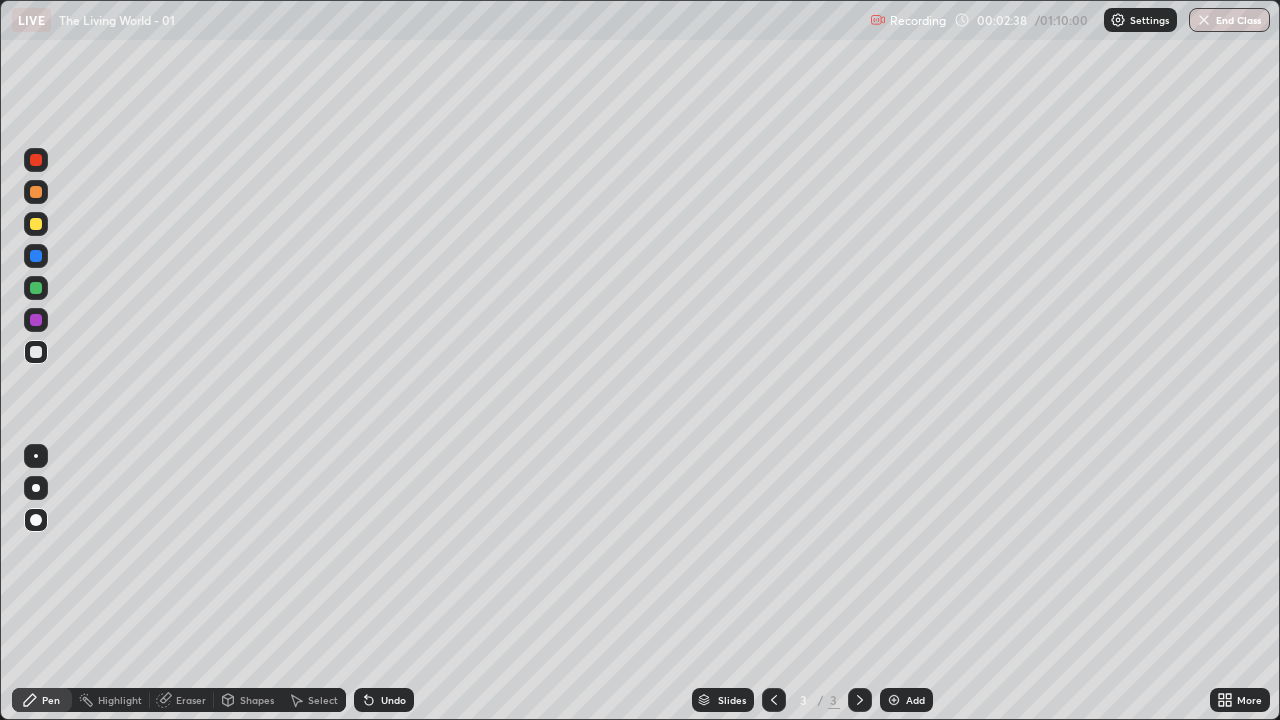 click at bounding box center [36, 192] 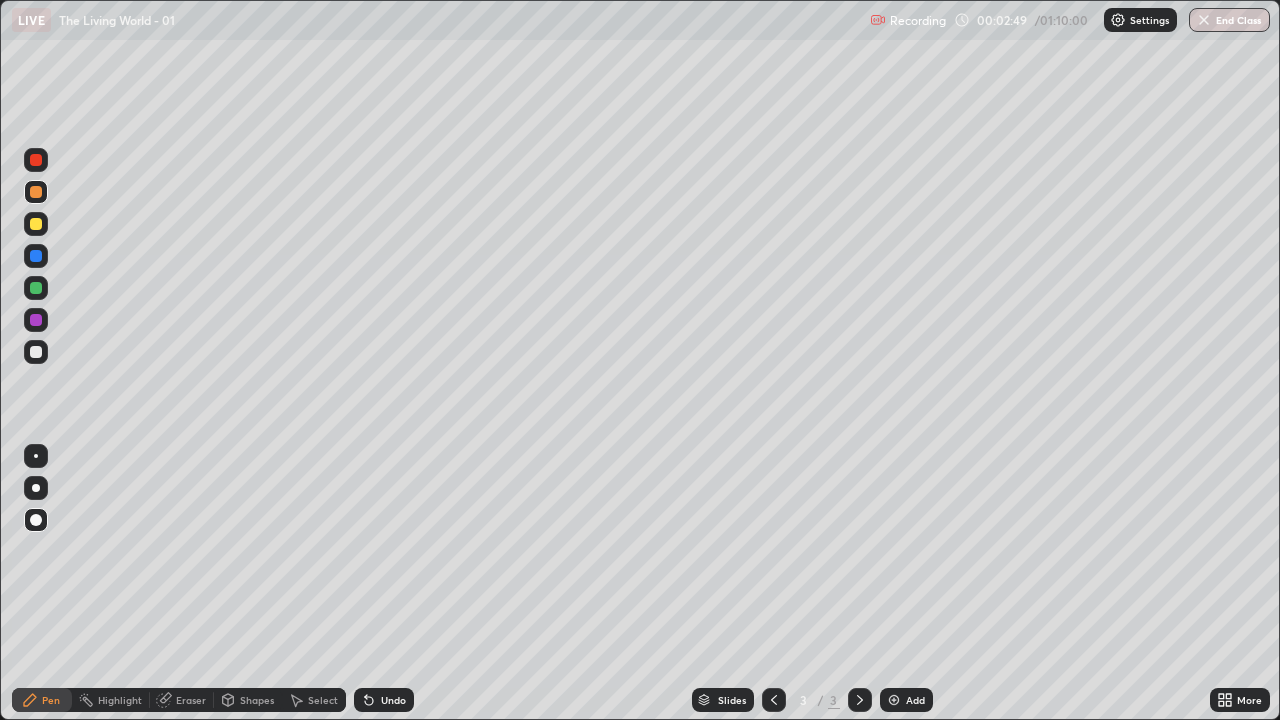 click at bounding box center (36, 352) 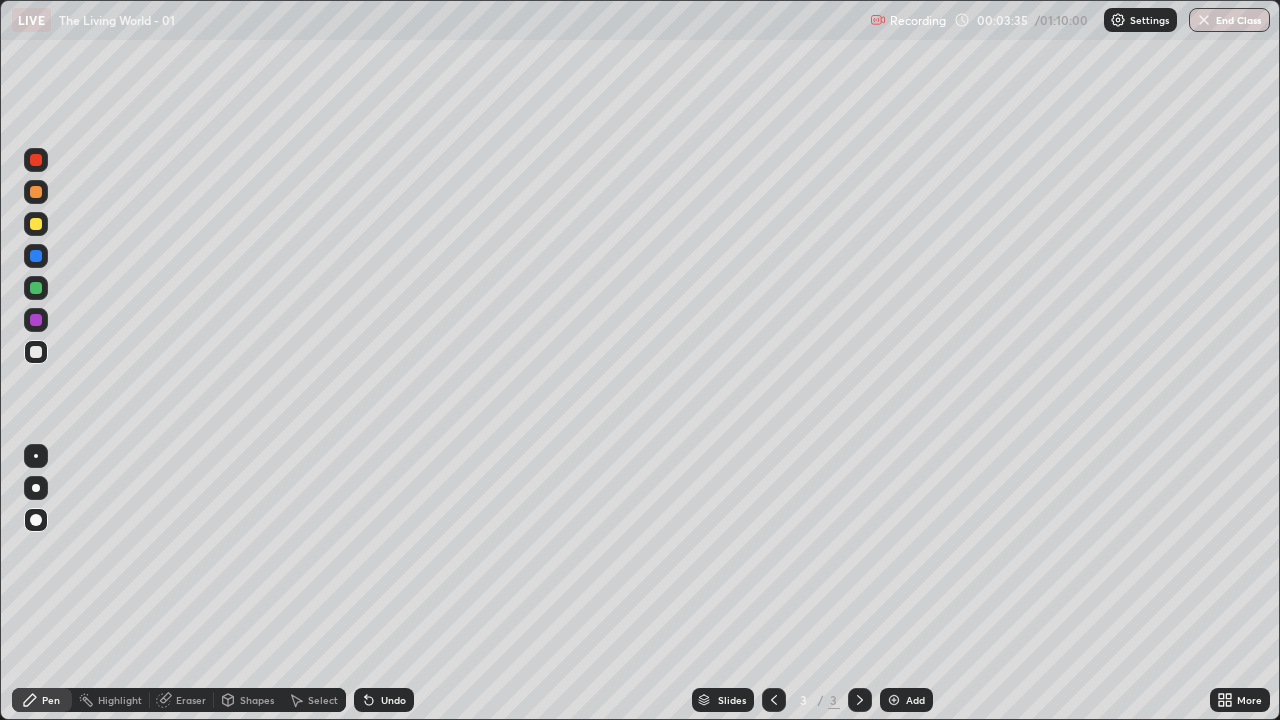 click at bounding box center (36, 192) 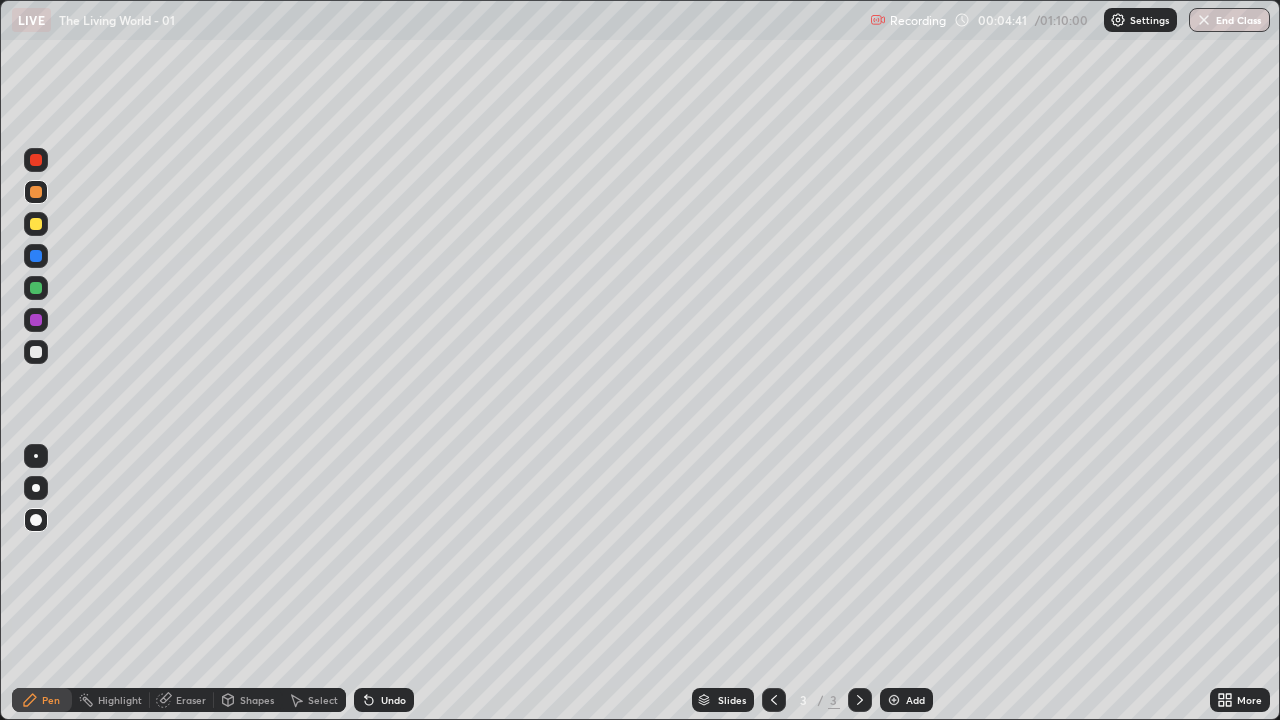 click at bounding box center (36, 352) 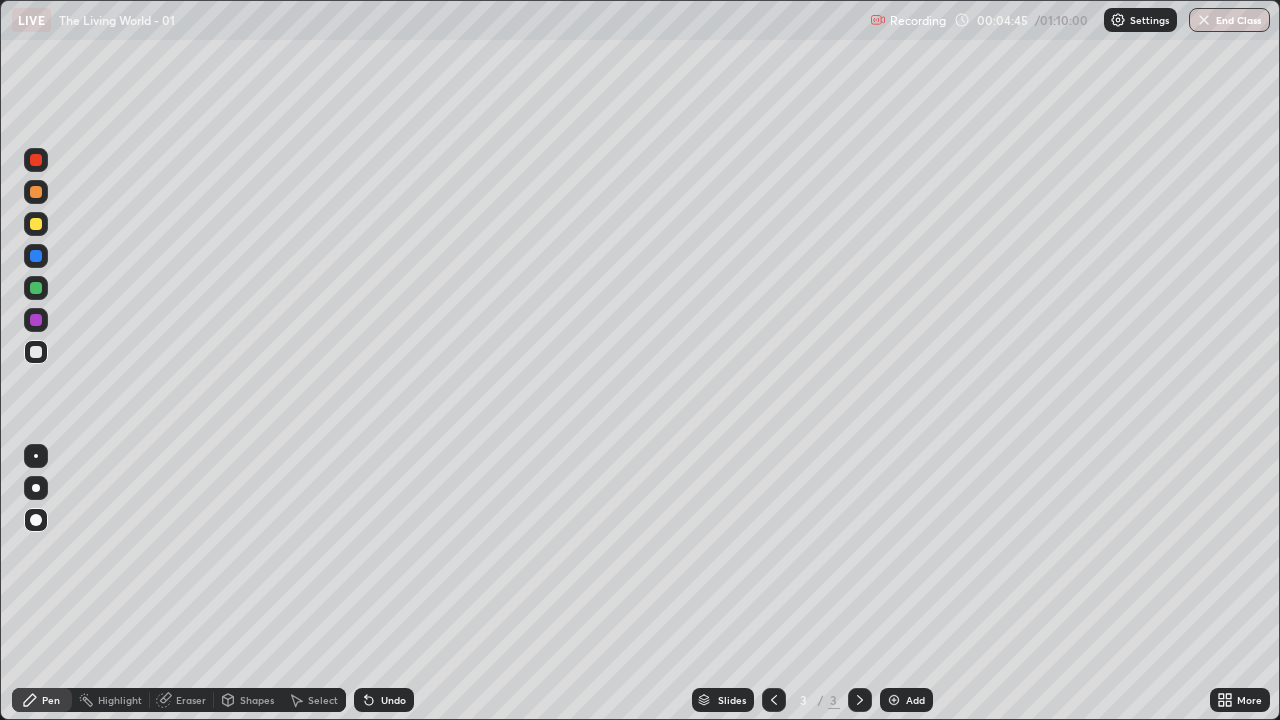 click at bounding box center [36, 192] 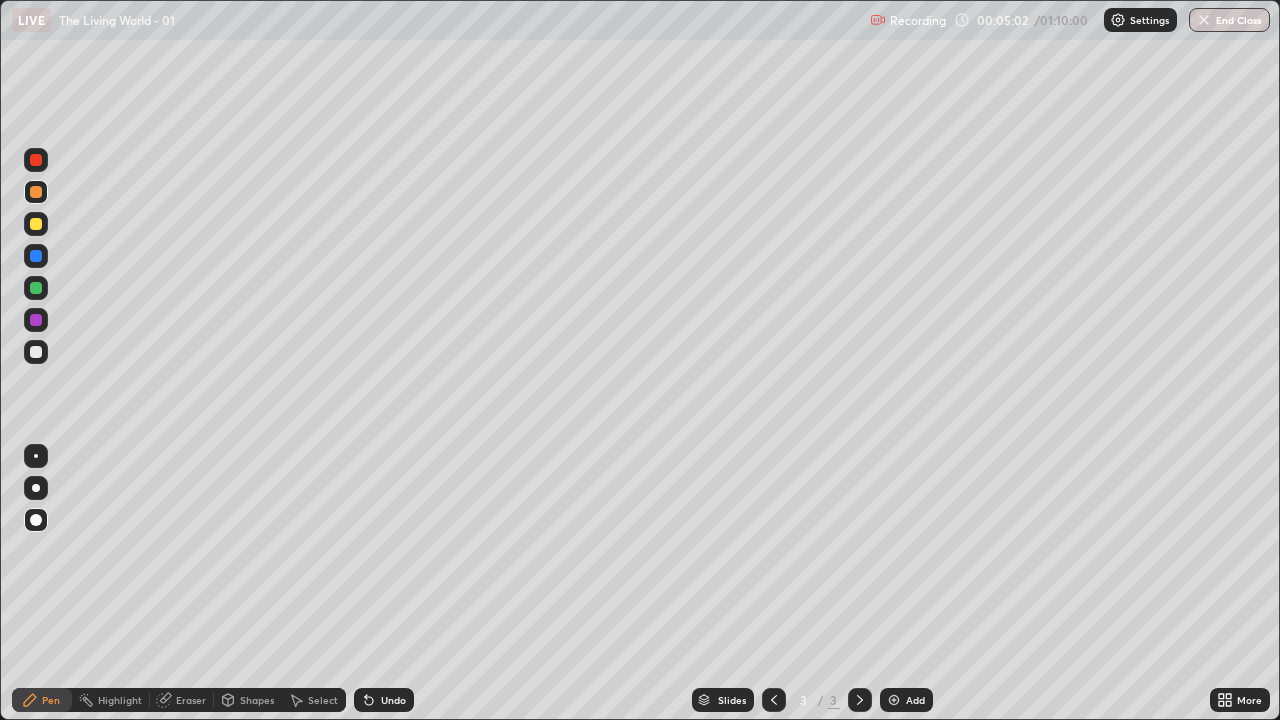 click 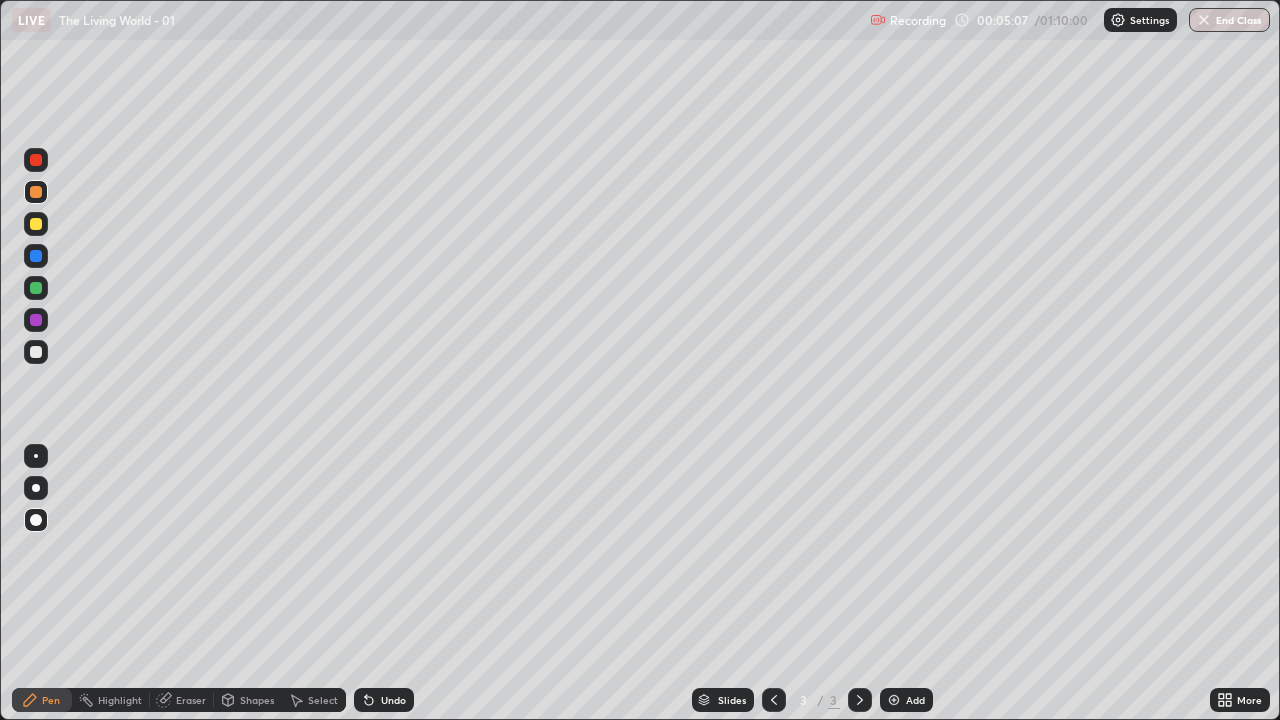 click at bounding box center [36, 352] 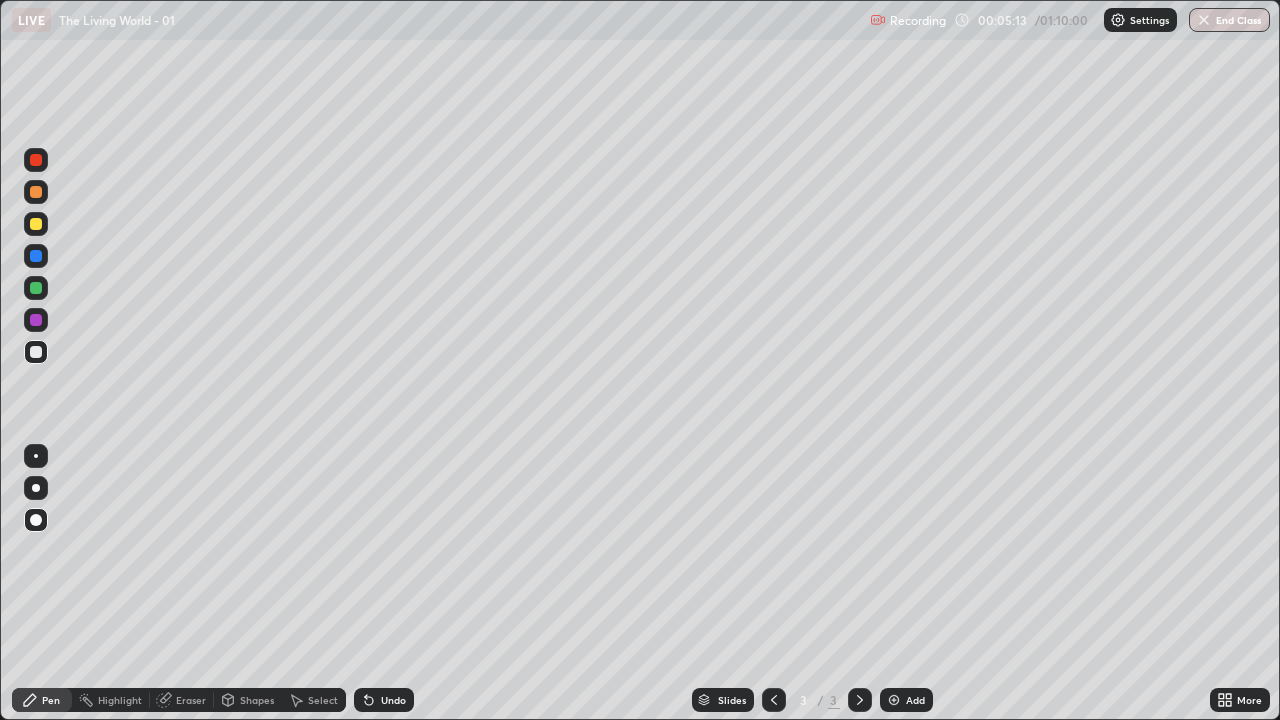 click at bounding box center [36, 288] 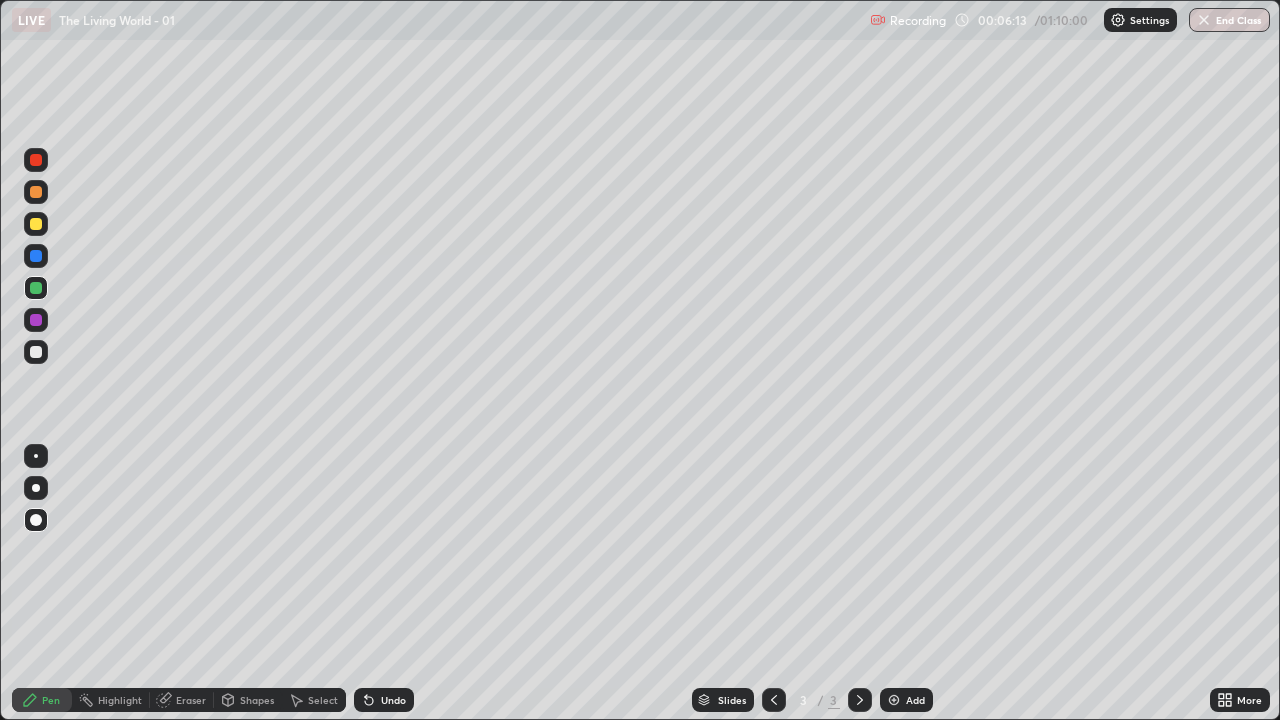 click at bounding box center (36, 352) 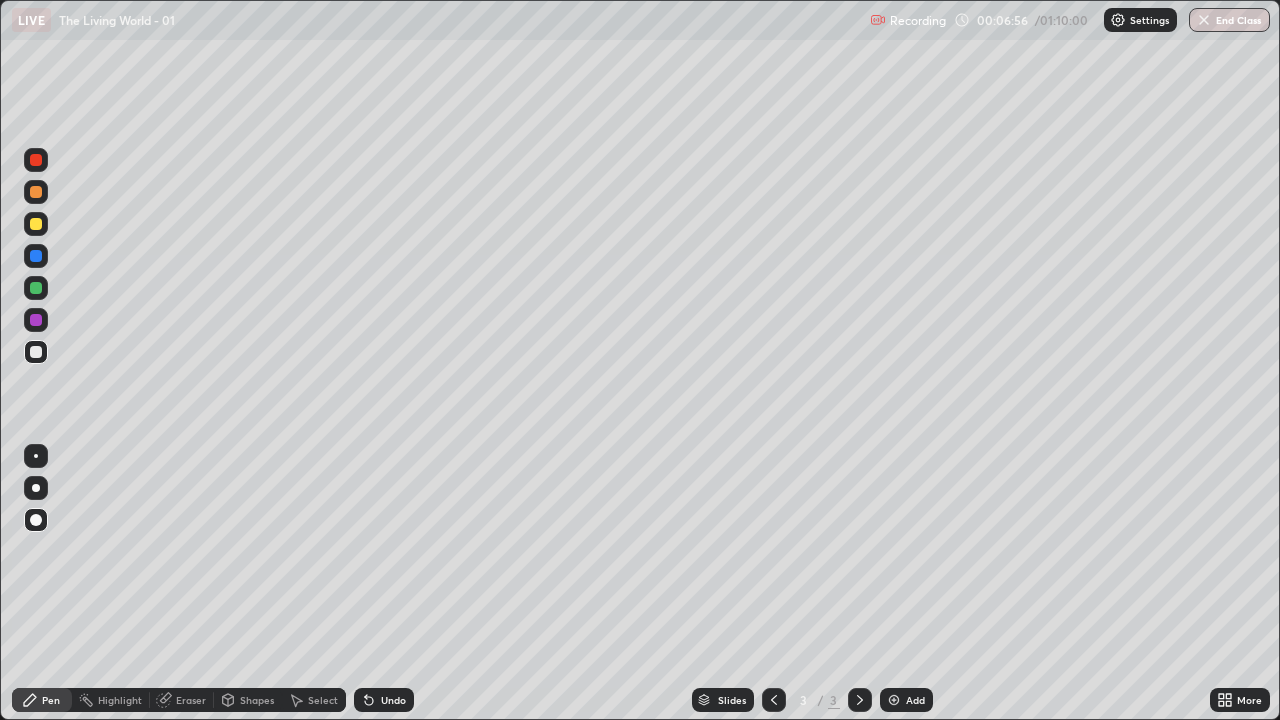 click at bounding box center [36, 224] 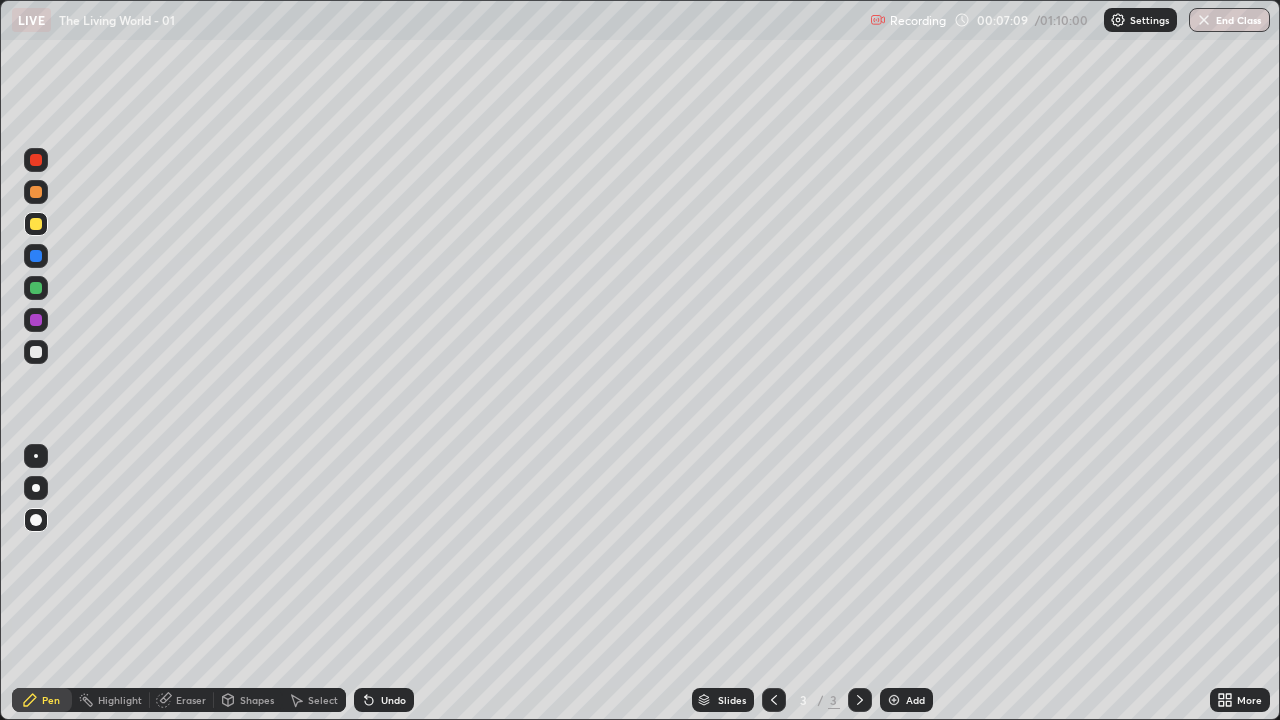 click on "Undo" at bounding box center [384, 700] 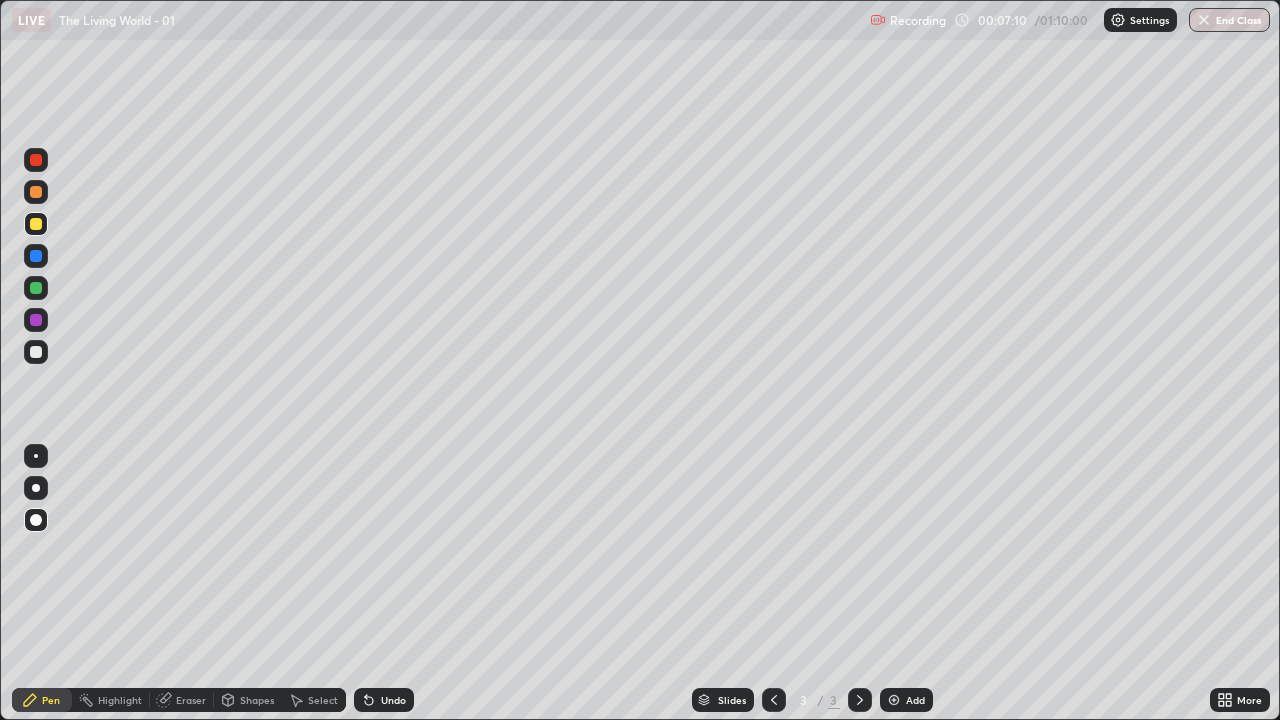 click on "Undo" at bounding box center (384, 700) 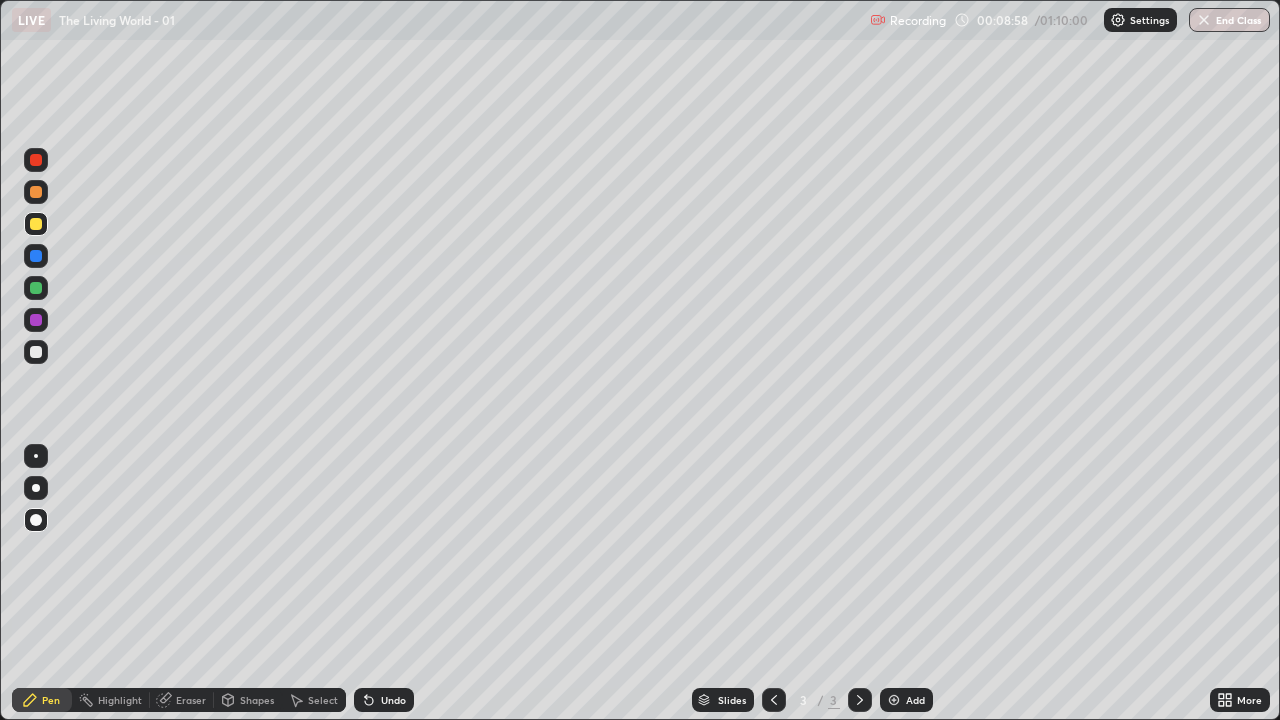 click at bounding box center (36, 224) 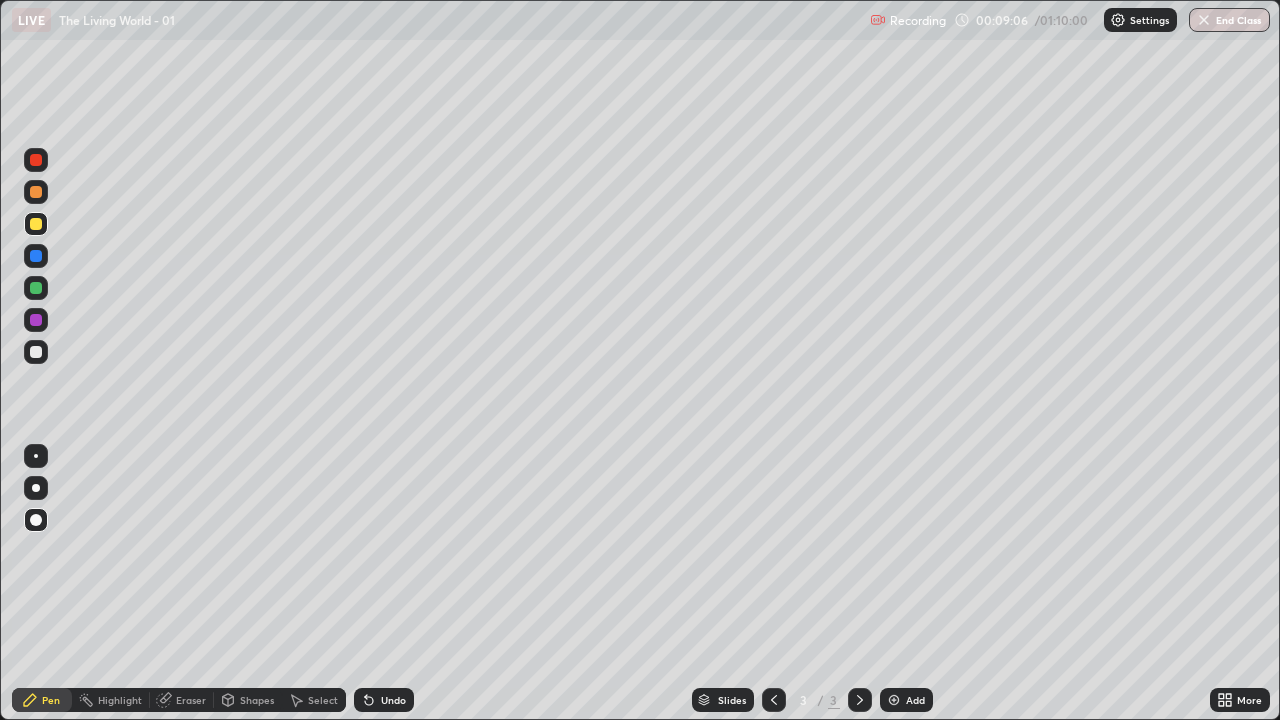 click at bounding box center [36, 288] 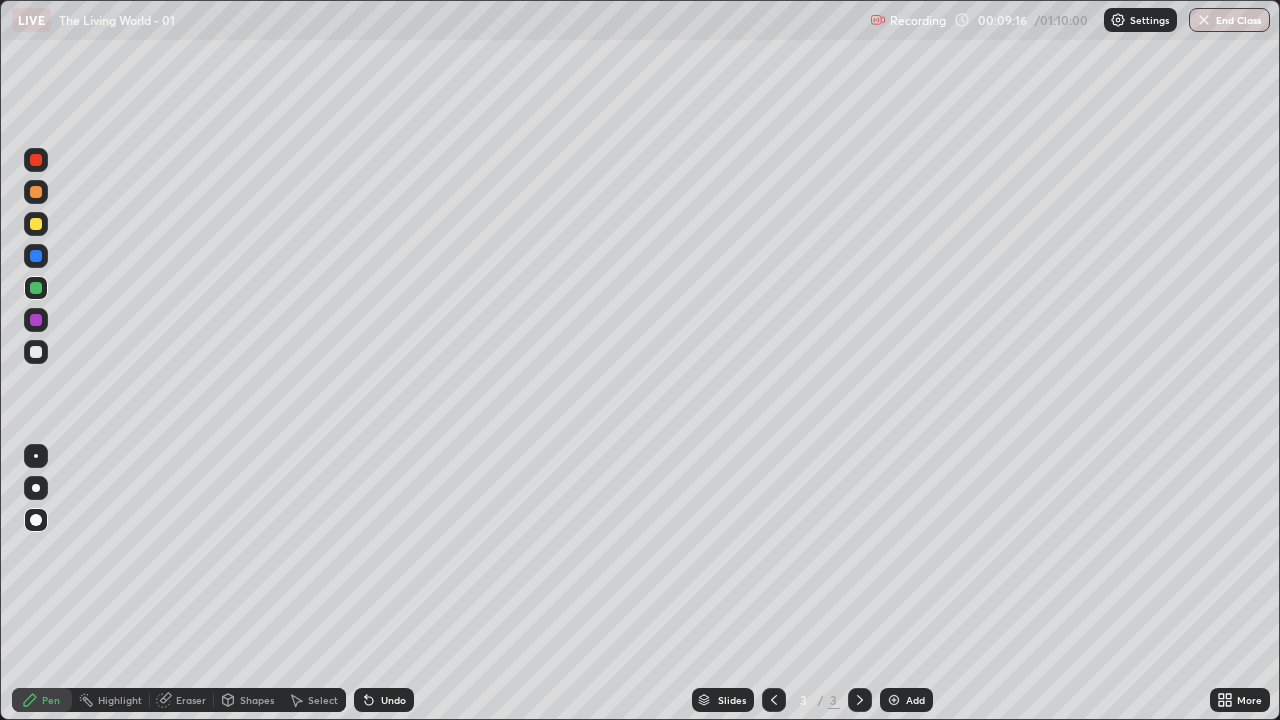 click at bounding box center (36, 352) 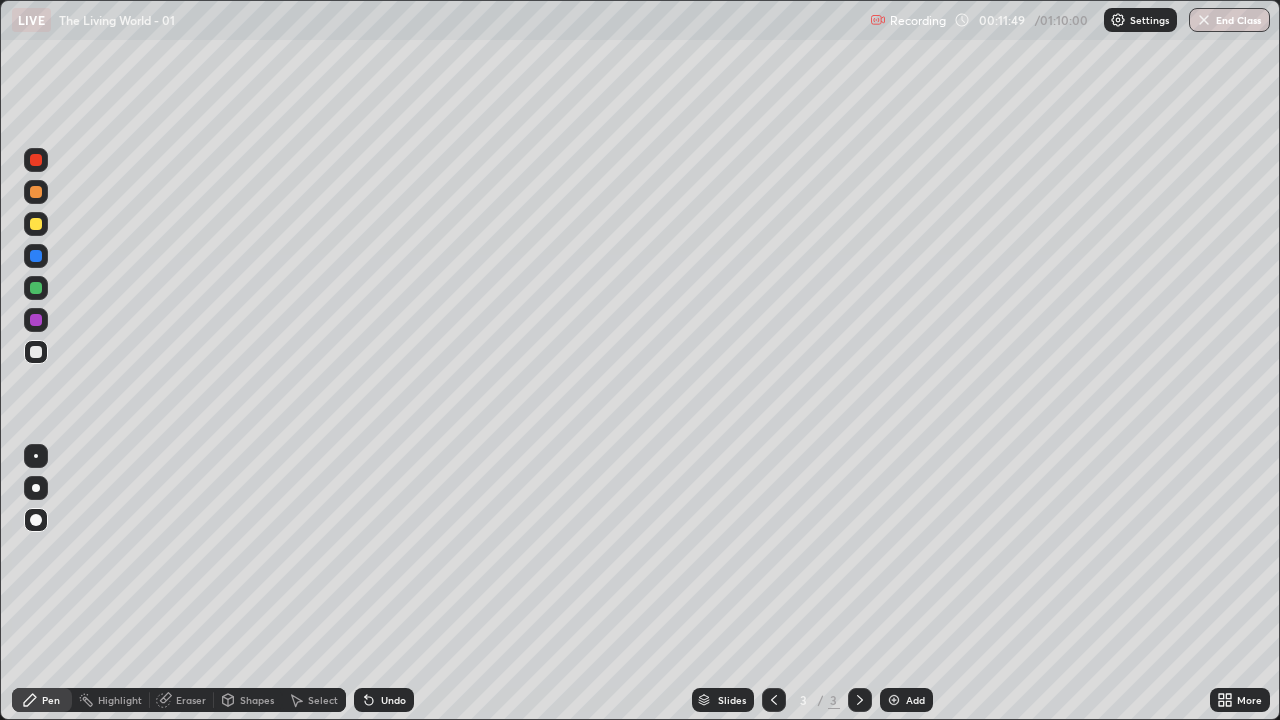 click on "Eraser" at bounding box center [191, 700] 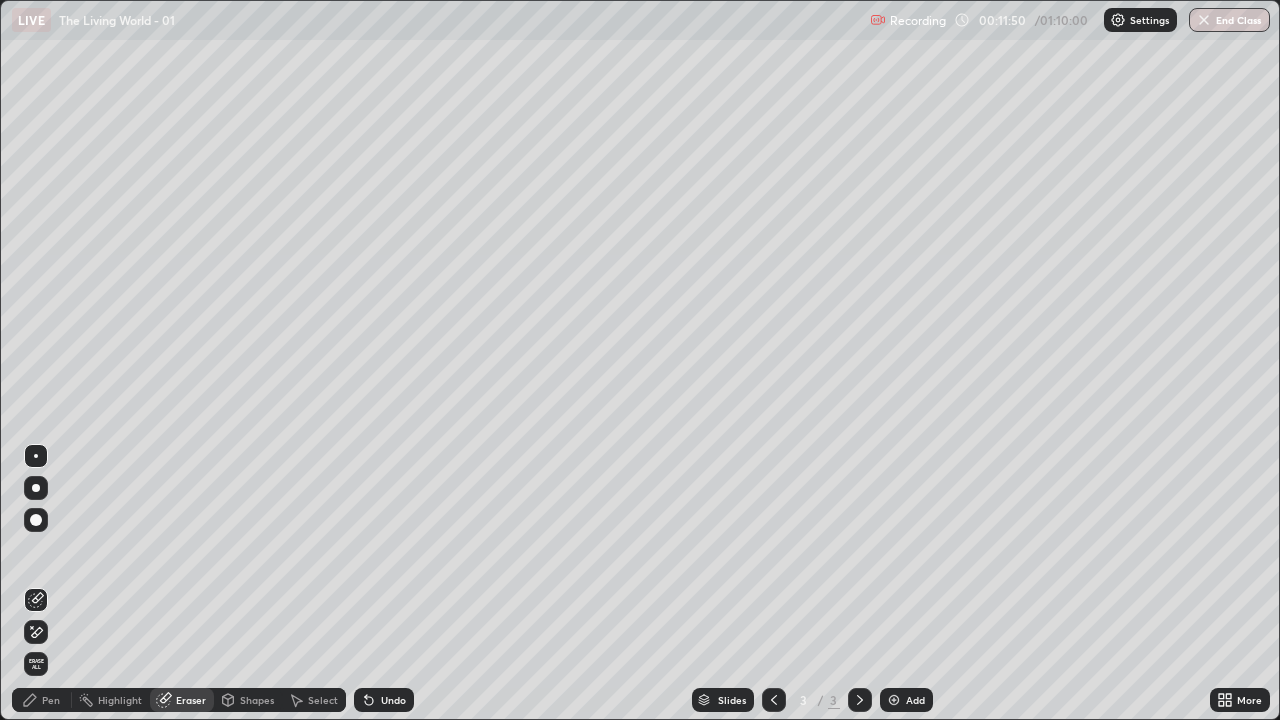 click 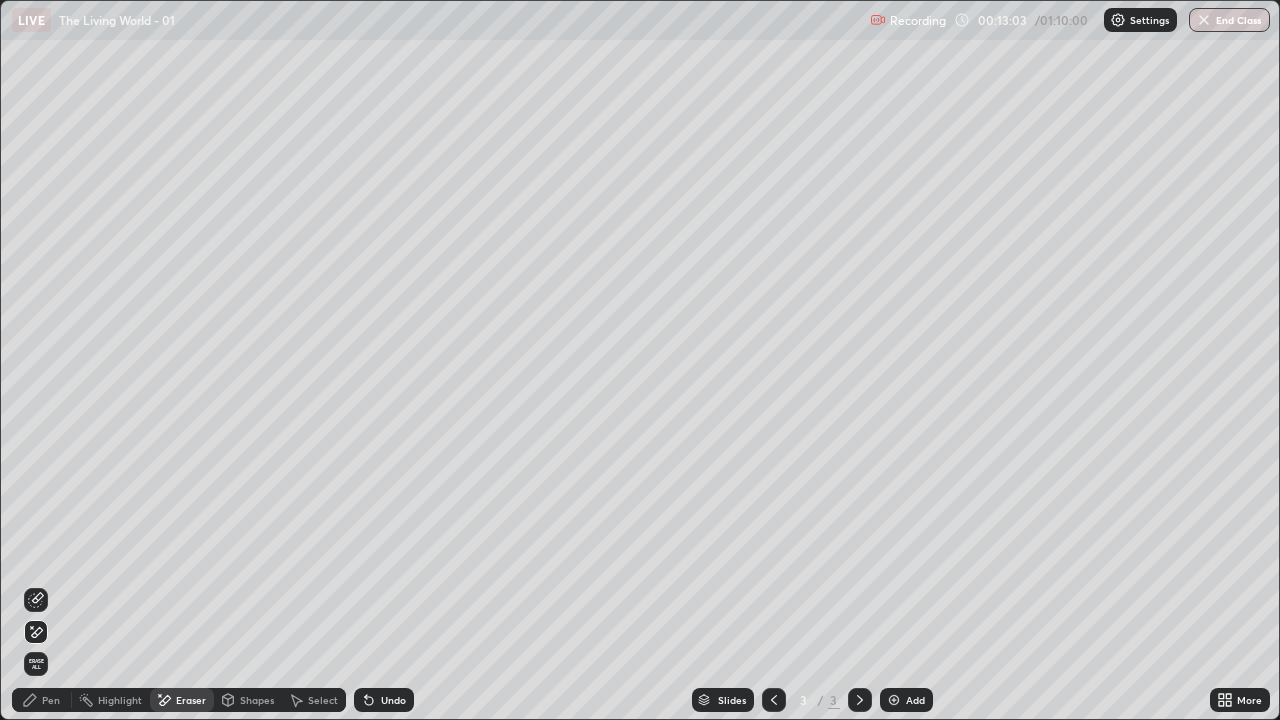 click on "Eraser" at bounding box center (182, 700) 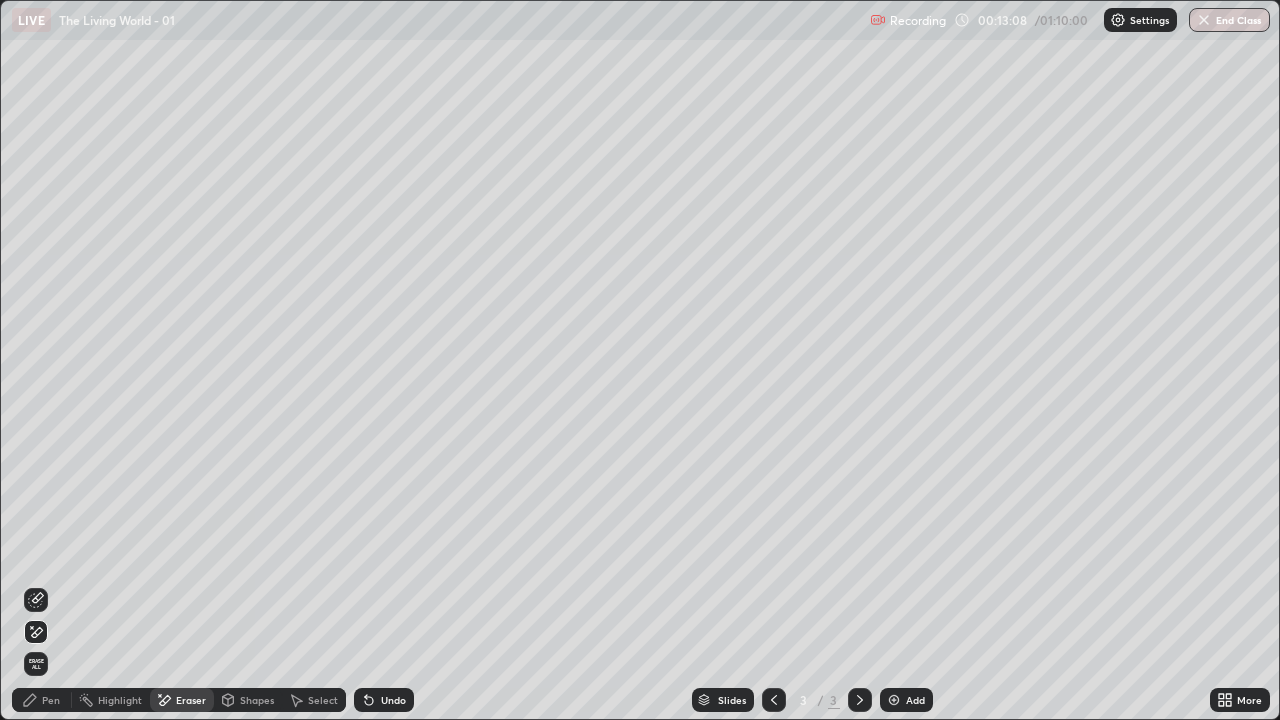 click on "Pen" at bounding box center [42, 700] 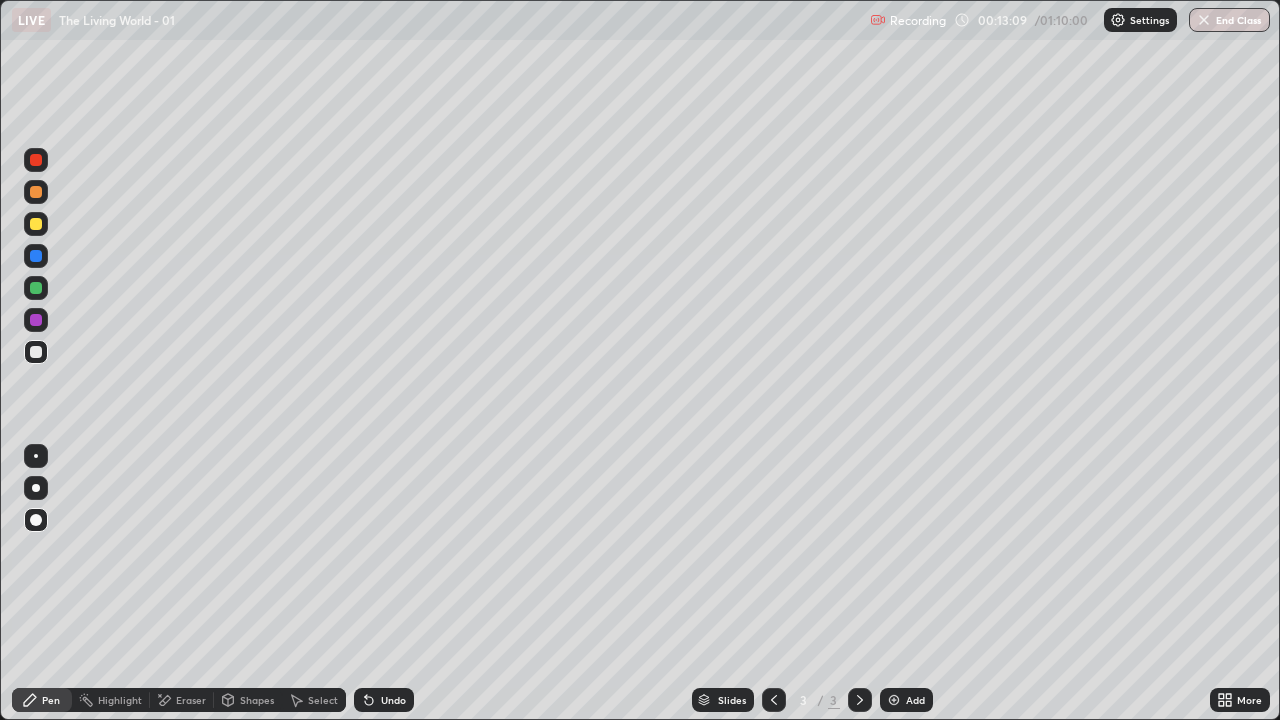 click at bounding box center (36, 224) 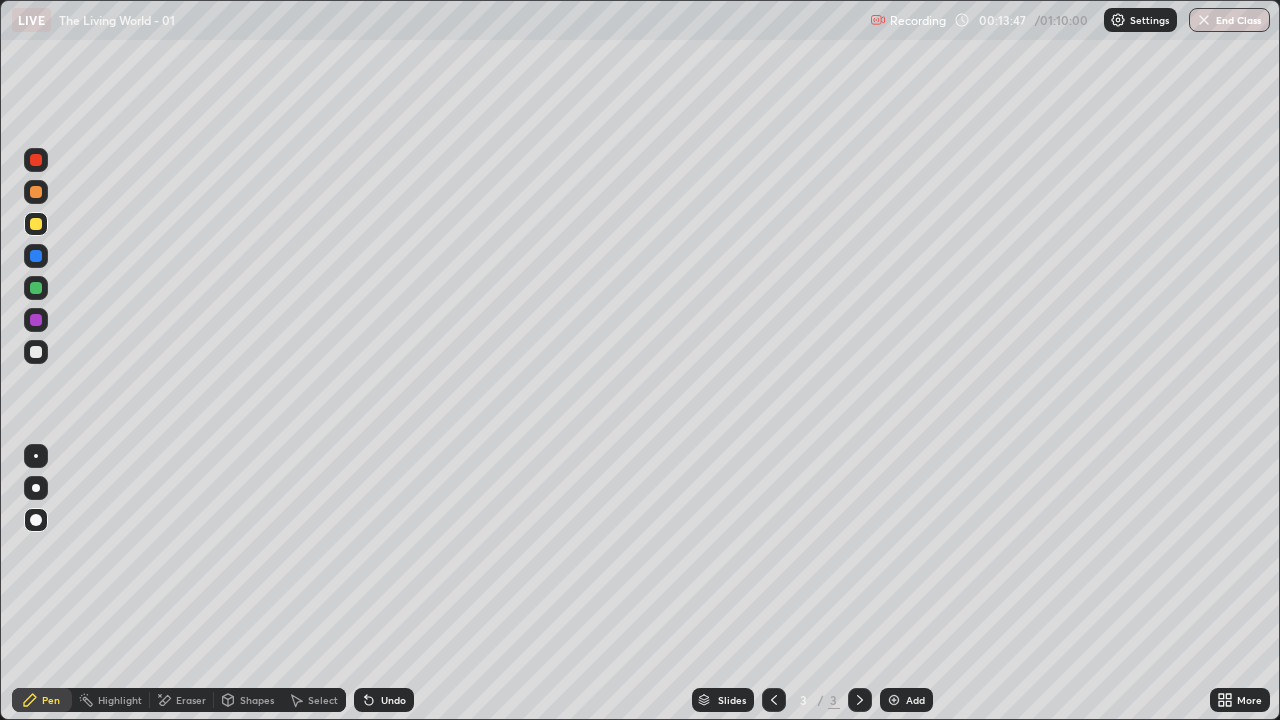 click at bounding box center (36, 352) 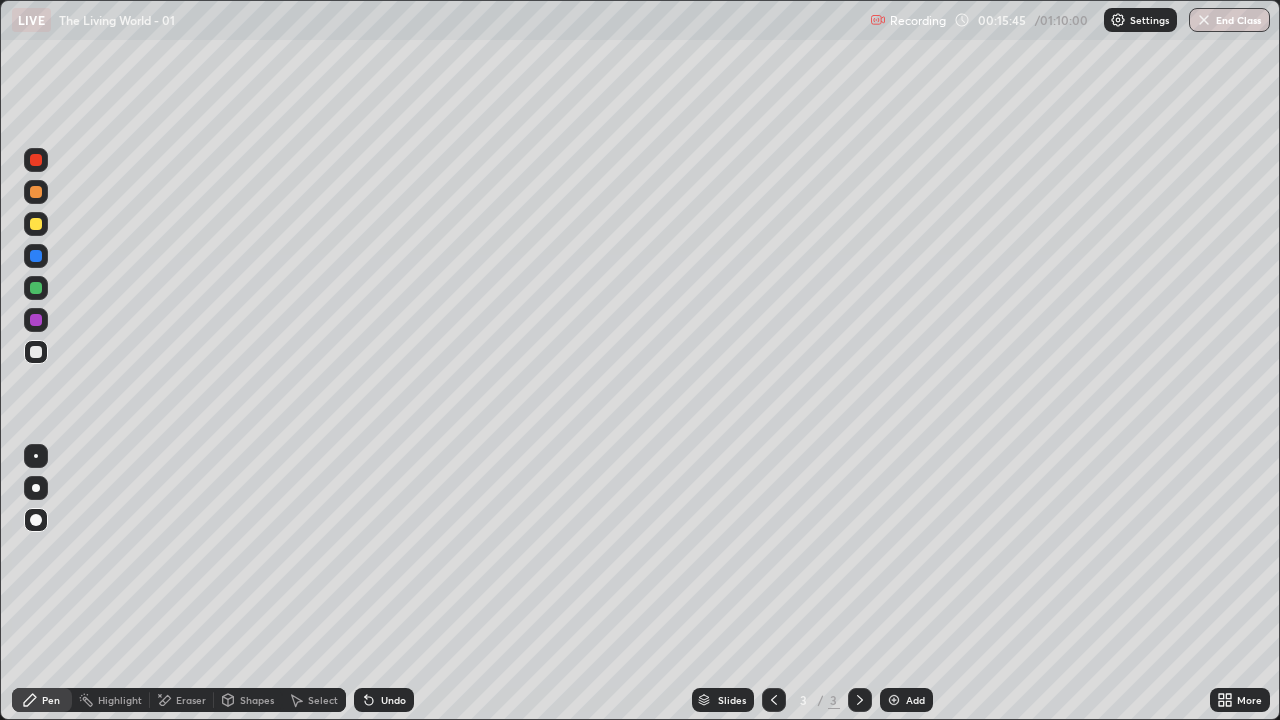 click at bounding box center (894, 700) 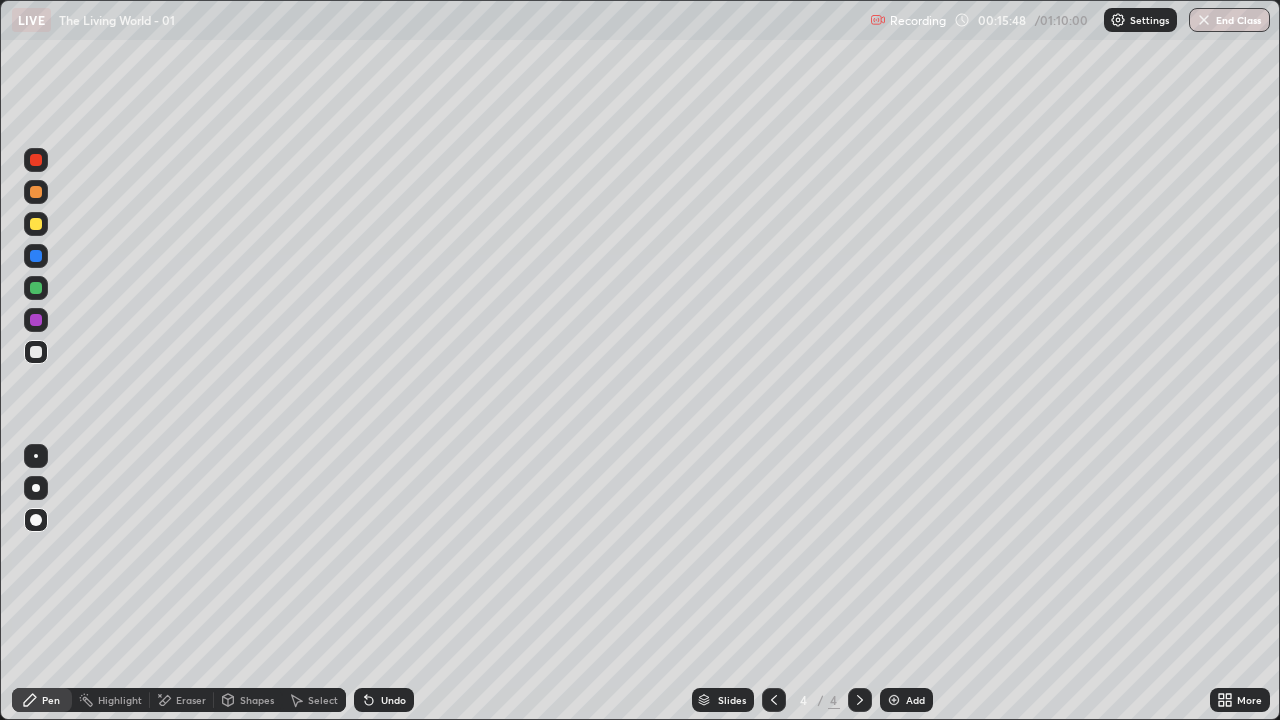 click at bounding box center [36, 224] 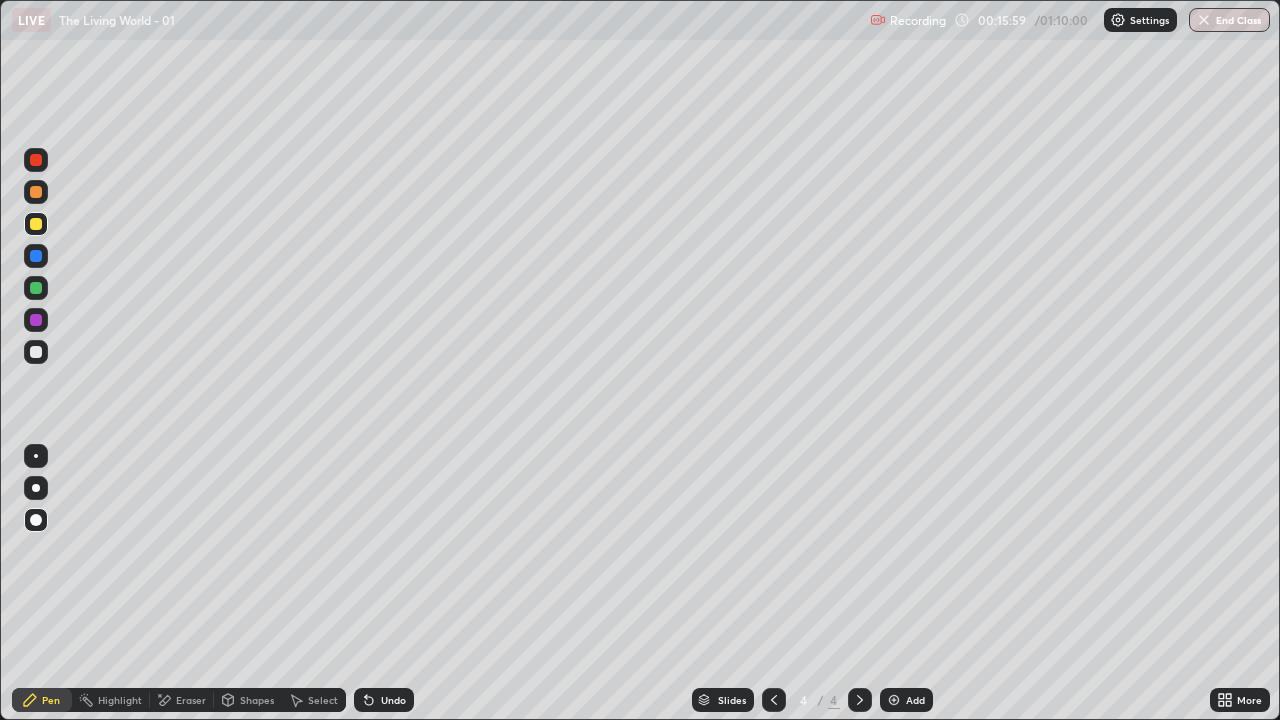 click at bounding box center [36, 288] 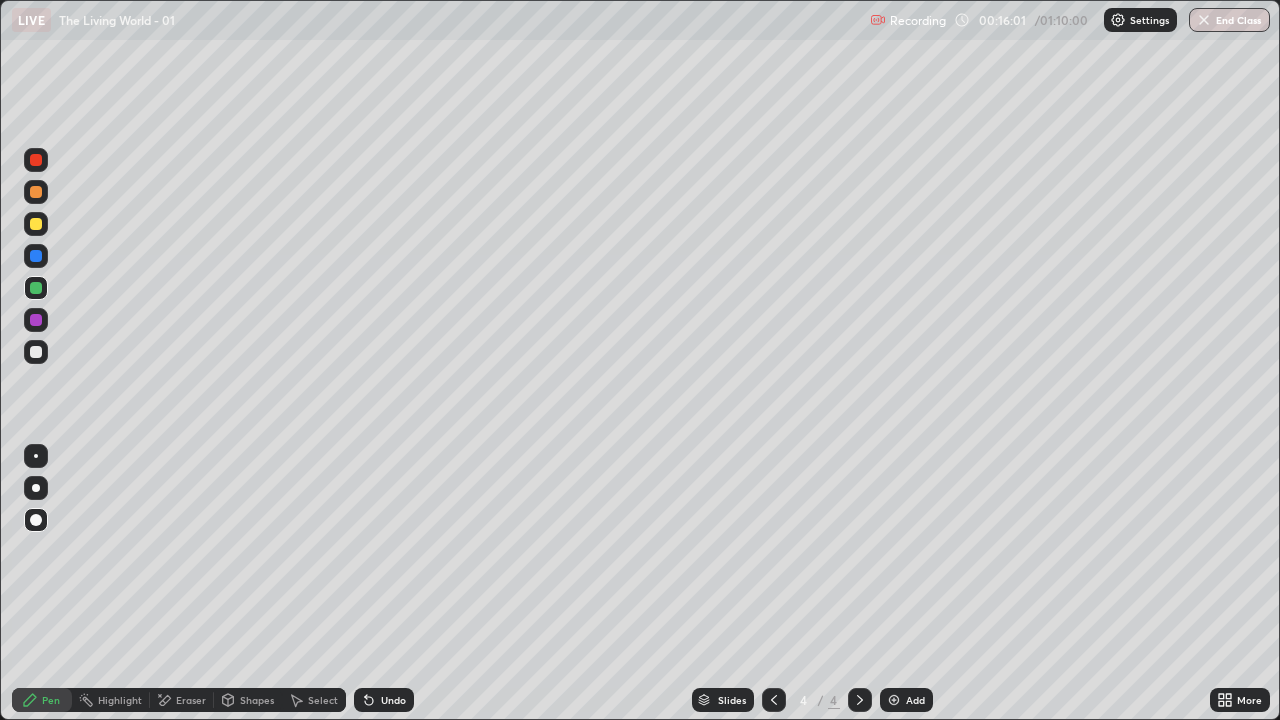 click on "Shapes" at bounding box center [257, 700] 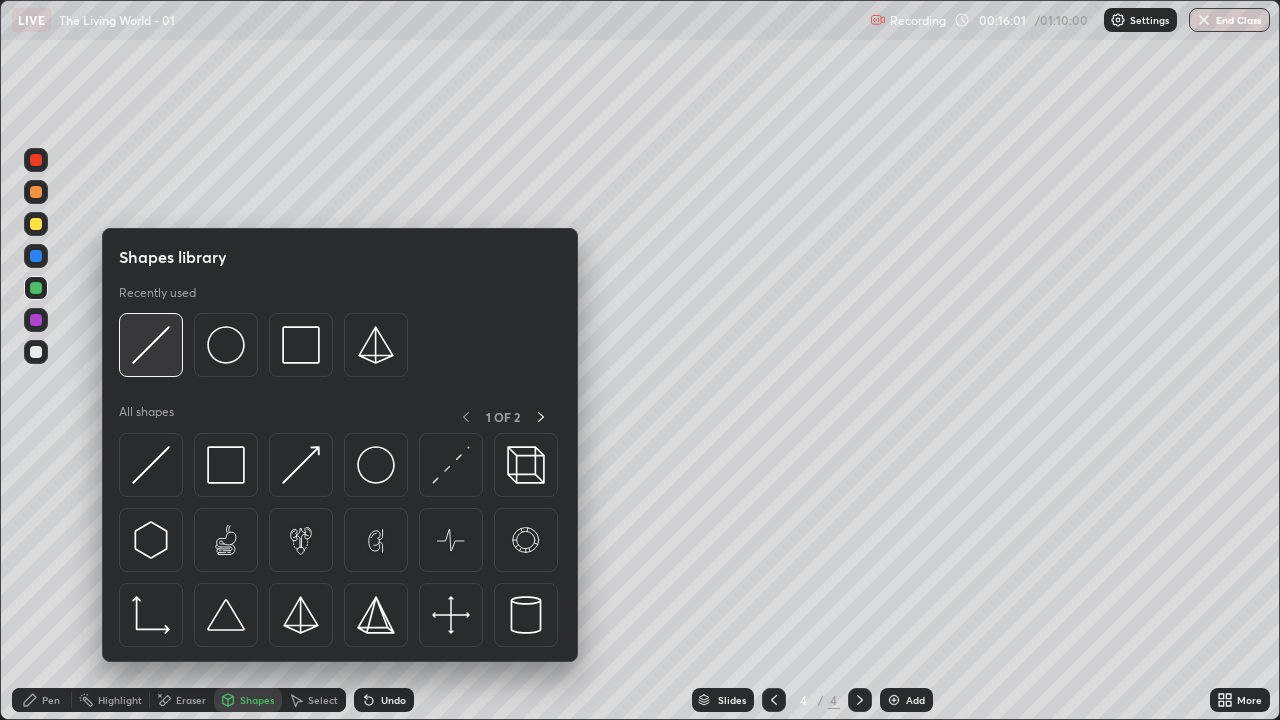 click at bounding box center [151, 345] 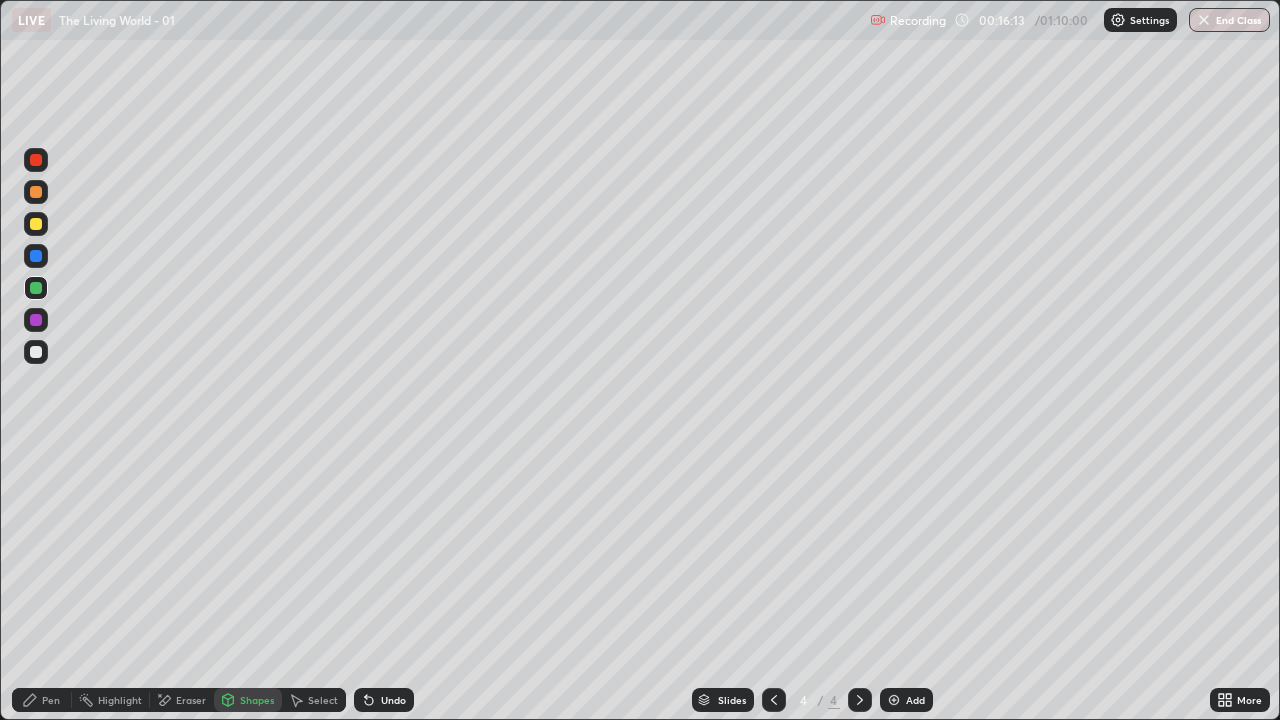 click at bounding box center (36, 320) 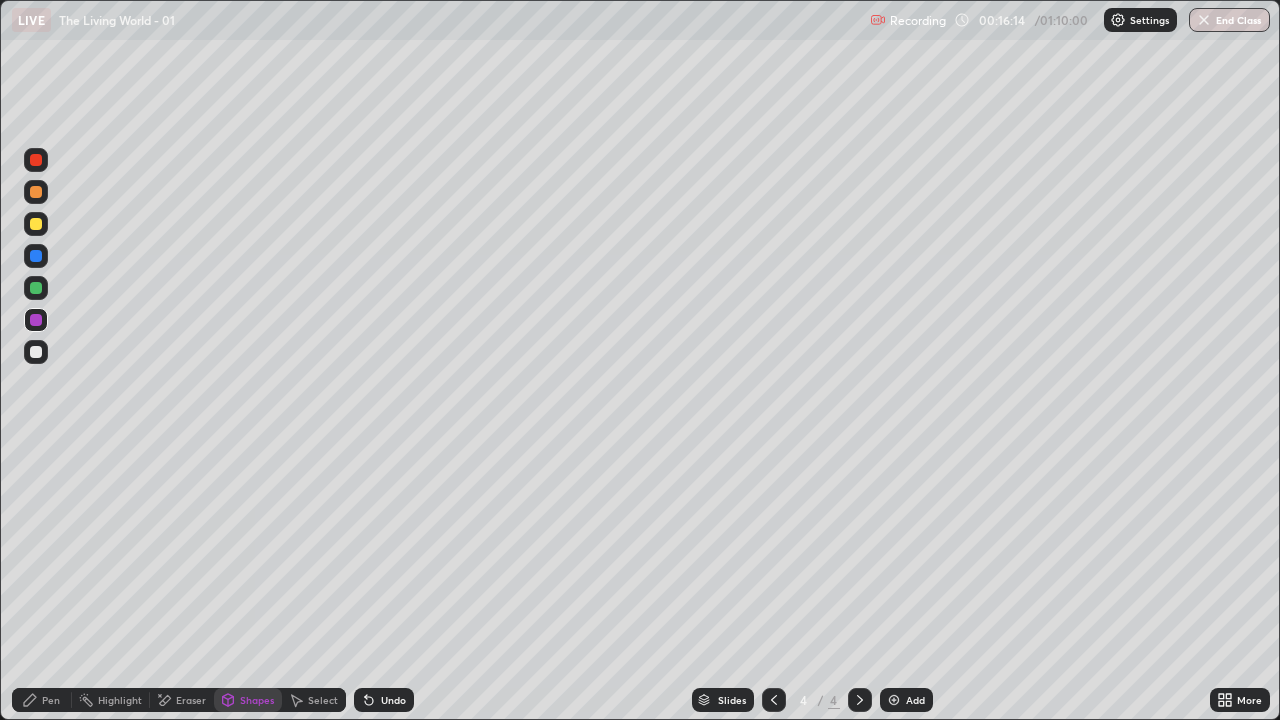 click on "Pen" at bounding box center [42, 700] 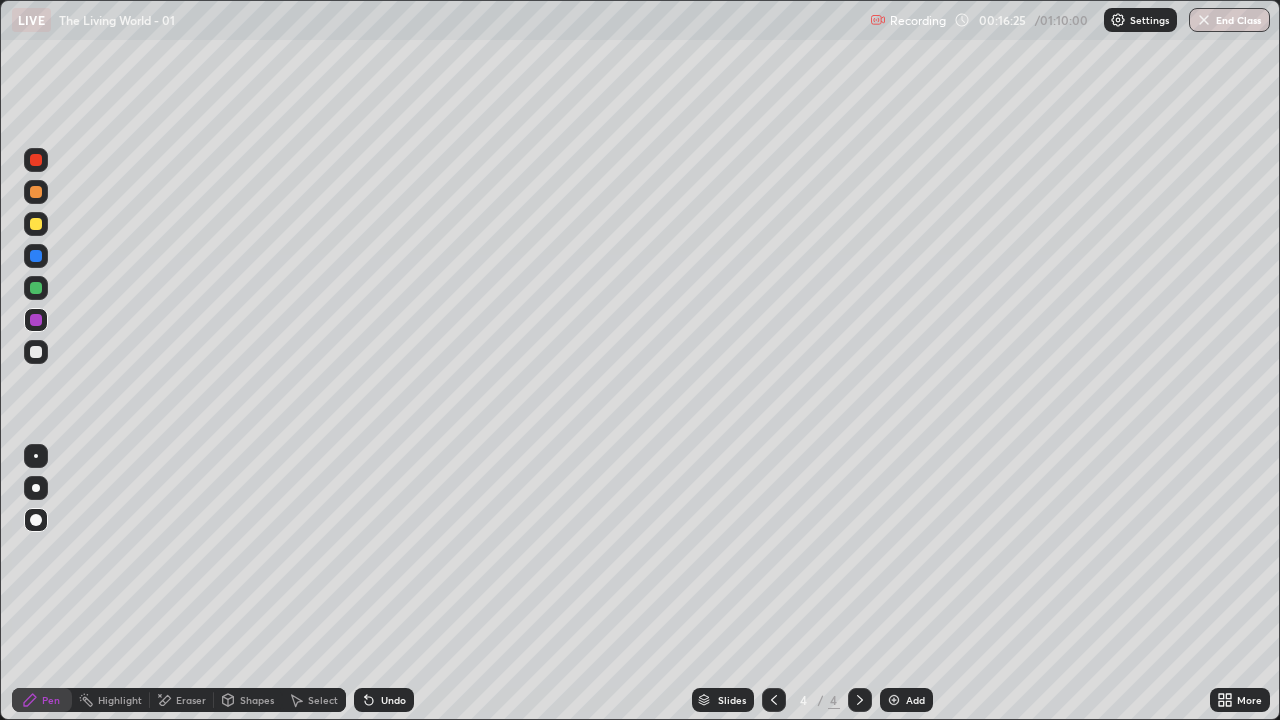 click at bounding box center [36, 256] 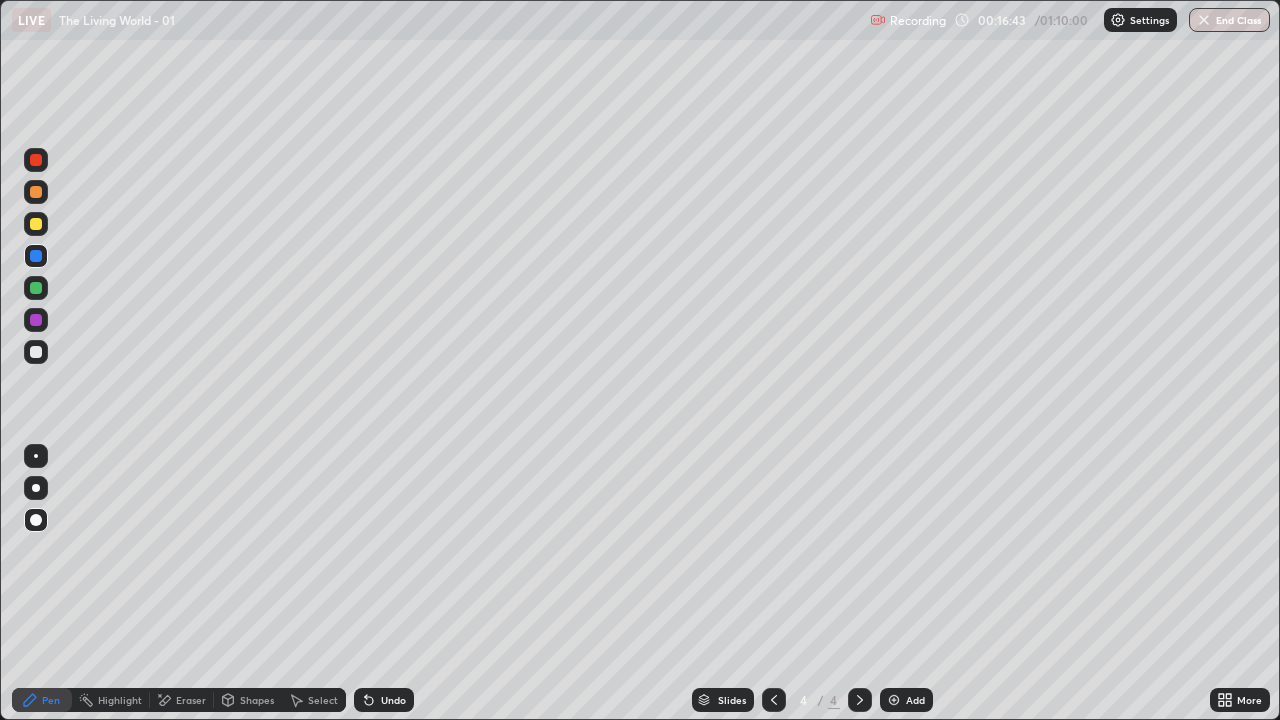 click at bounding box center (36, 352) 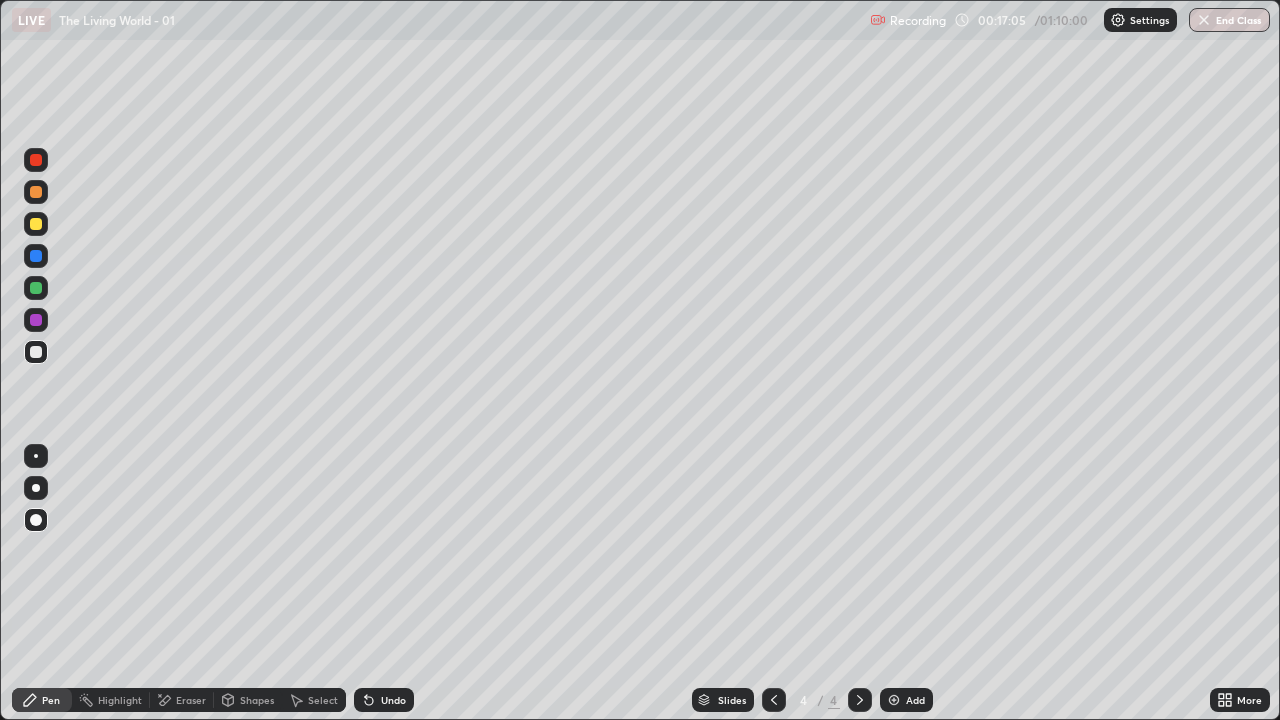 click at bounding box center [36, 352] 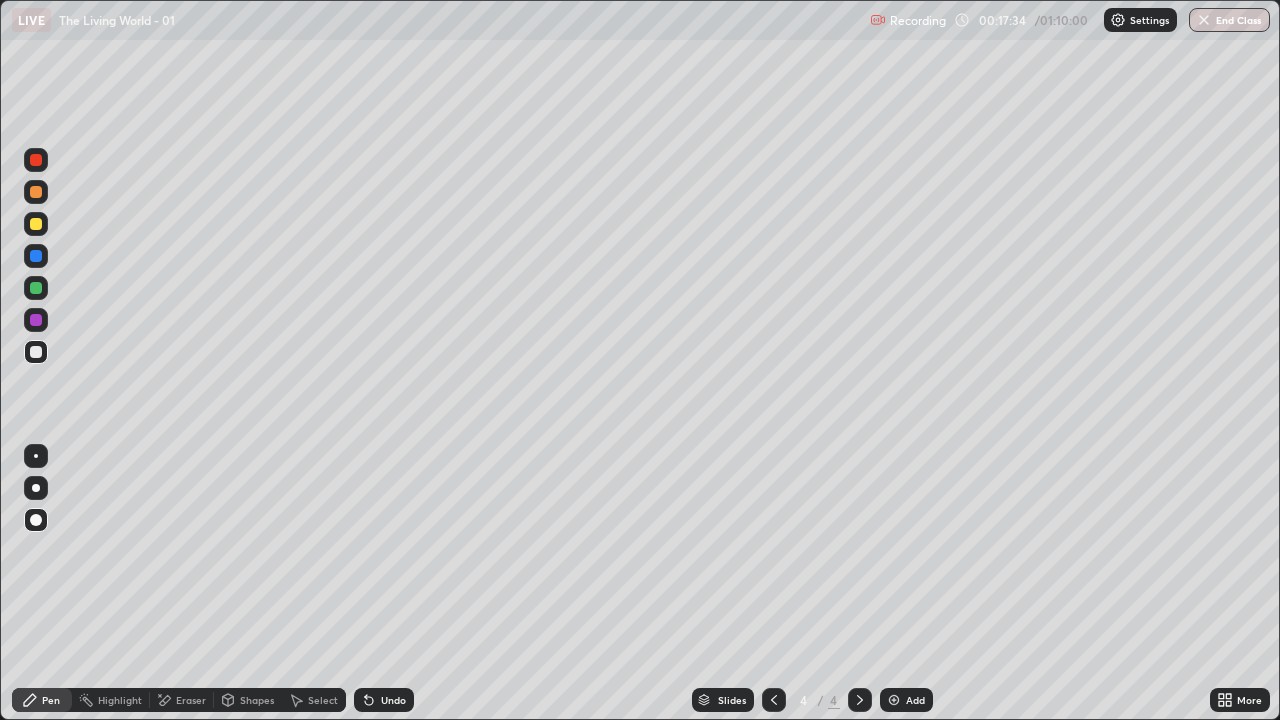click at bounding box center [36, 352] 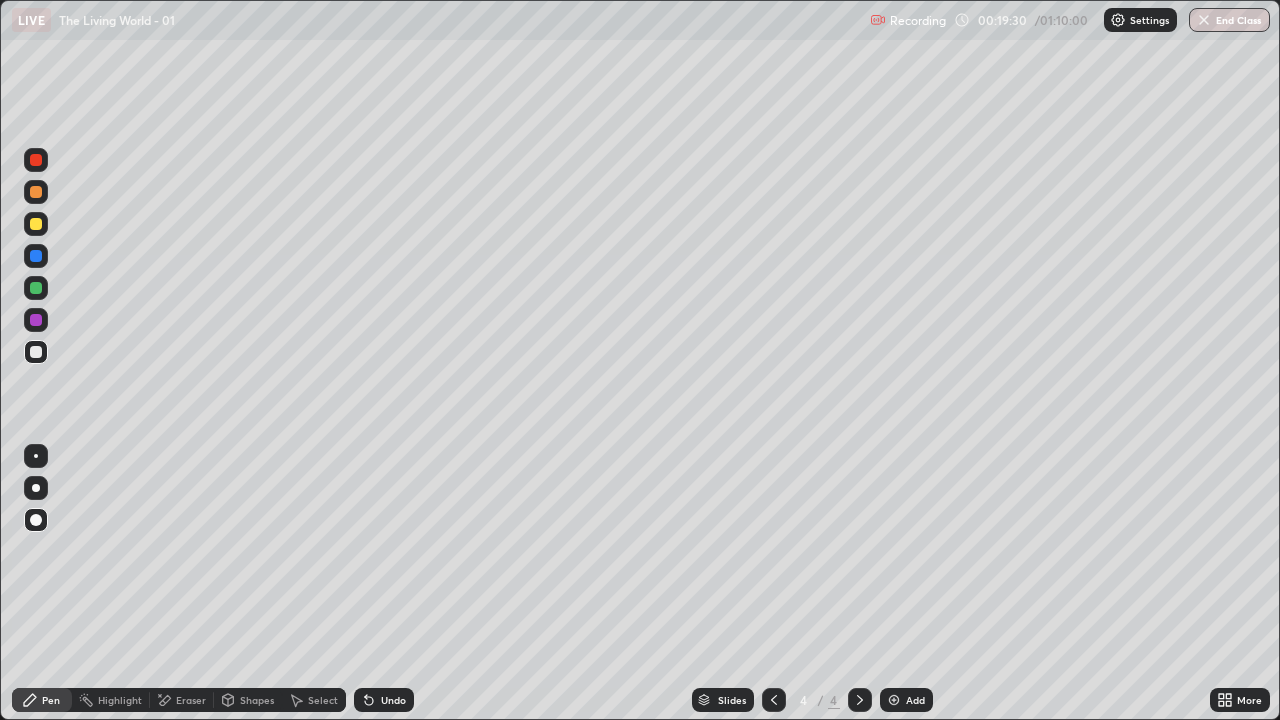 click at bounding box center (36, 256) 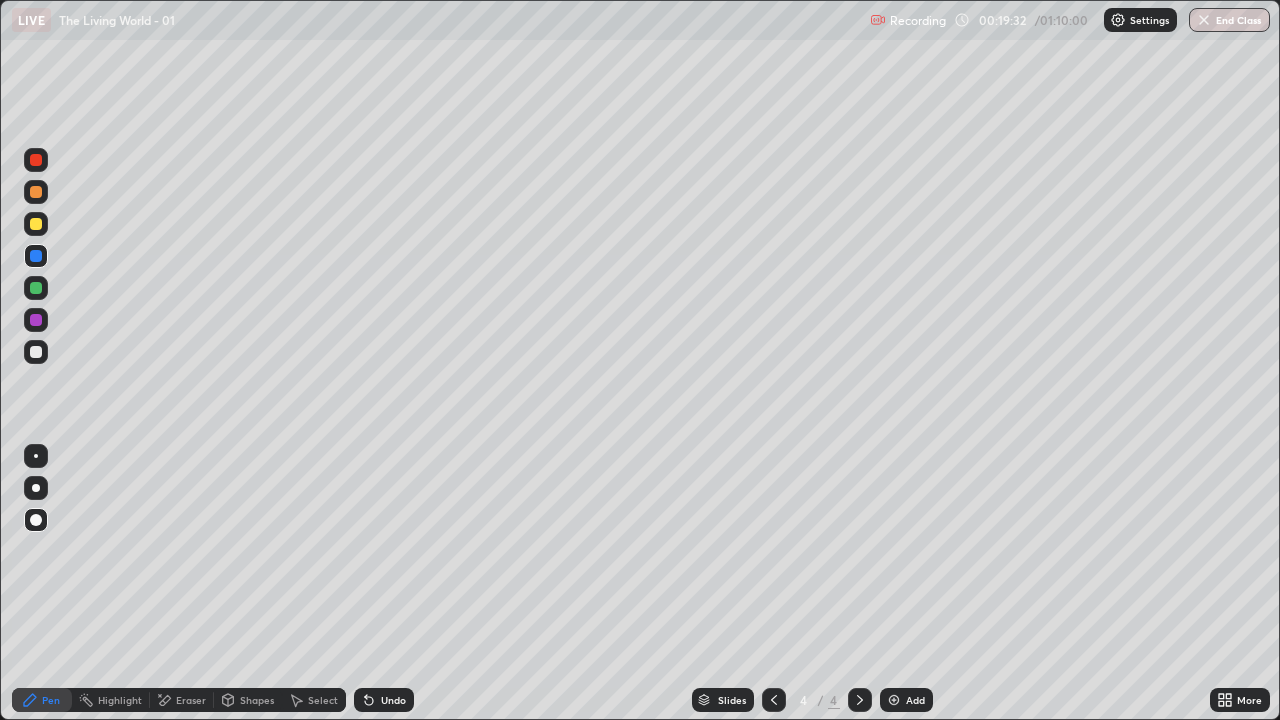 click at bounding box center (36, 192) 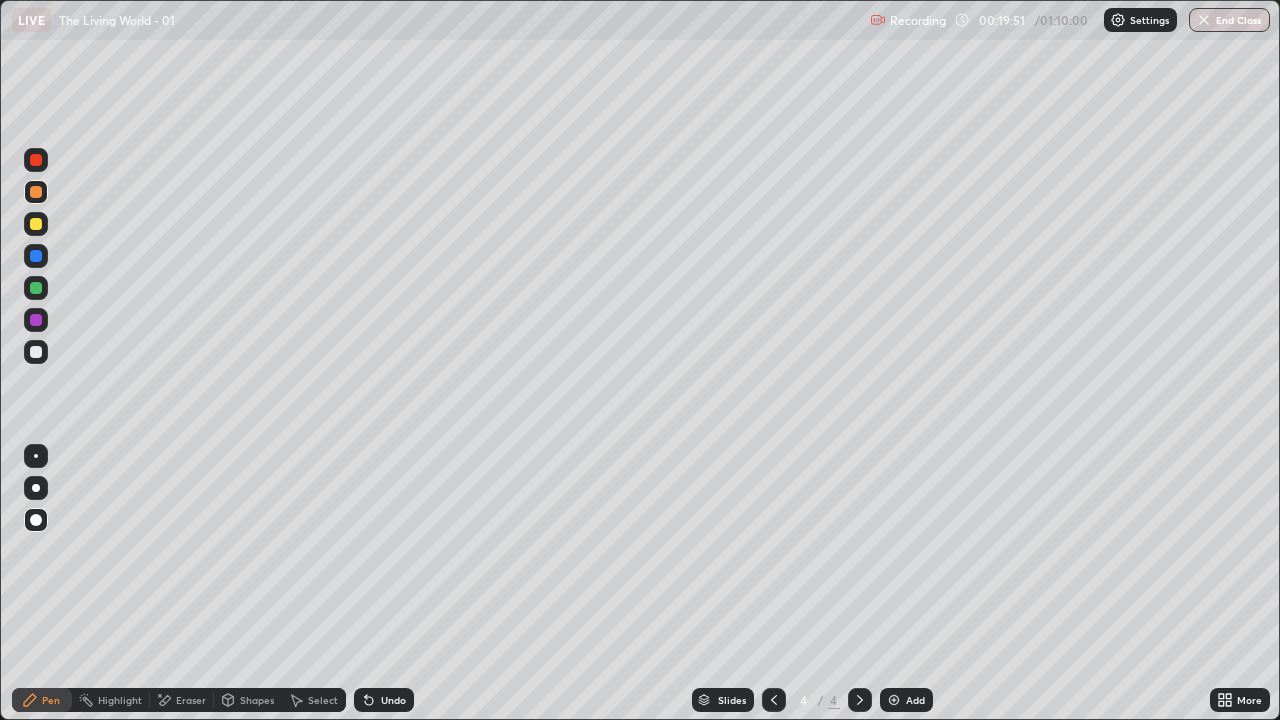 click at bounding box center [36, 352] 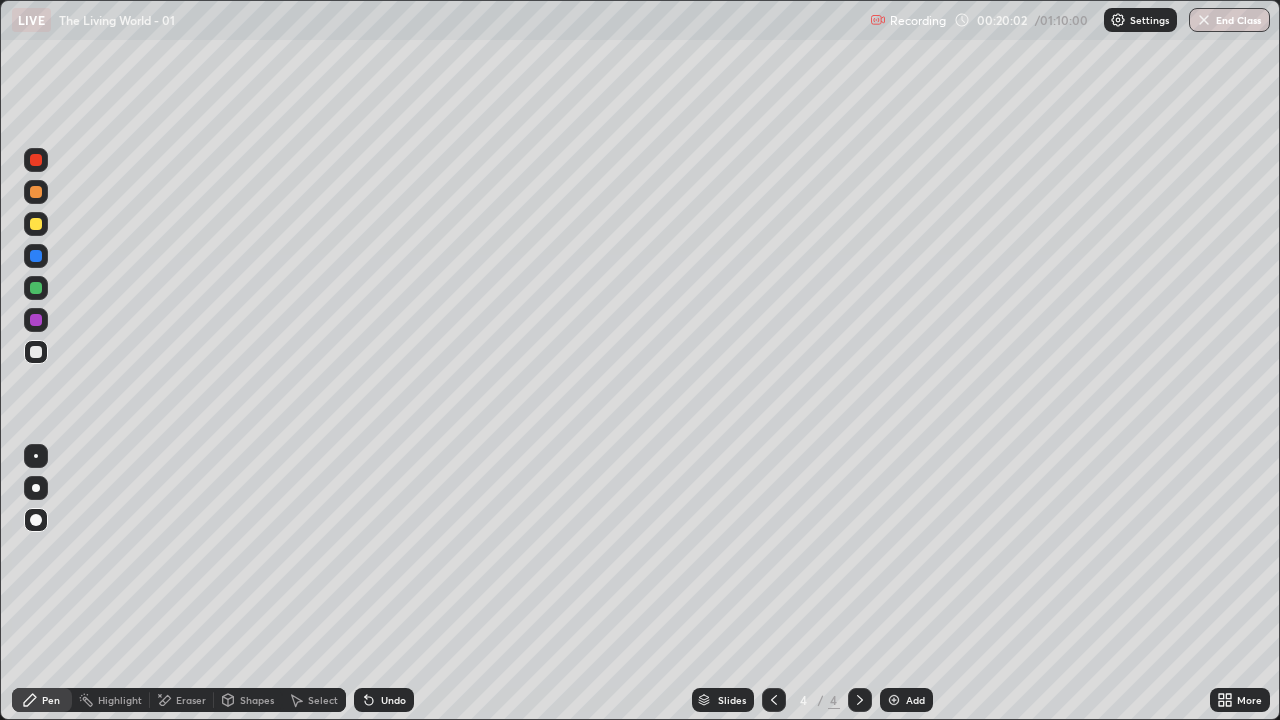click at bounding box center [36, 352] 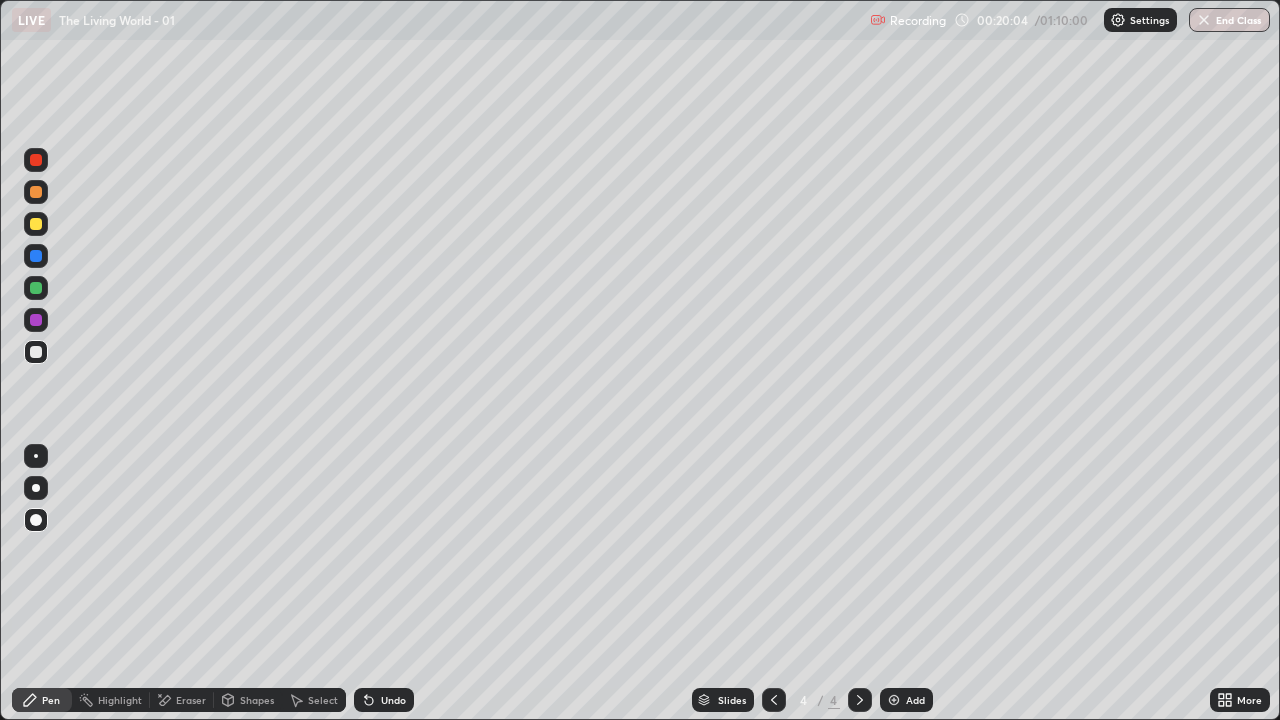 click on "Shapes" at bounding box center [257, 700] 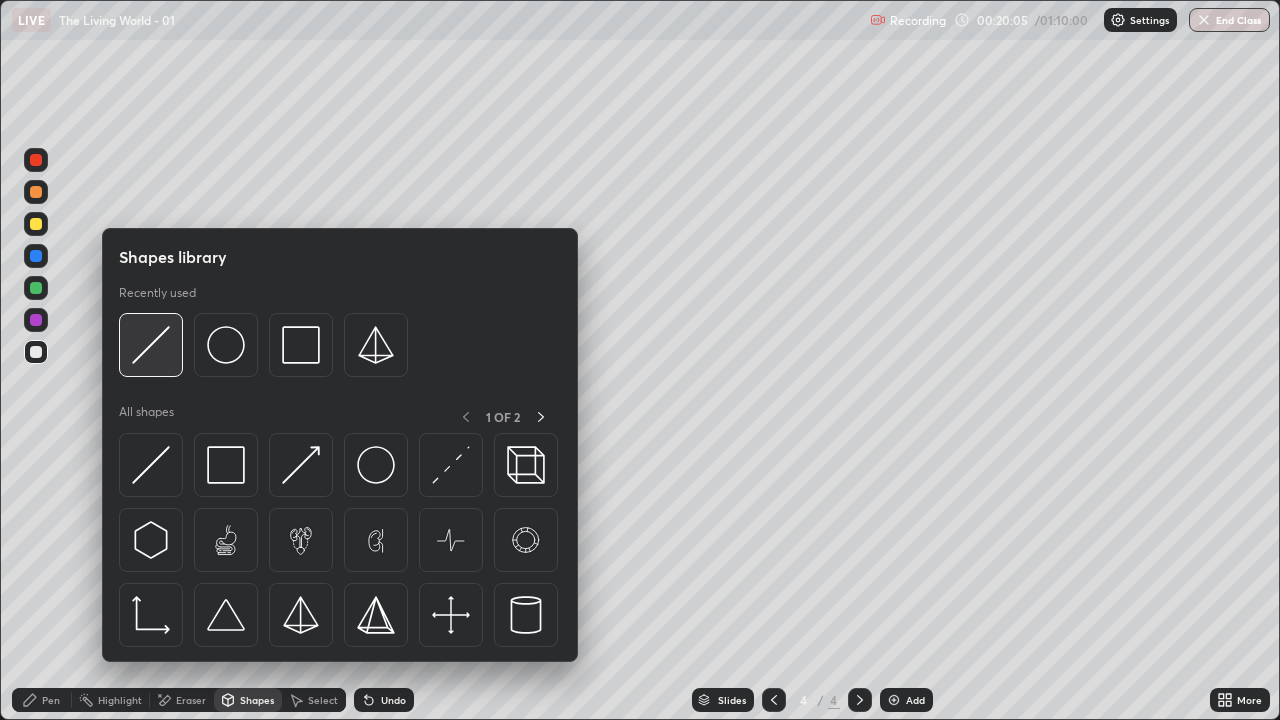 click at bounding box center (151, 345) 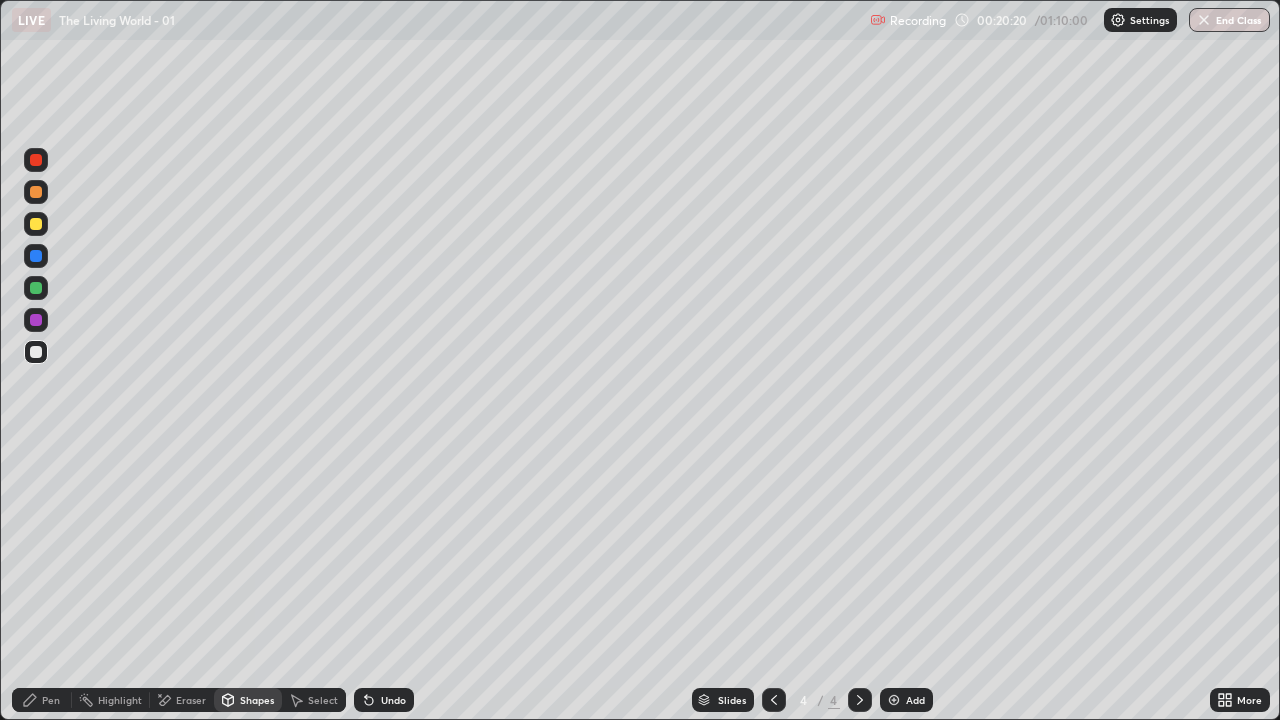 click at bounding box center (36, 224) 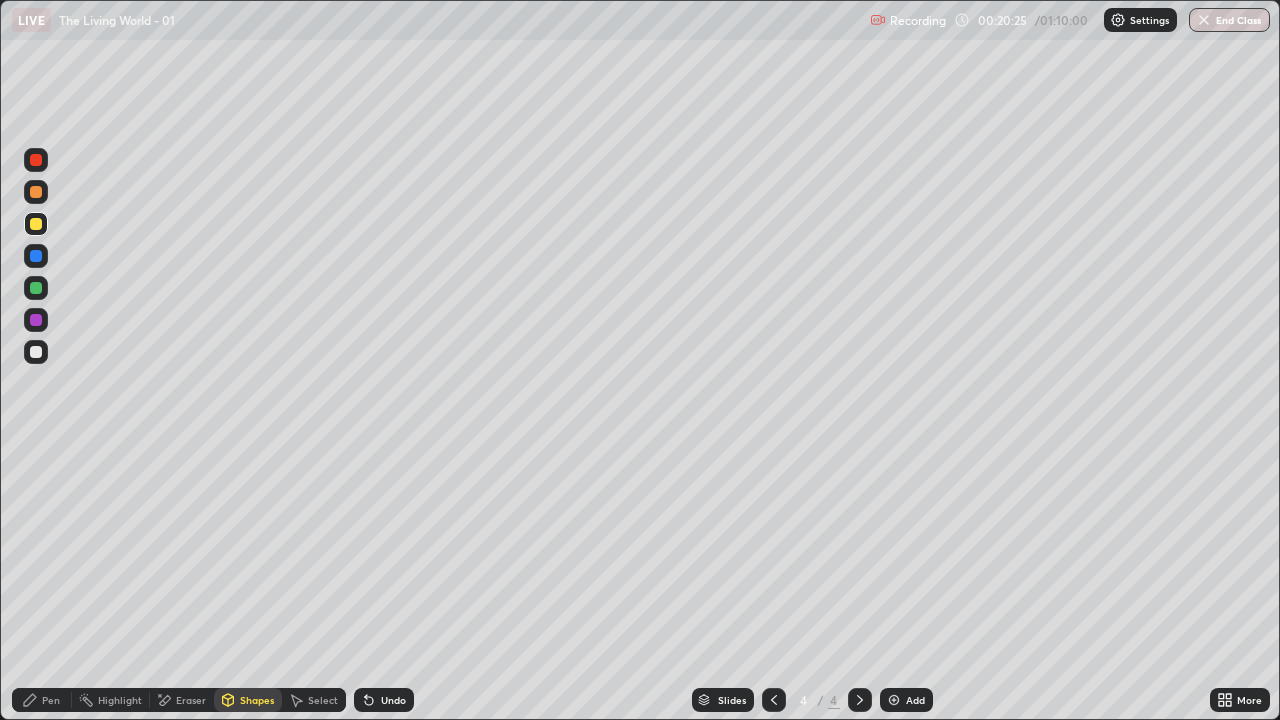 click on "Pen" at bounding box center [42, 700] 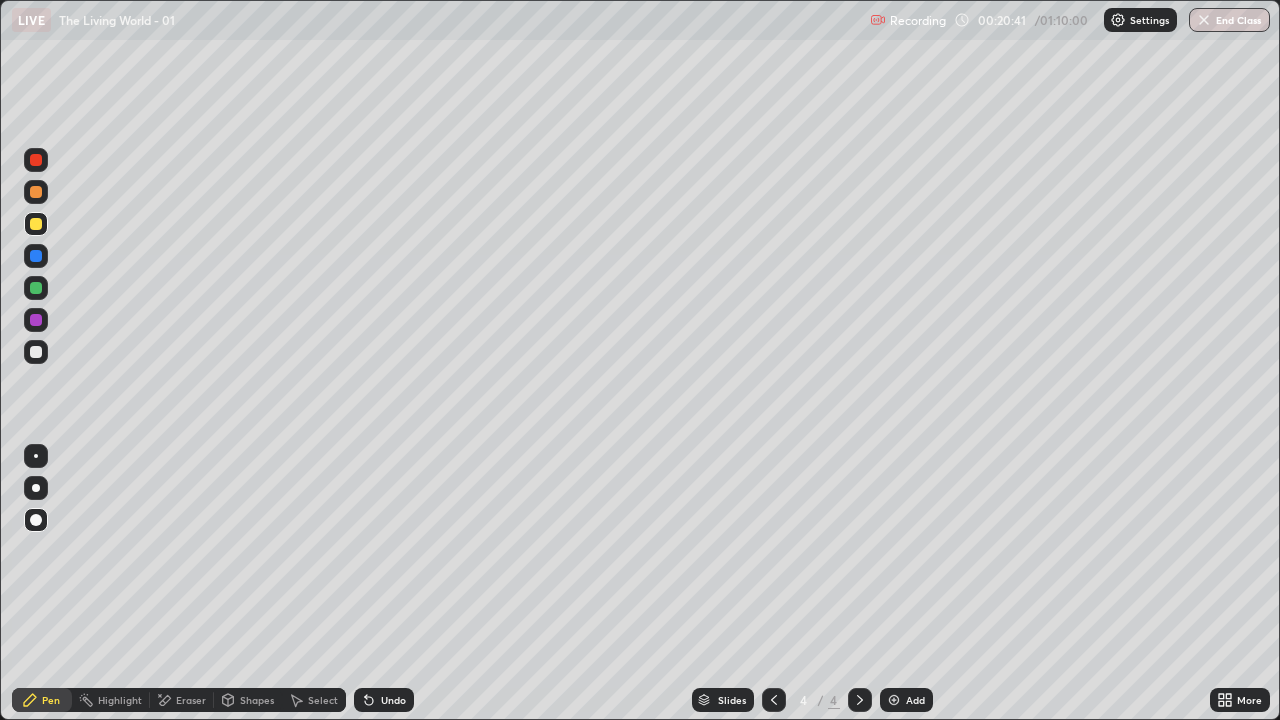 click at bounding box center [36, 288] 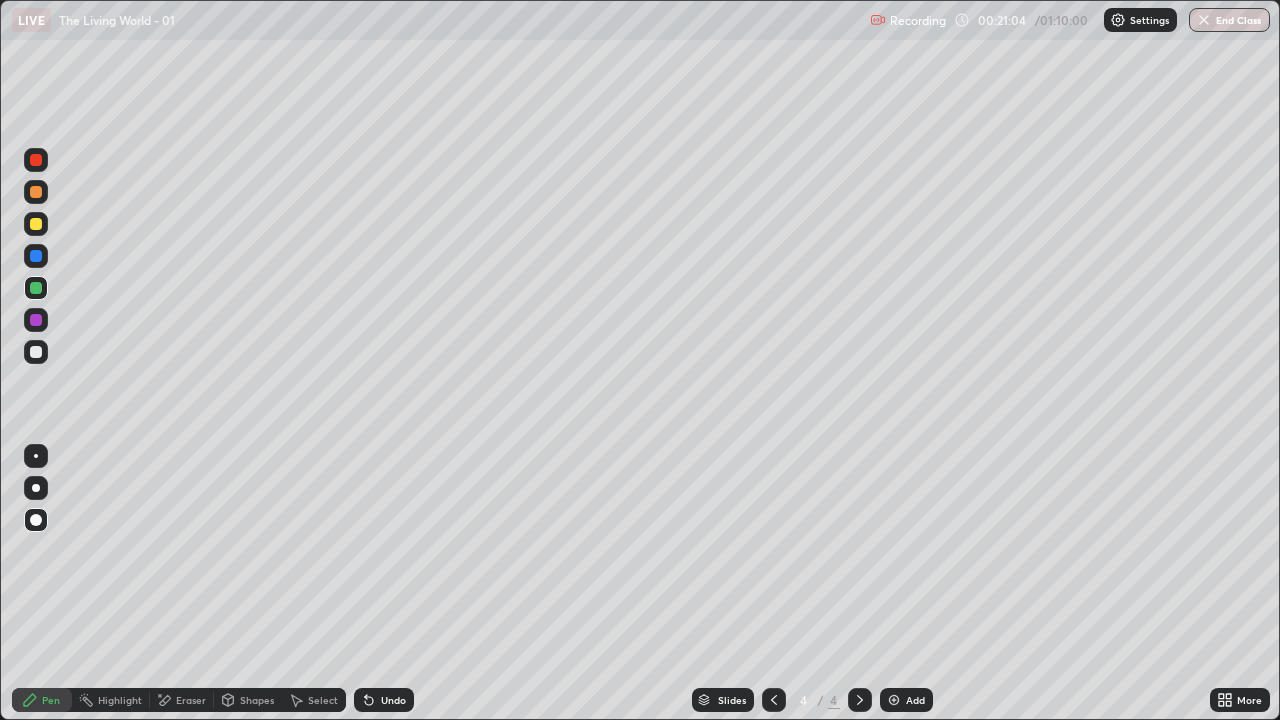 click at bounding box center [36, 352] 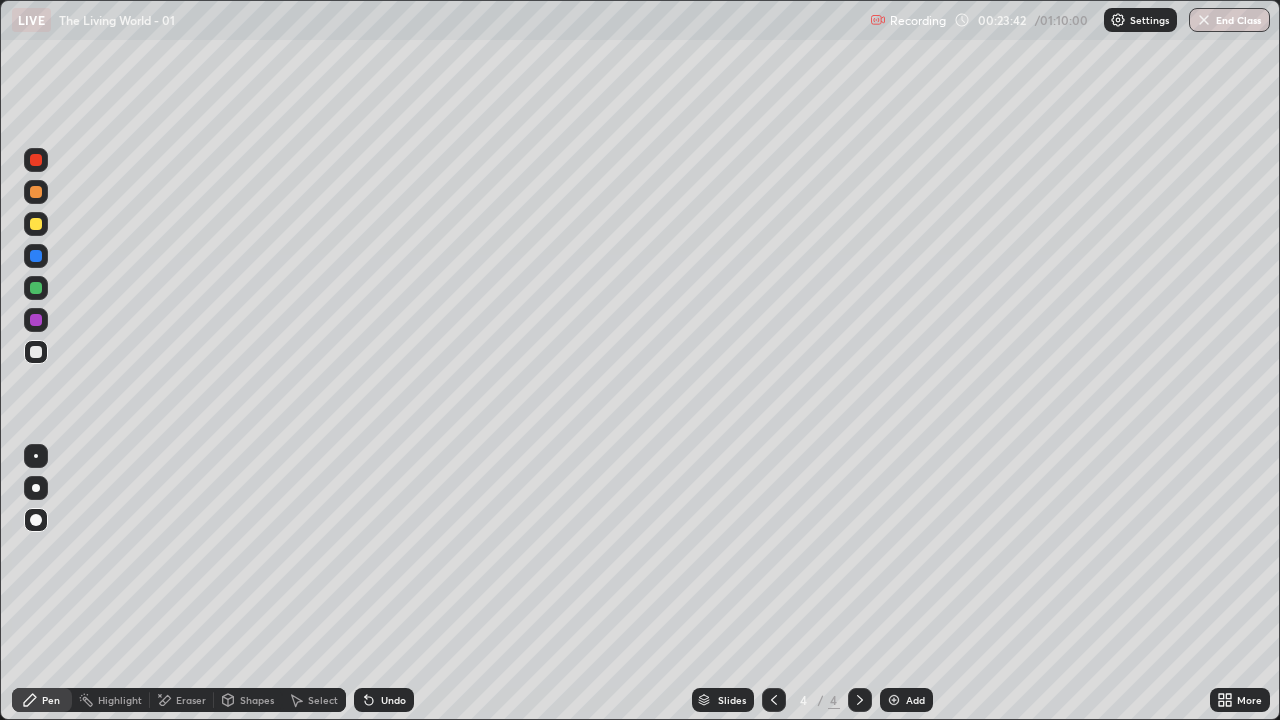 click on "Undo" at bounding box center [393, 700] 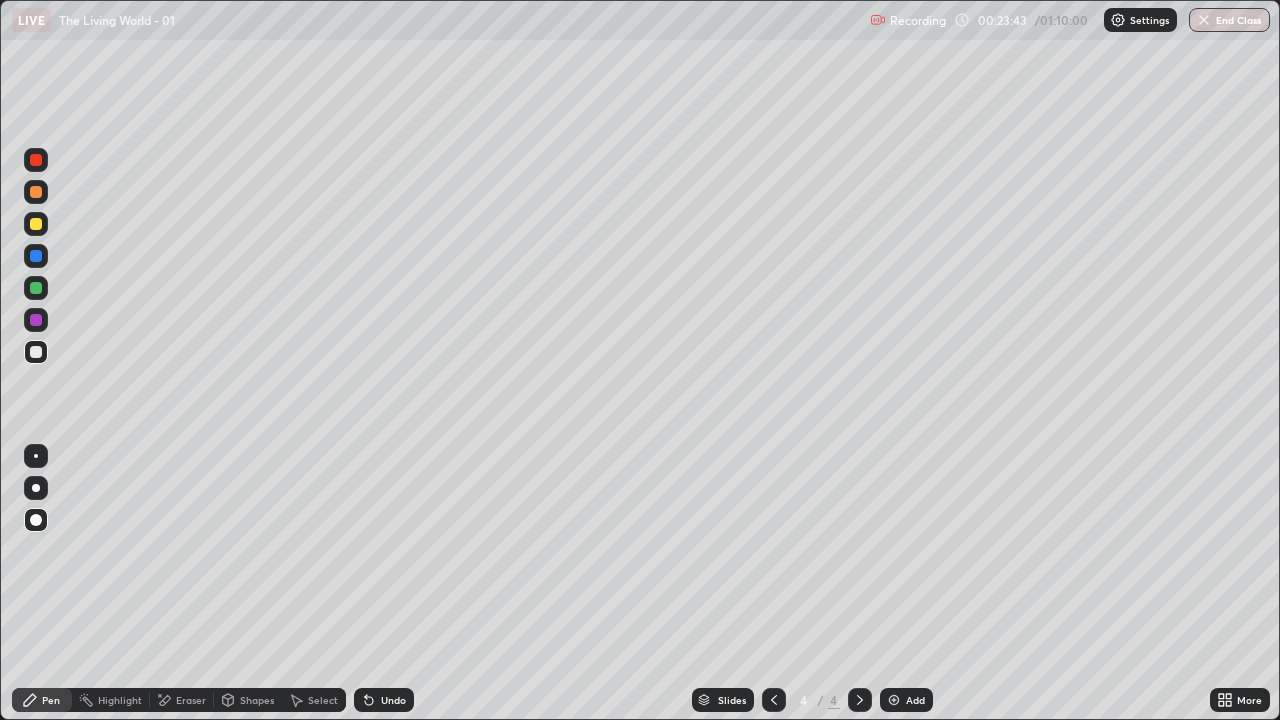click on "Undo" at bounding box center (384, 700) 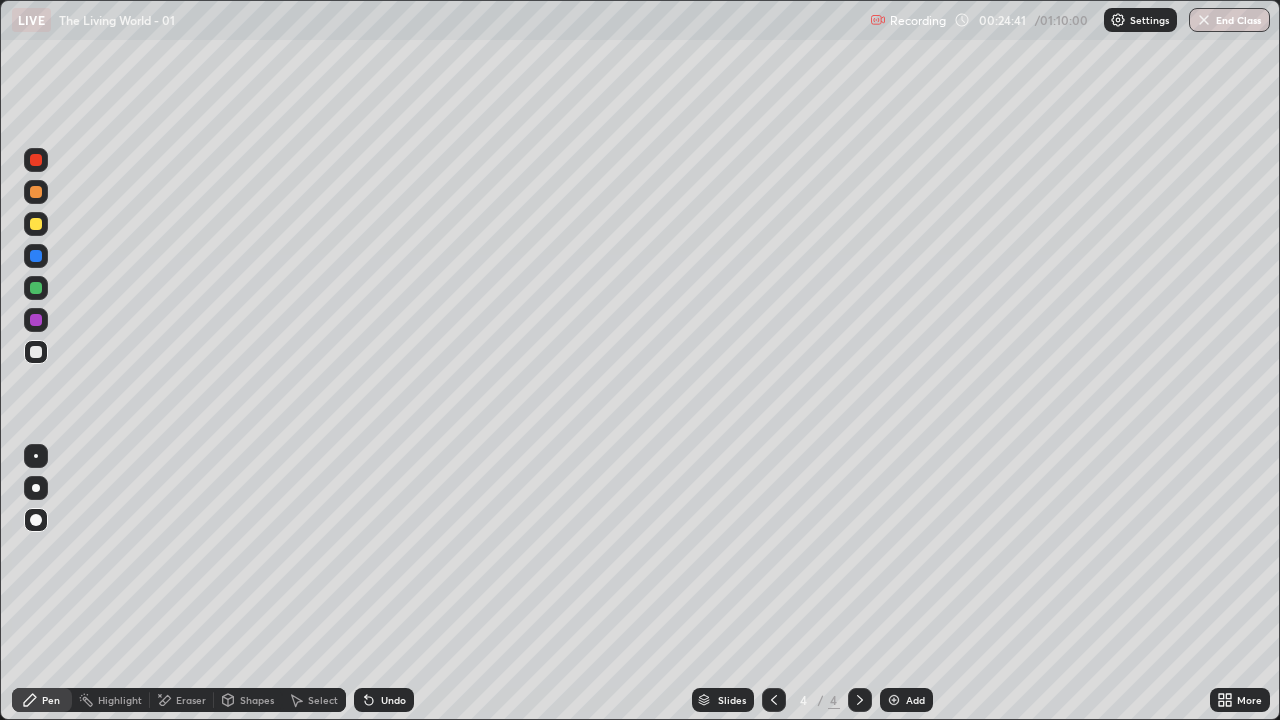 click on "Eraser" at bounding box center (191, 700) 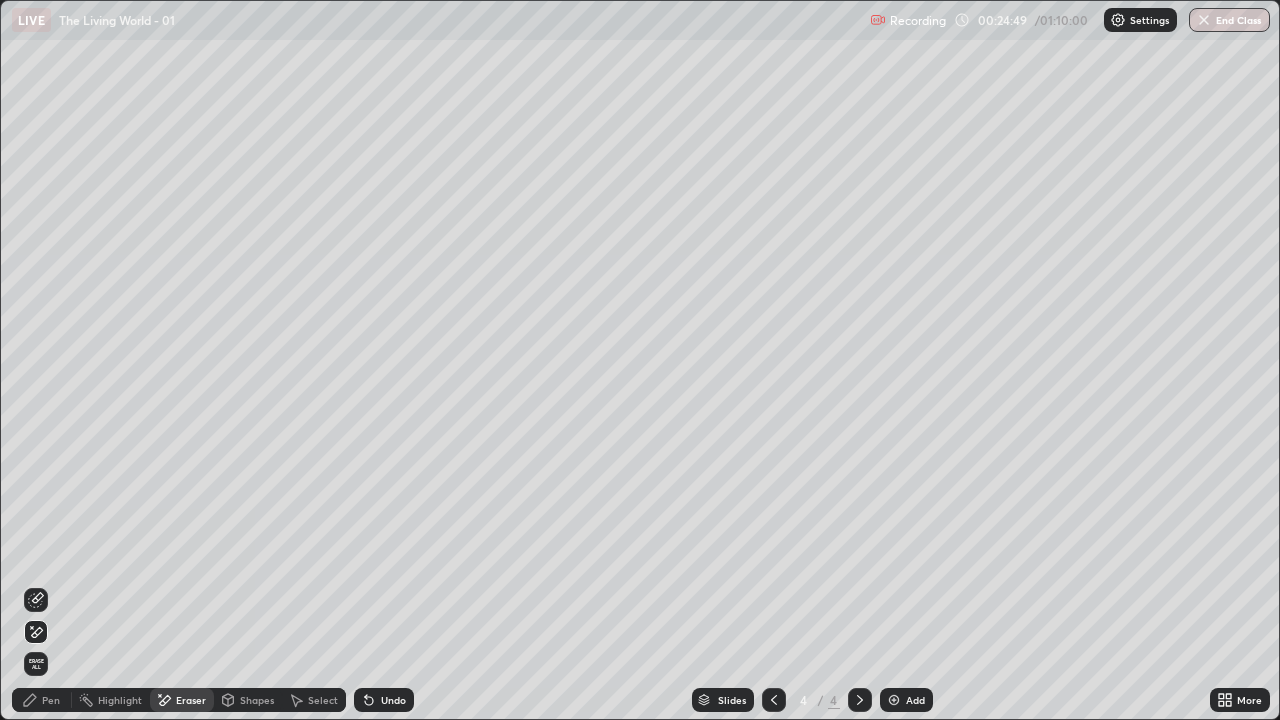 click 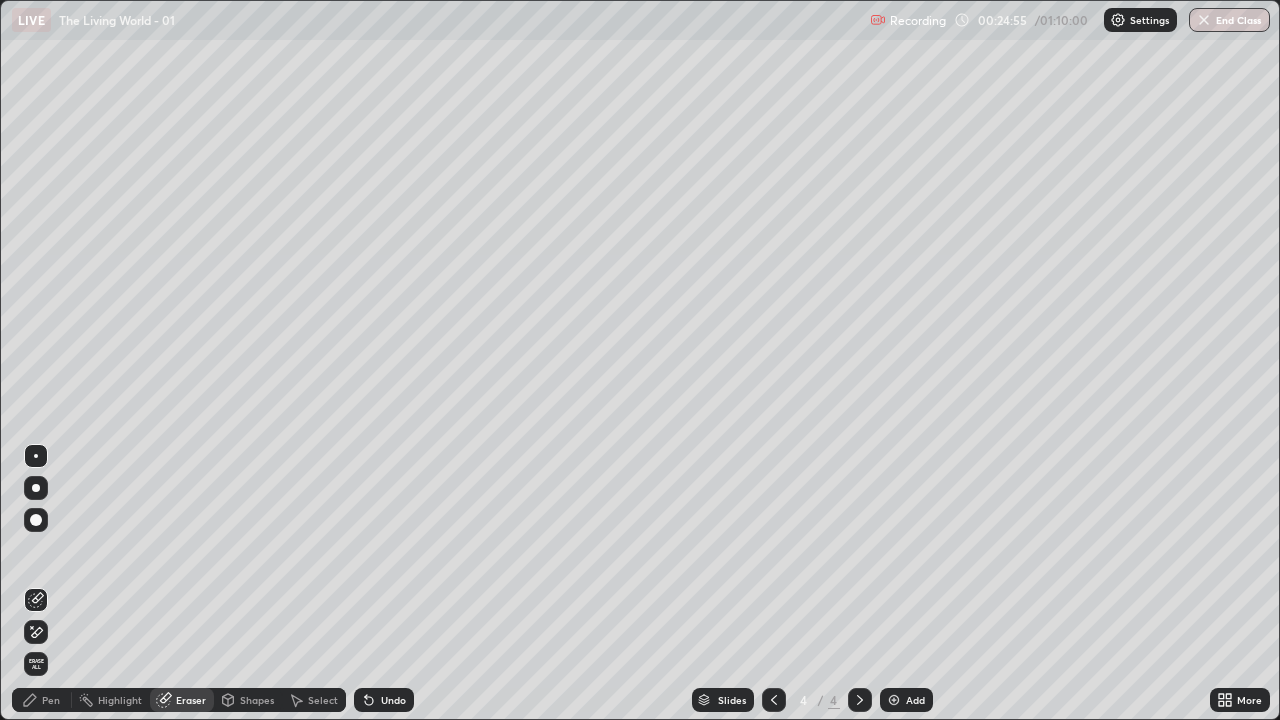 click on "Pen" at bounding box center (51, 700) 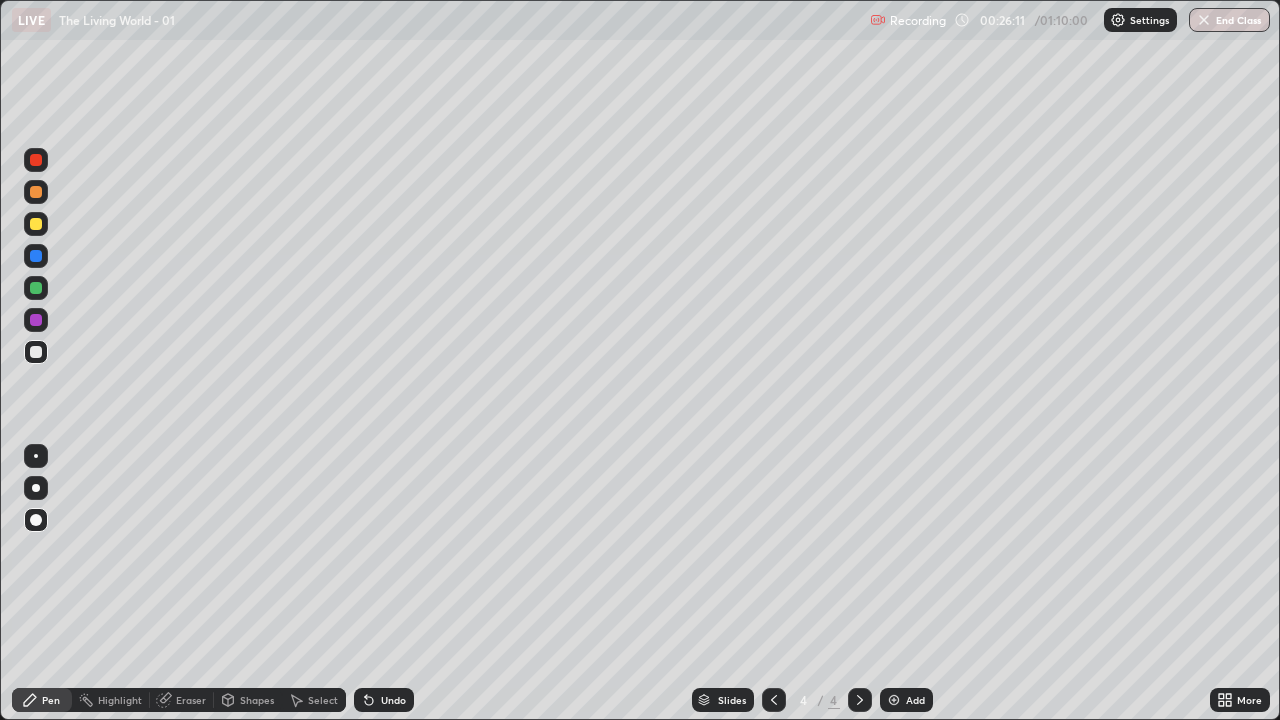 click at bounding box center [36, 352] 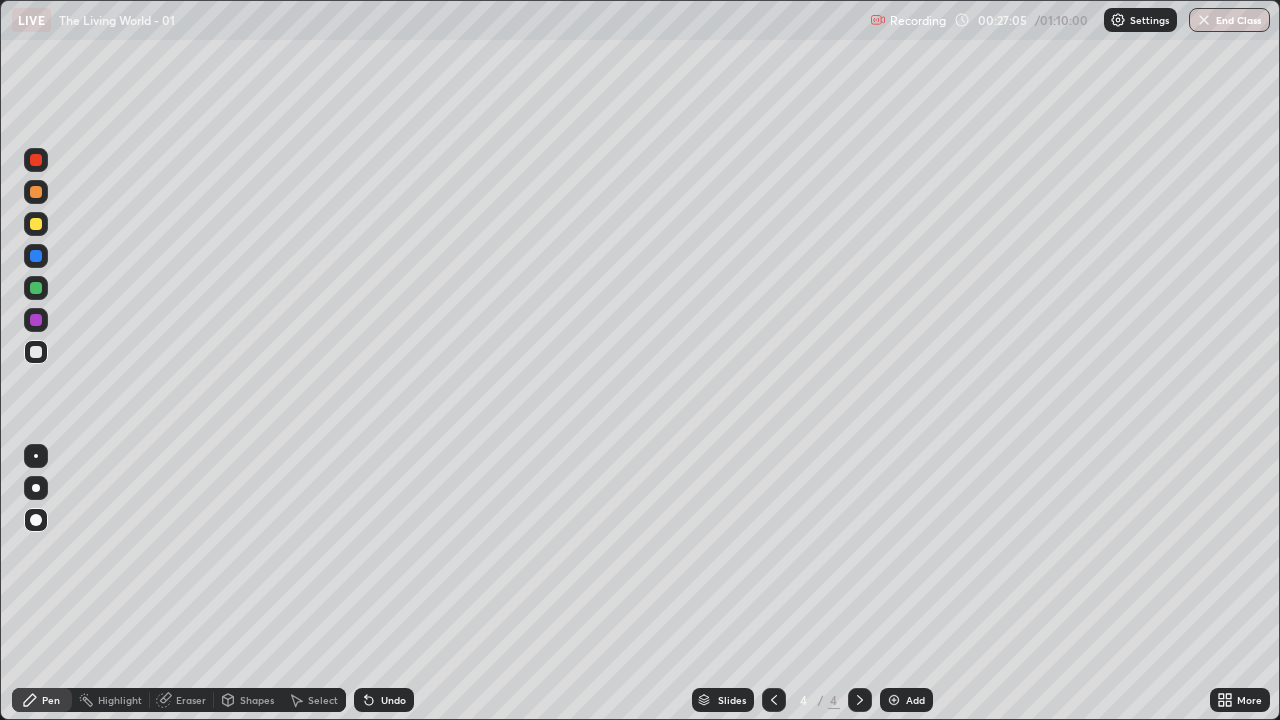click at bounding box center [36, 352] 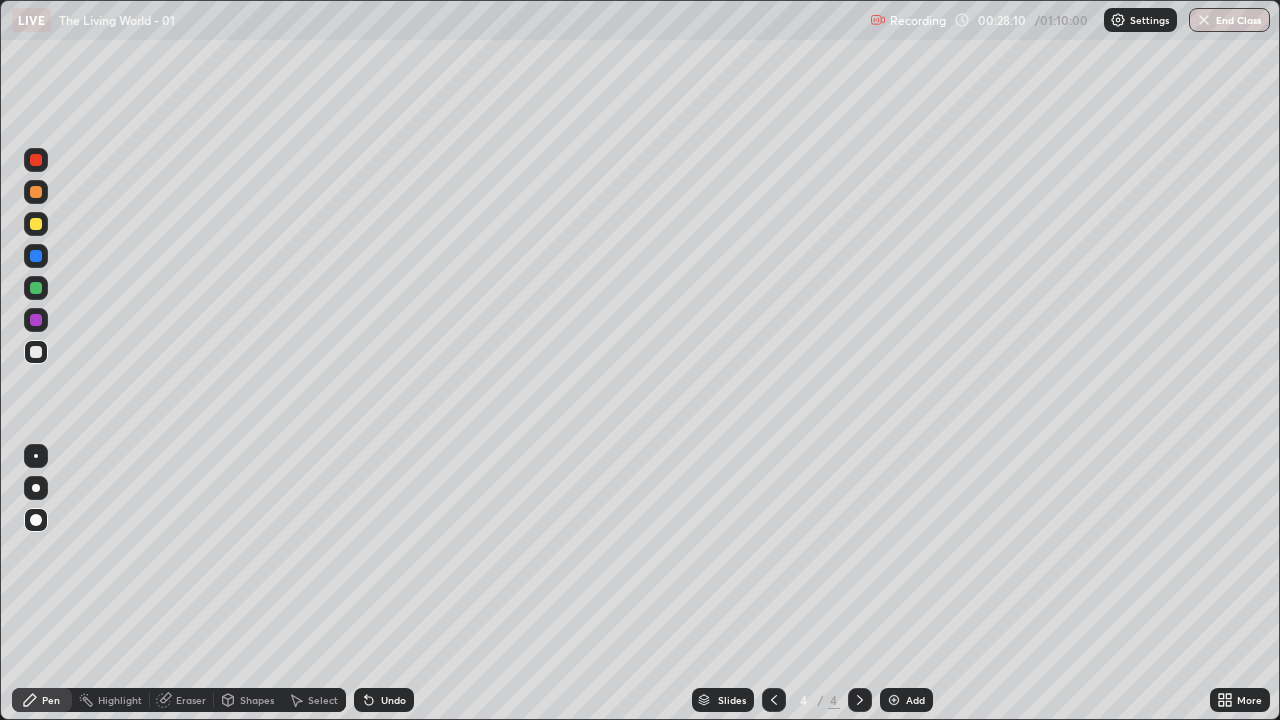 click at bounding box center [36, 352] 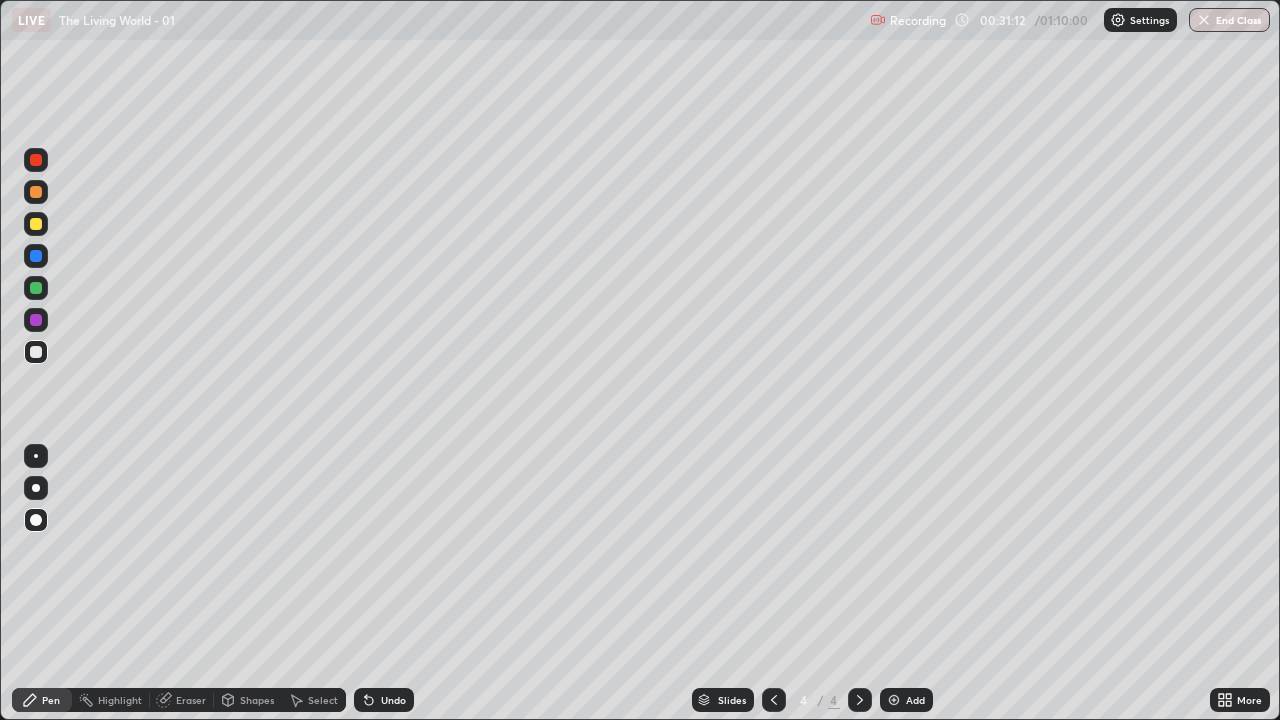 click at bounding box center (894, 700) 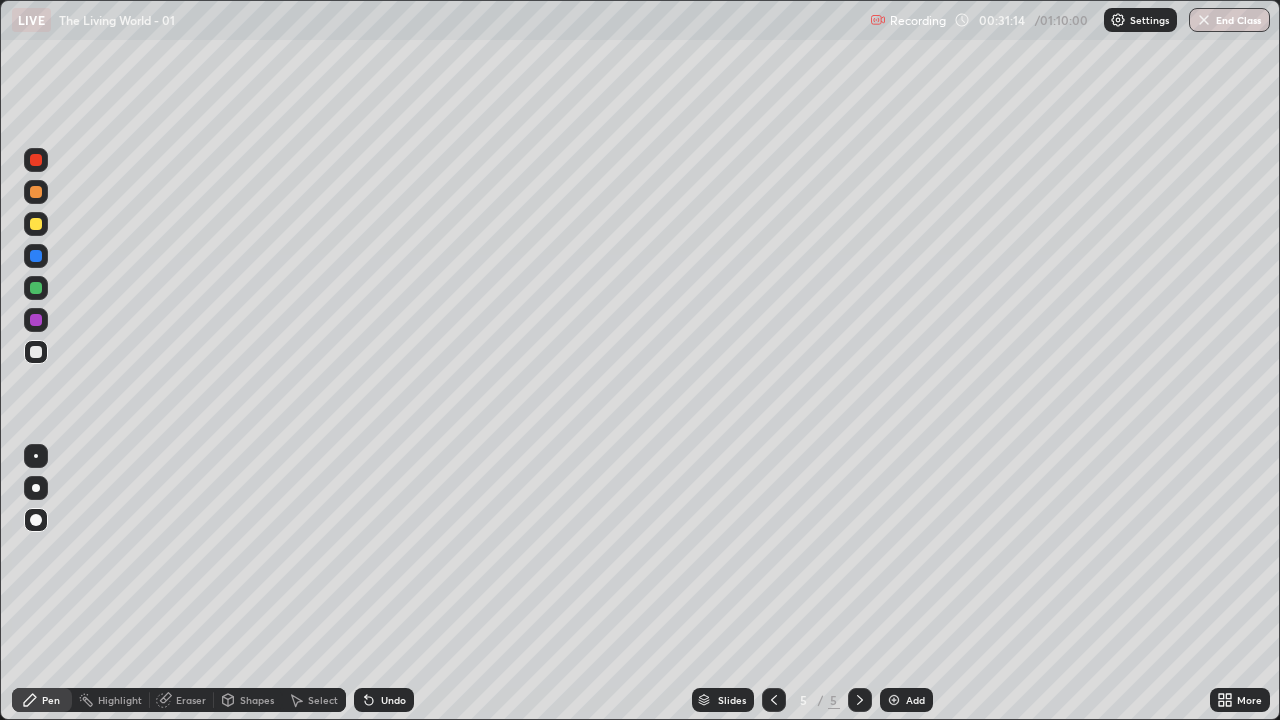 click at bounding box center (36, 224) 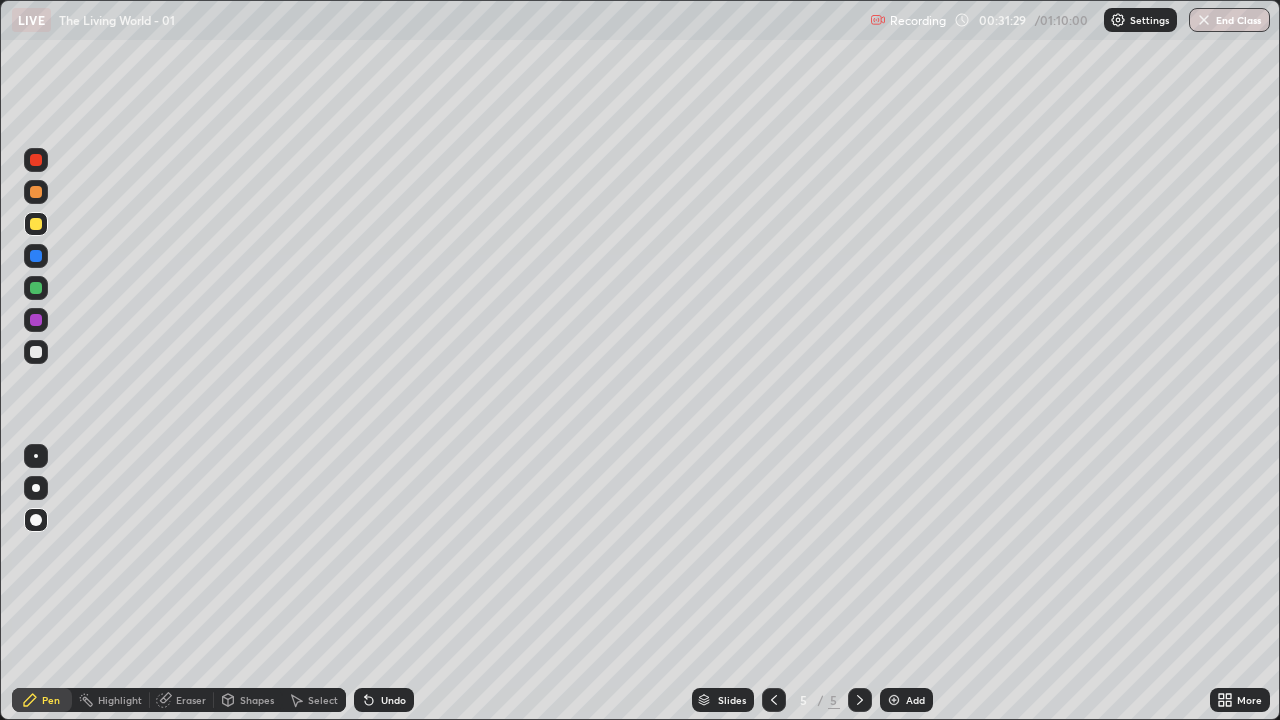 click at bounding box center (36, 288) 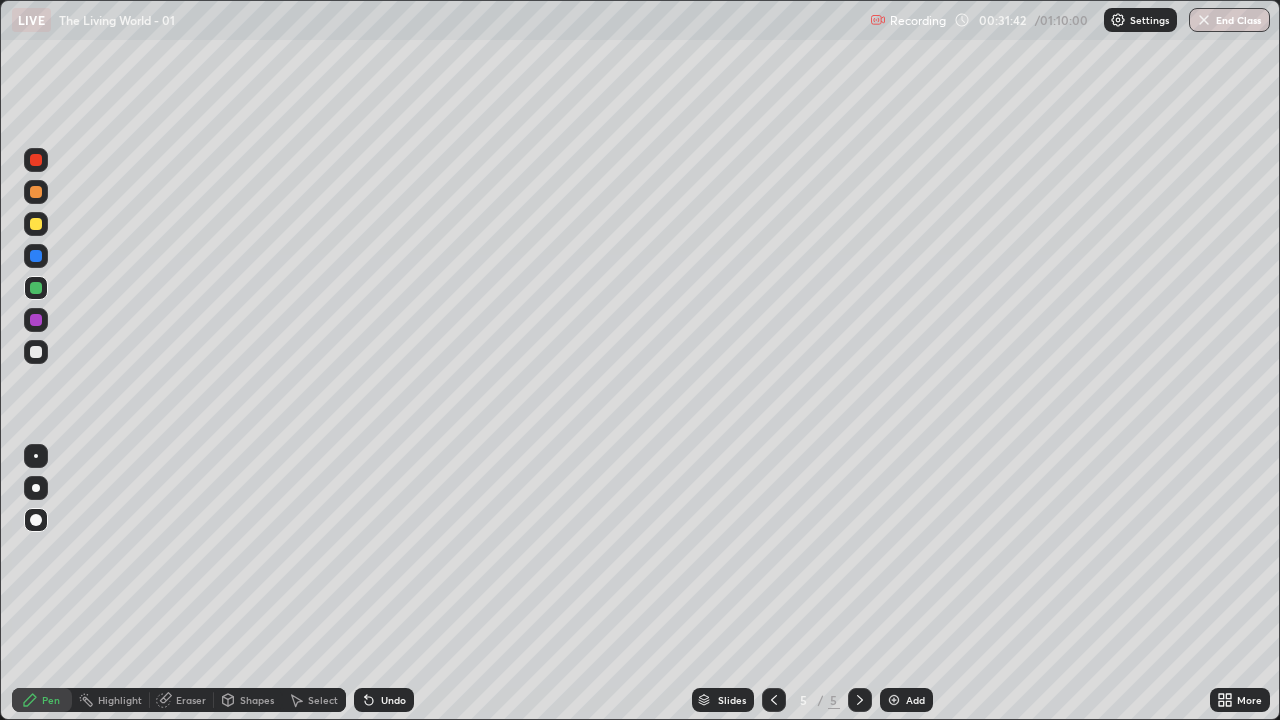 click at bounding box center [36, 352] 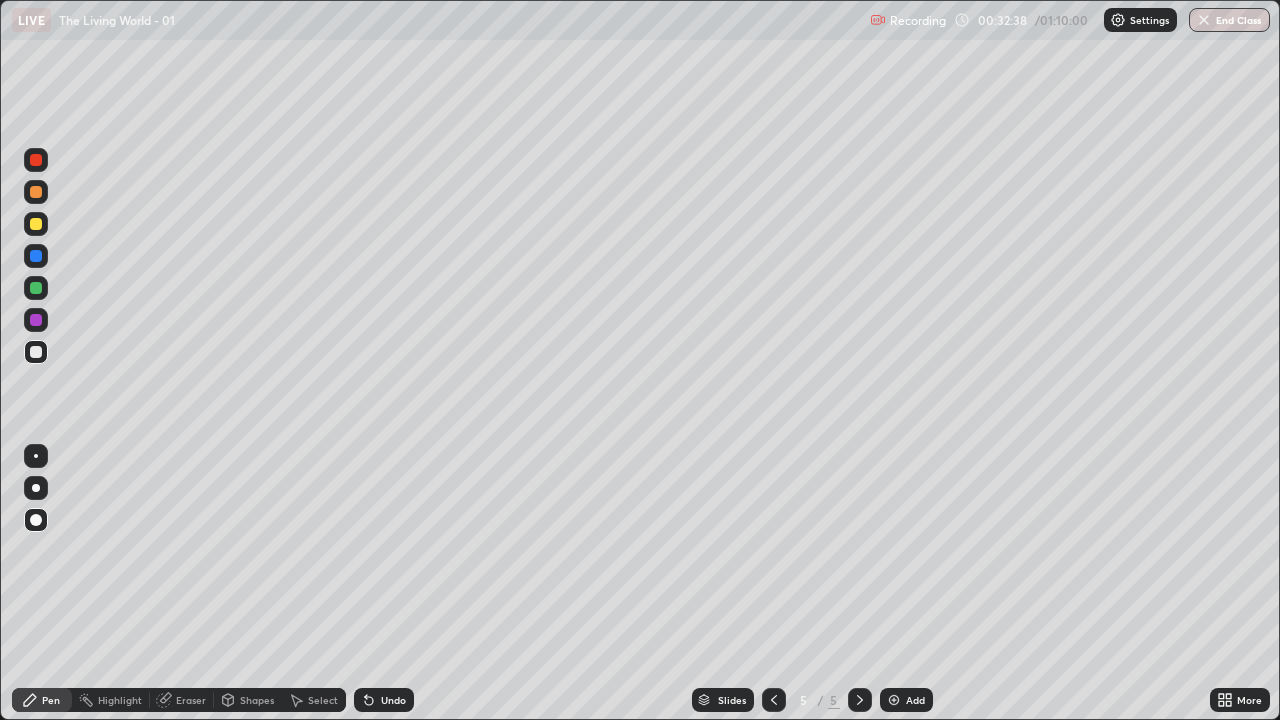 click at bounding box center (36, 288) 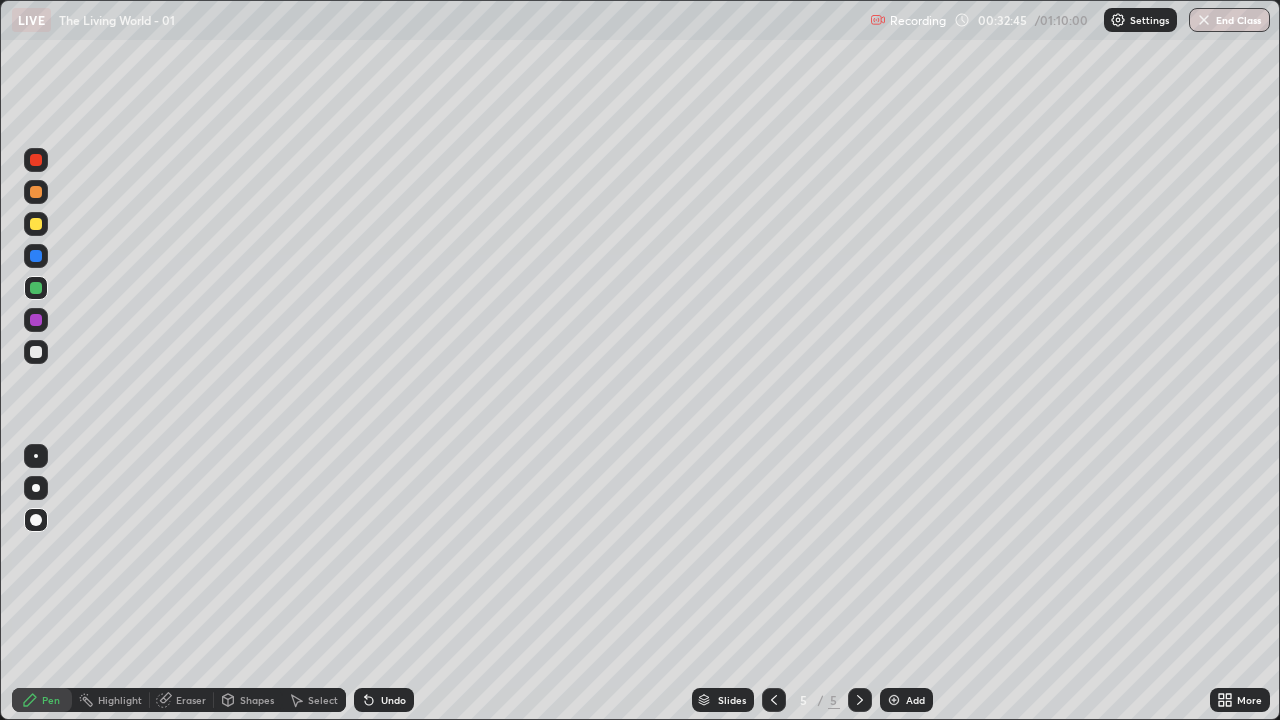 click at bounding box center (36, 352) 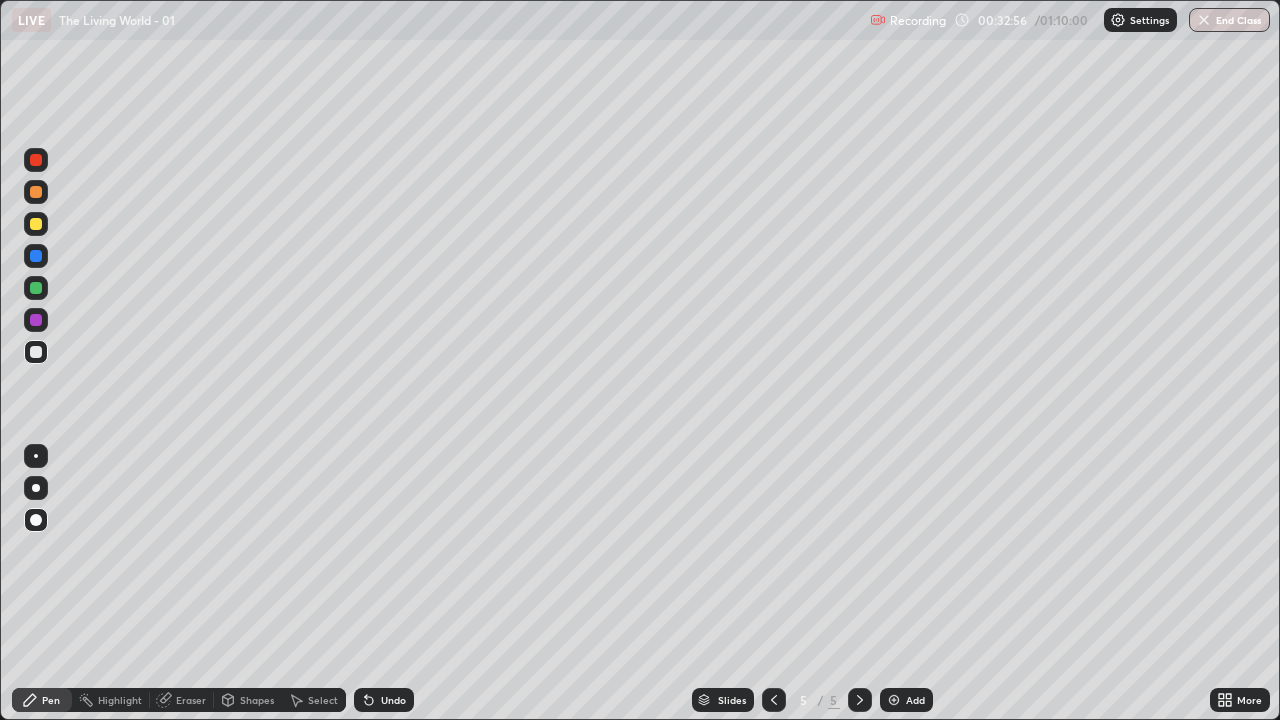 click at bounding box center [36, 288] 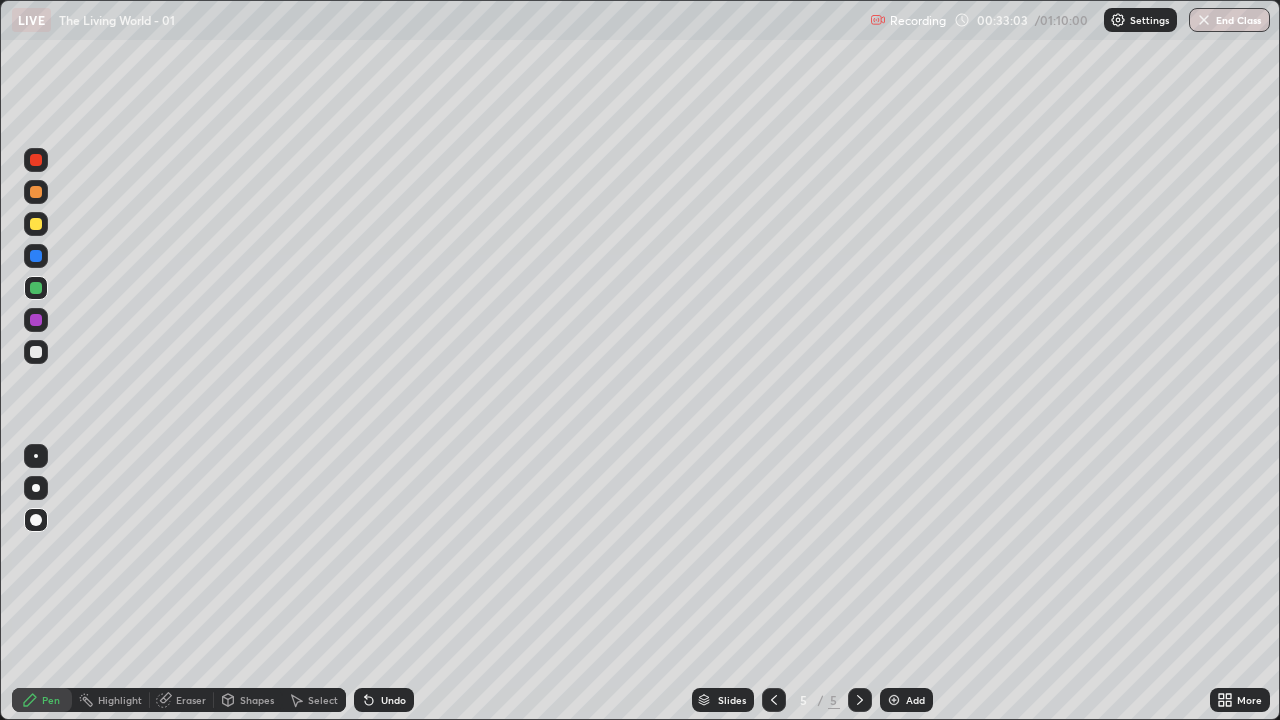 click at bounding box center [36, 352] 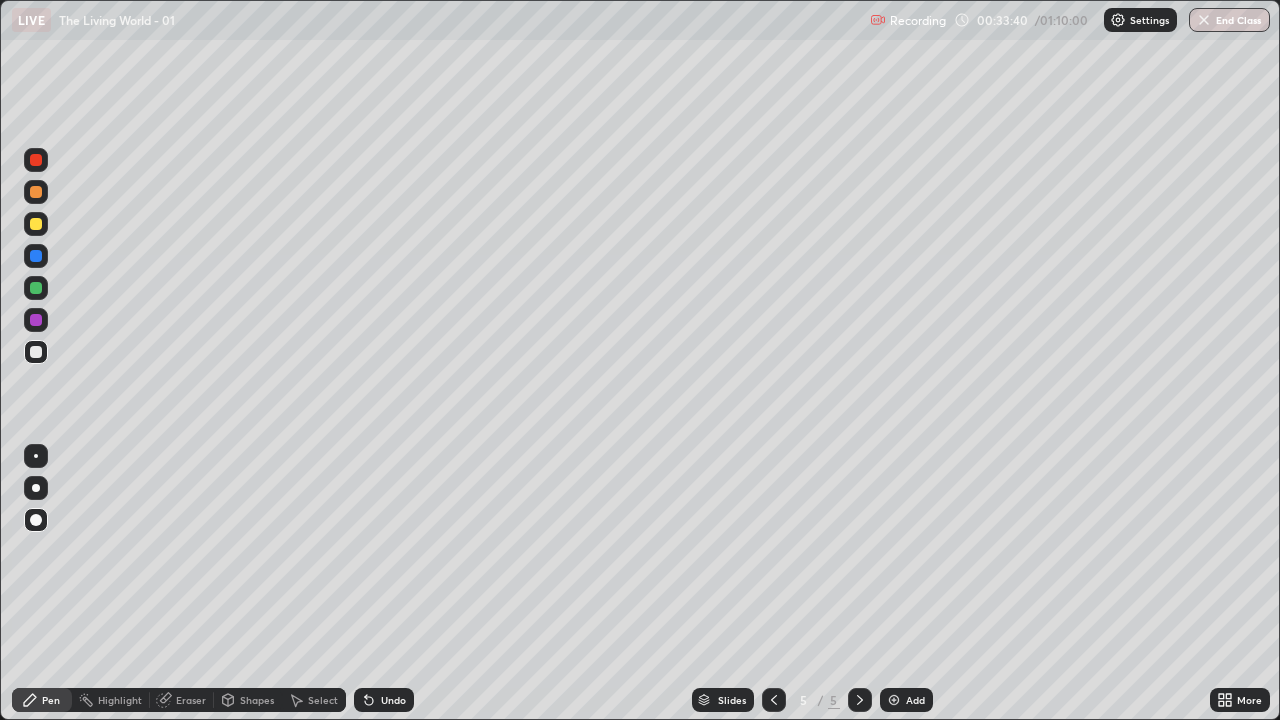 click at bounding box center [36, 288] 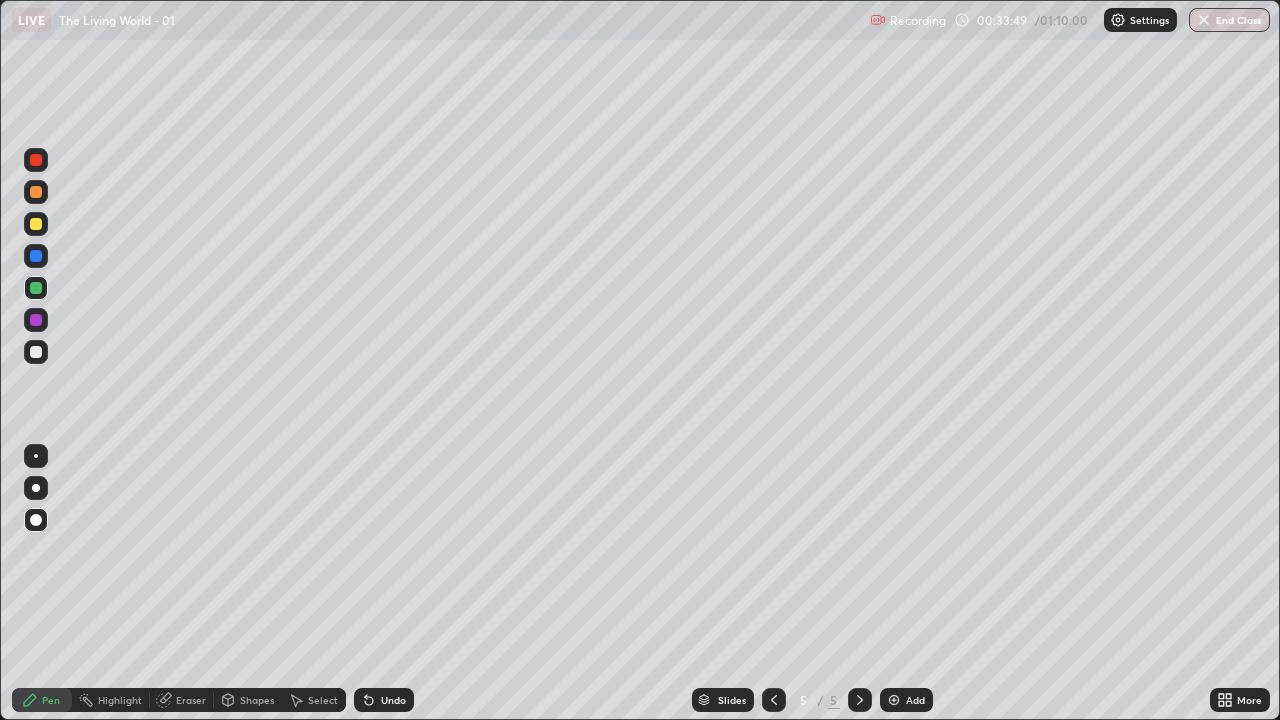 click at bounding box center (36, 352) 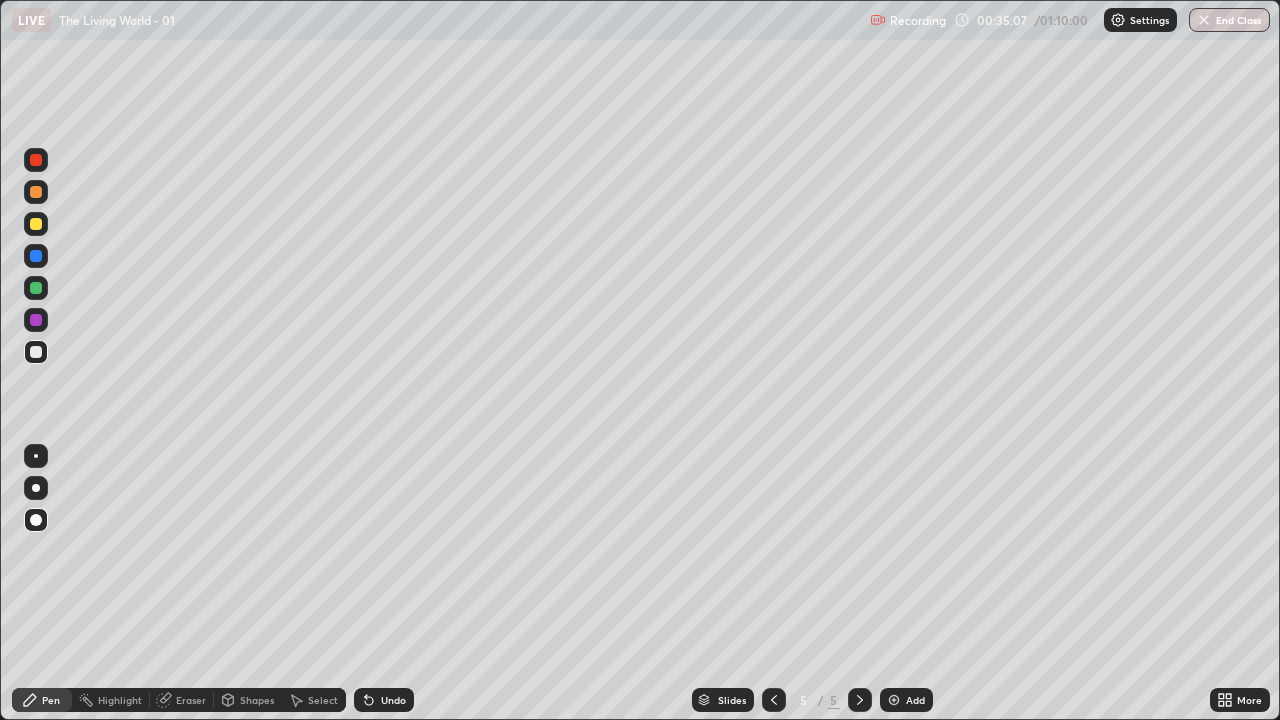 click at bounding box center (36, 288) 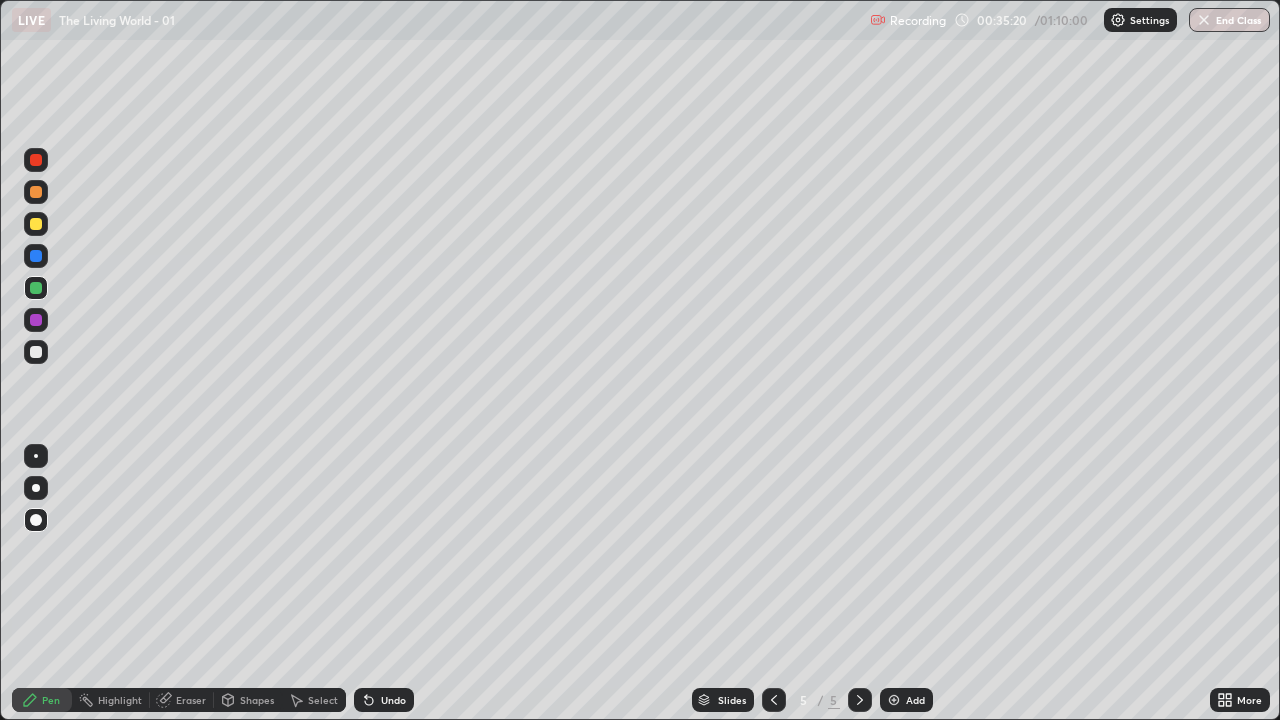 click at bounding box center (36, 352) 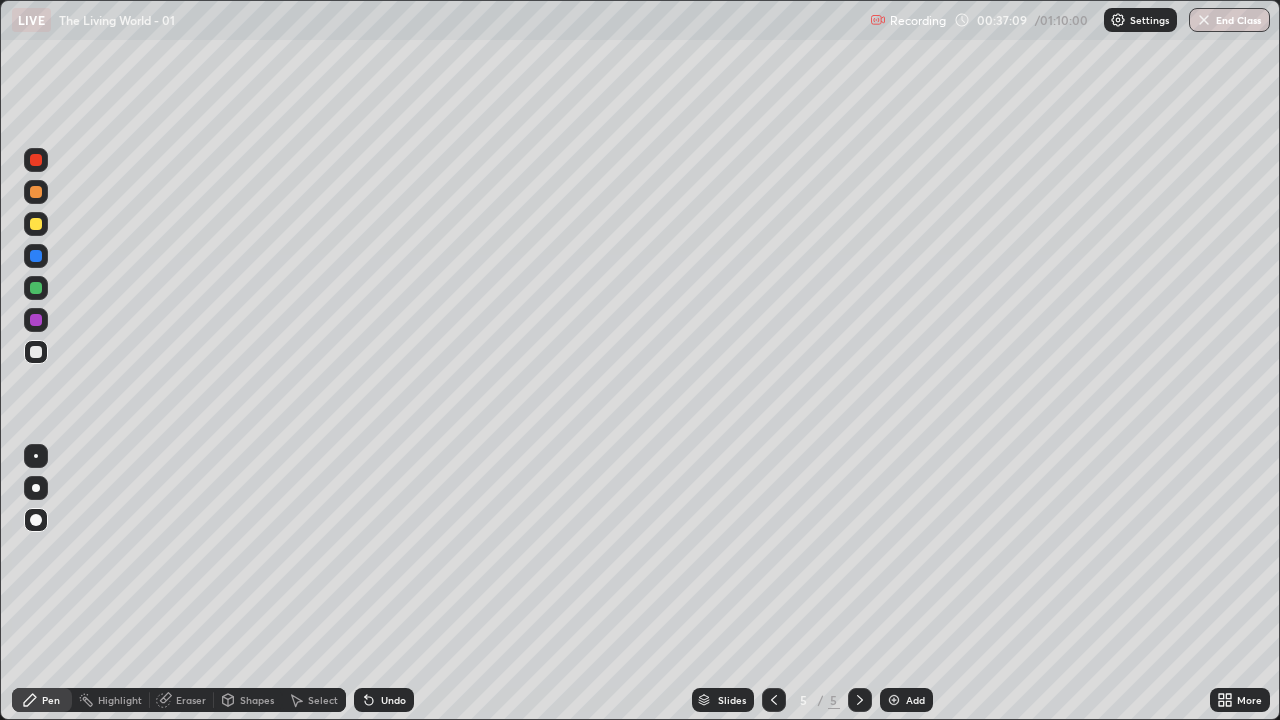 click at bounding box center (36, 320) 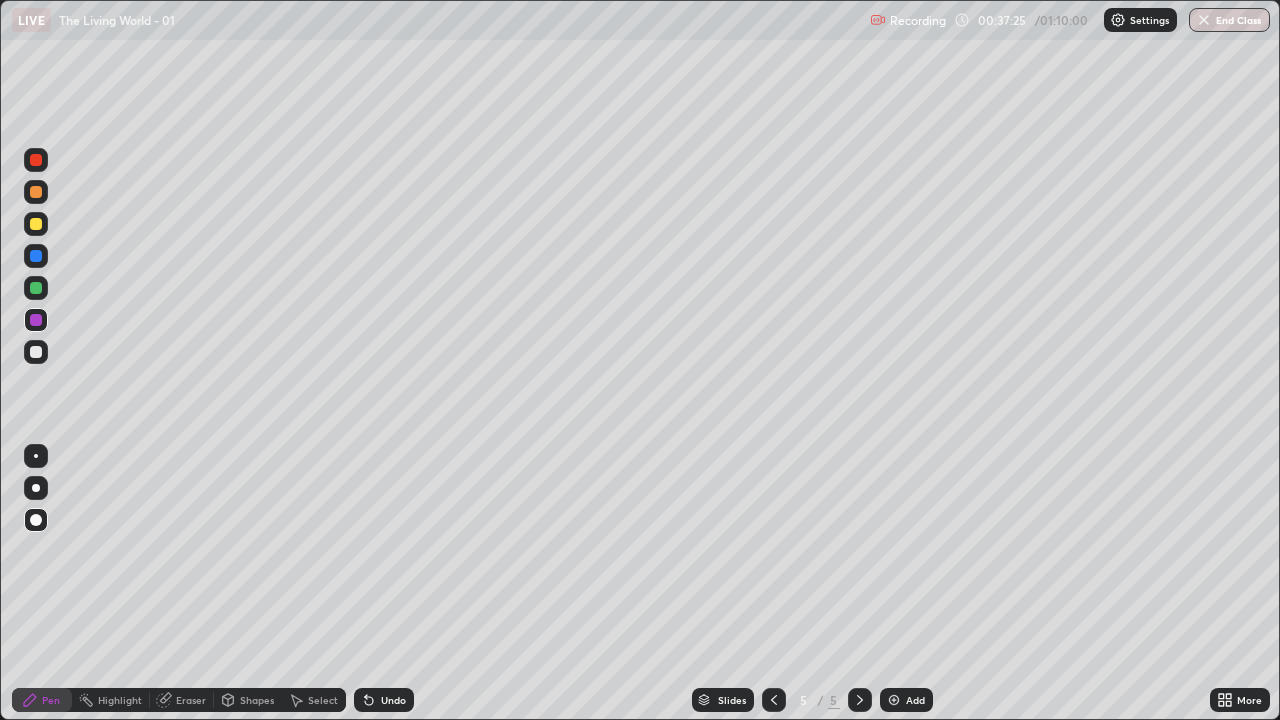 click at bounding box center [36, 352] 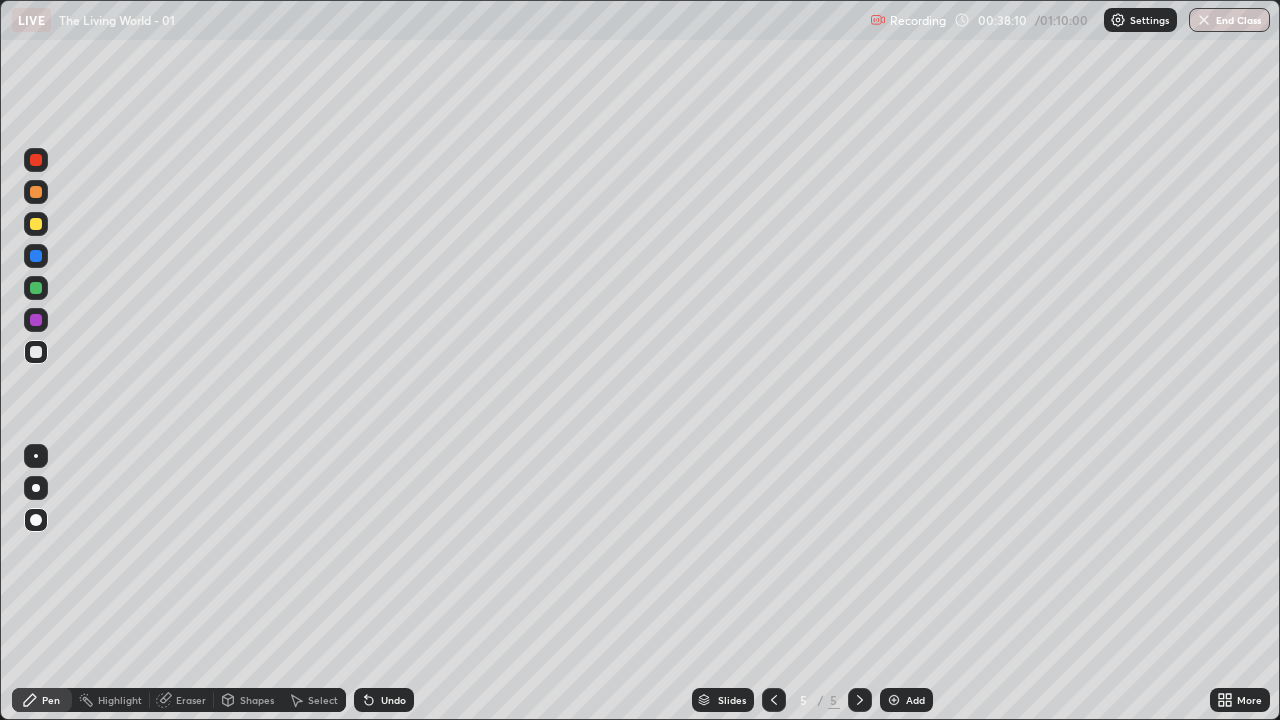 click at bounding box center (36, 256) 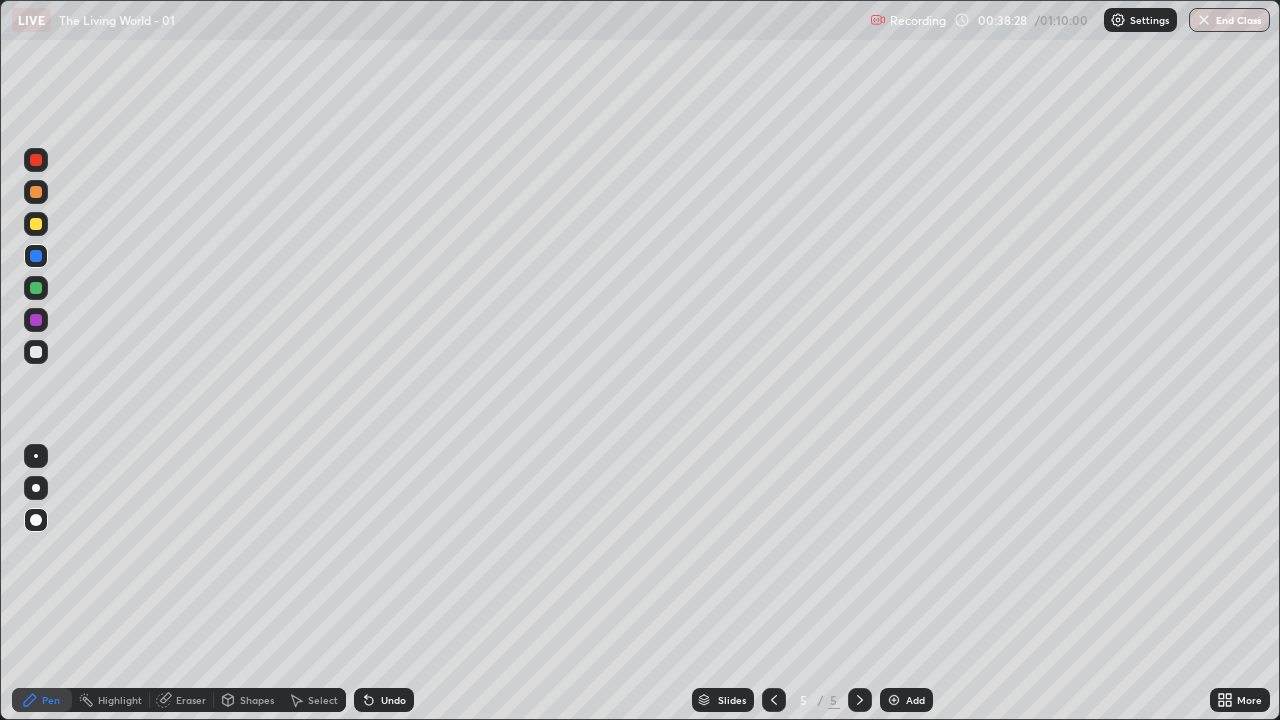 click at bounding box center (36, 352) 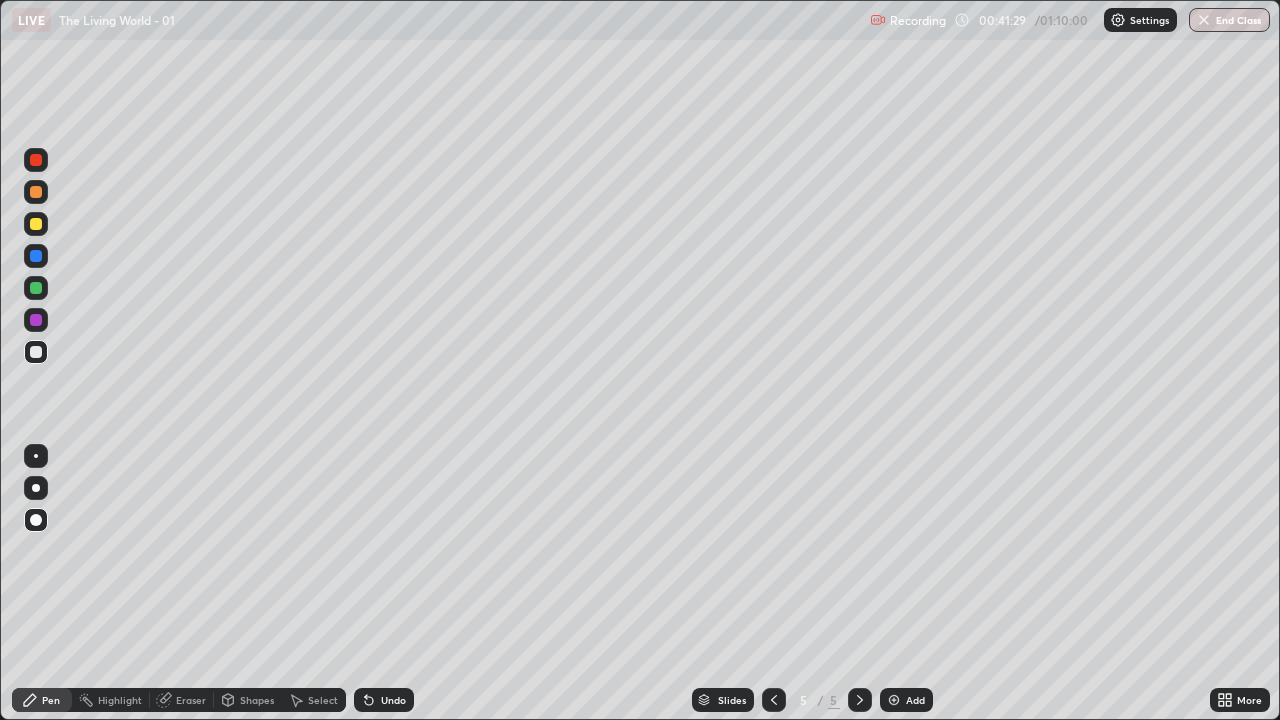 click on "Add" at bounding box center [915, 700] 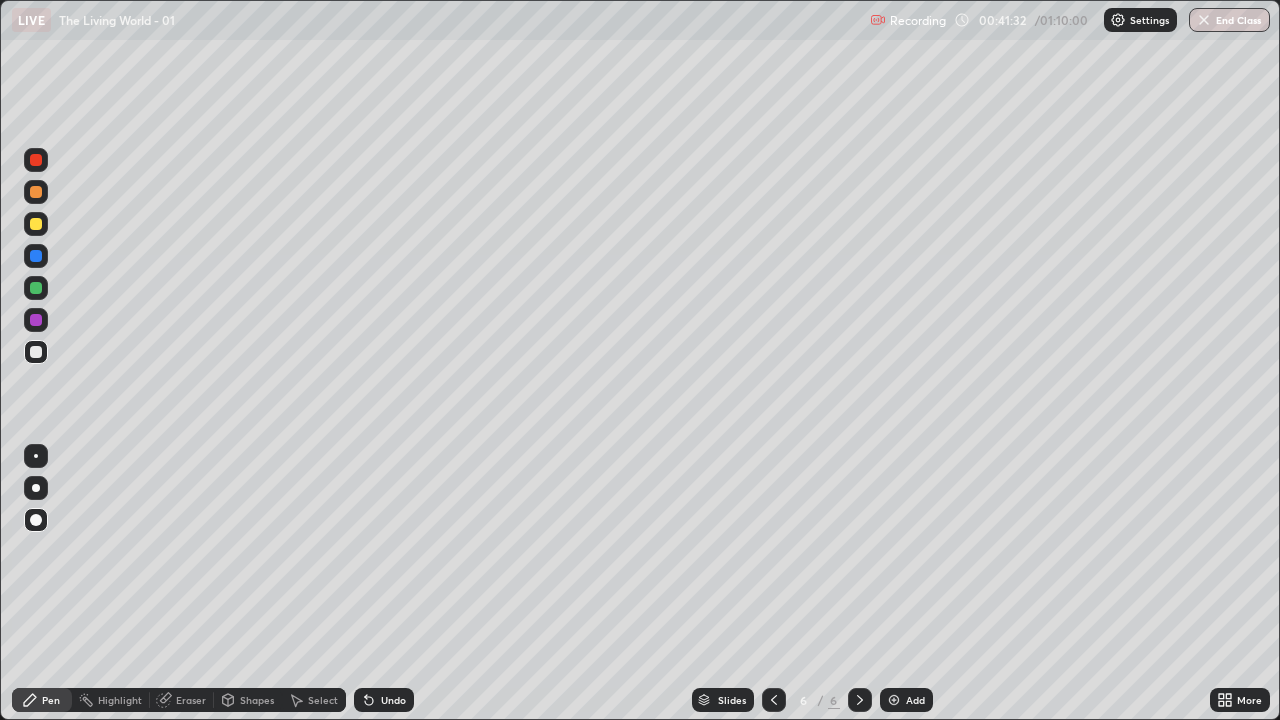 click at bounding box center (36, 320) 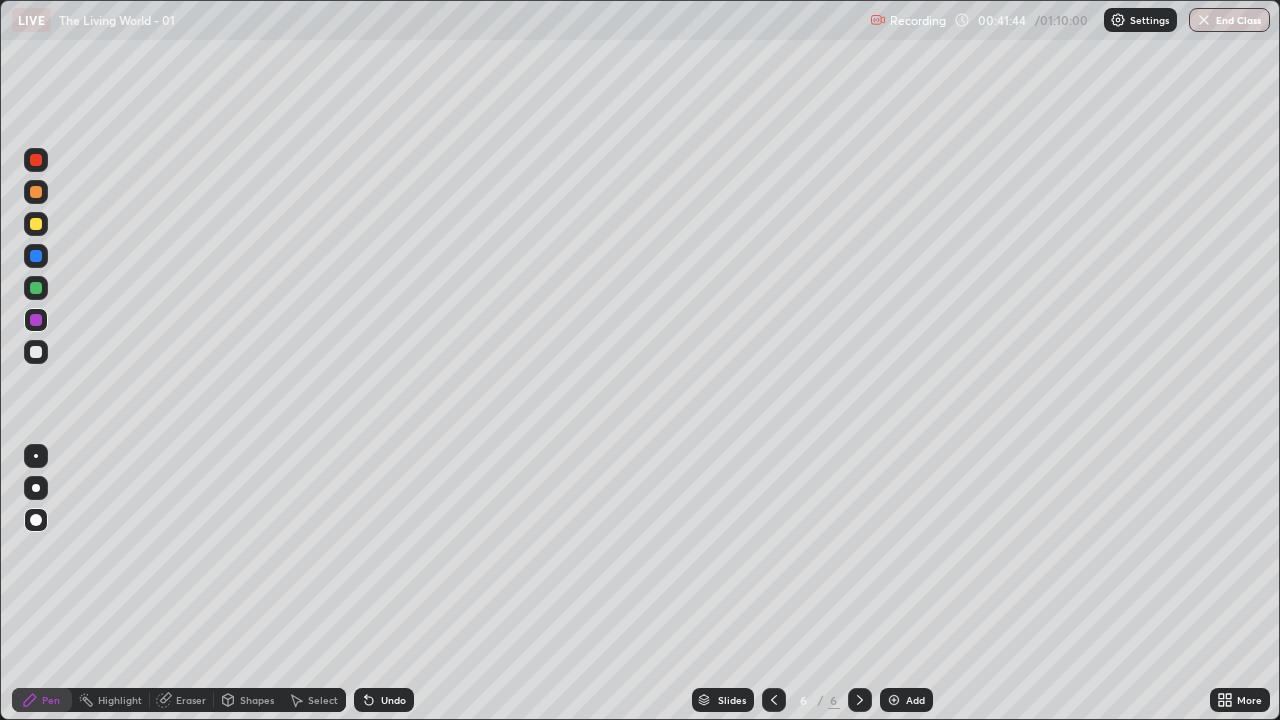 click at bounding box center [36, 352] 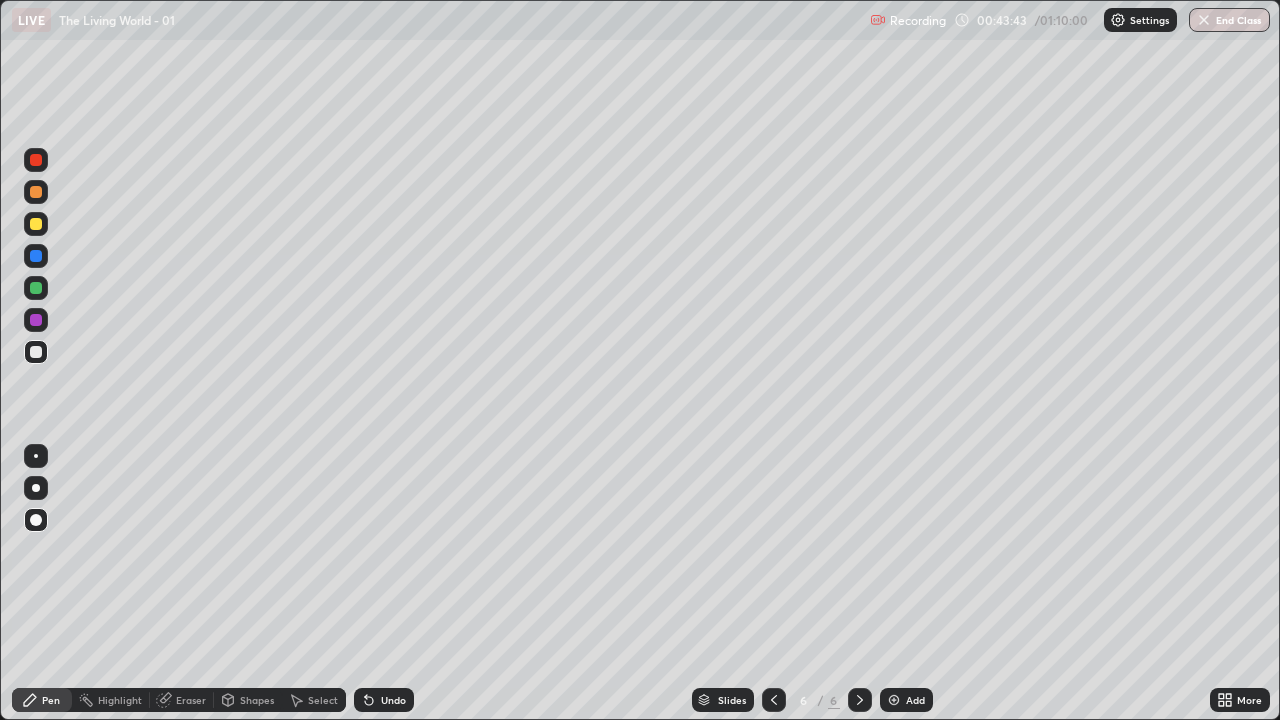 click at bounding box center (36, 256) 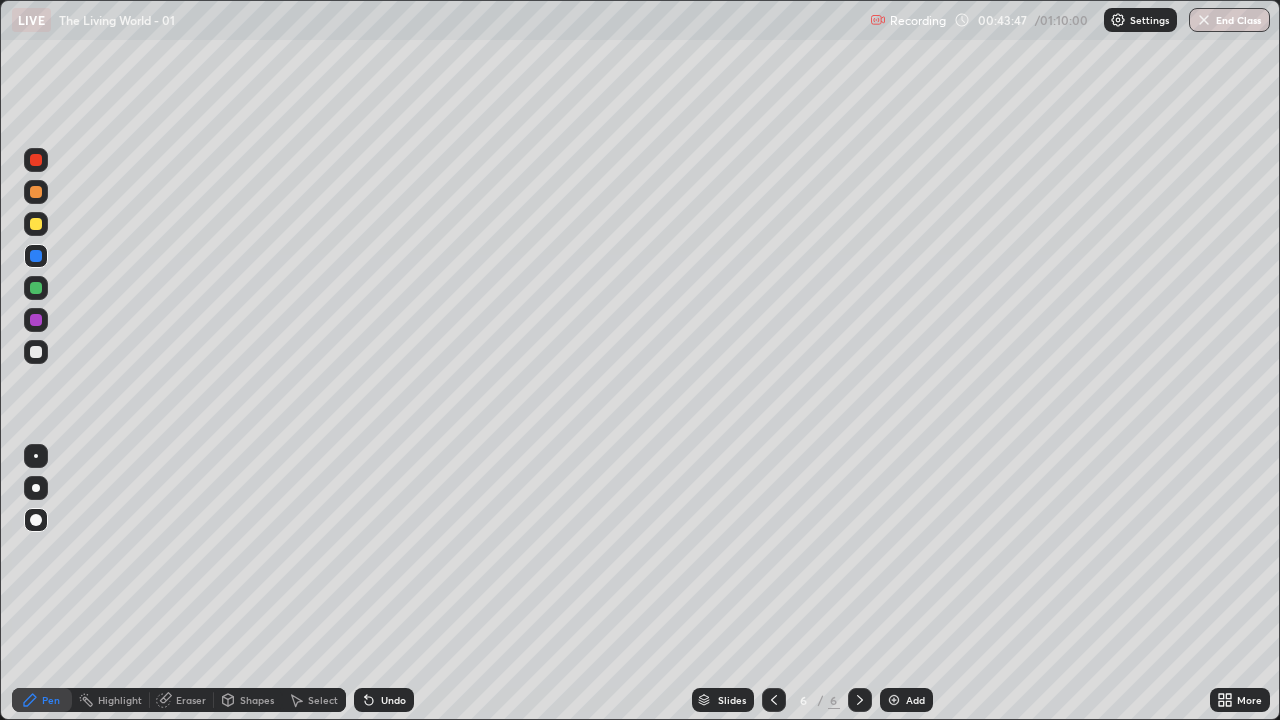 click on "Shapes" at bounding box center [257, 700] 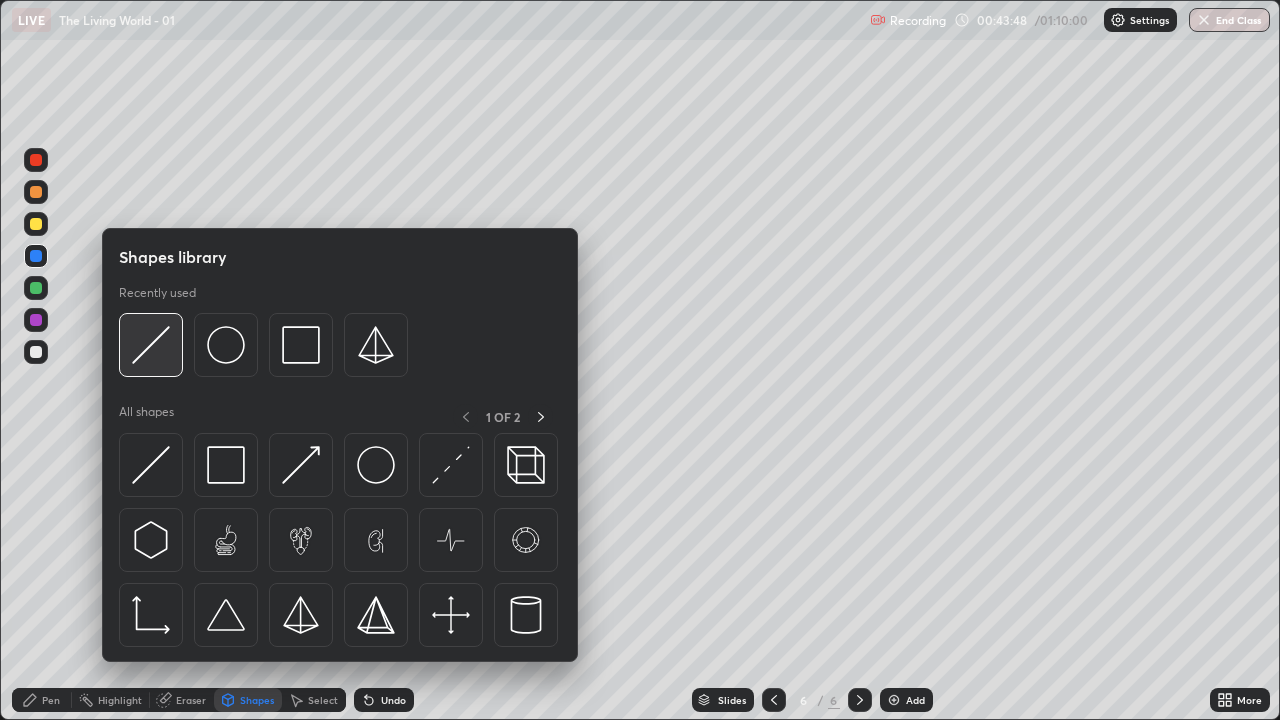 click at bounding box center (151, 345) 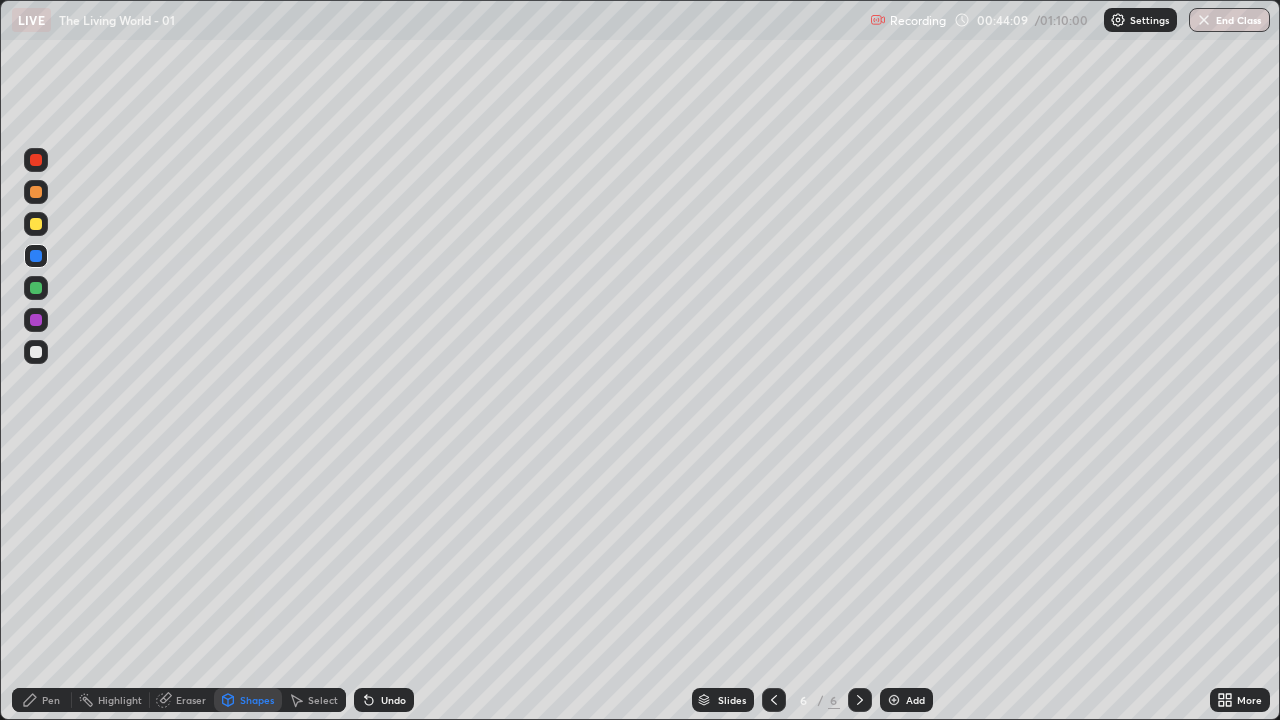 click at bounding box center [36, 288] 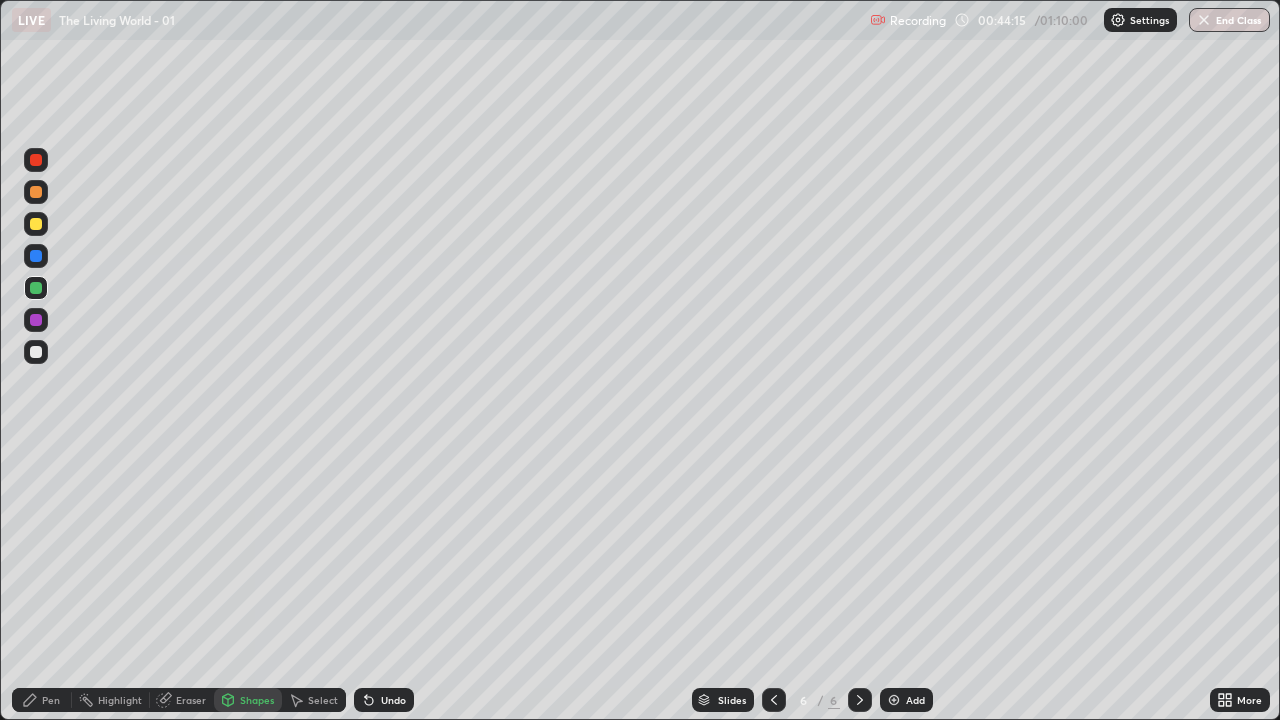 click 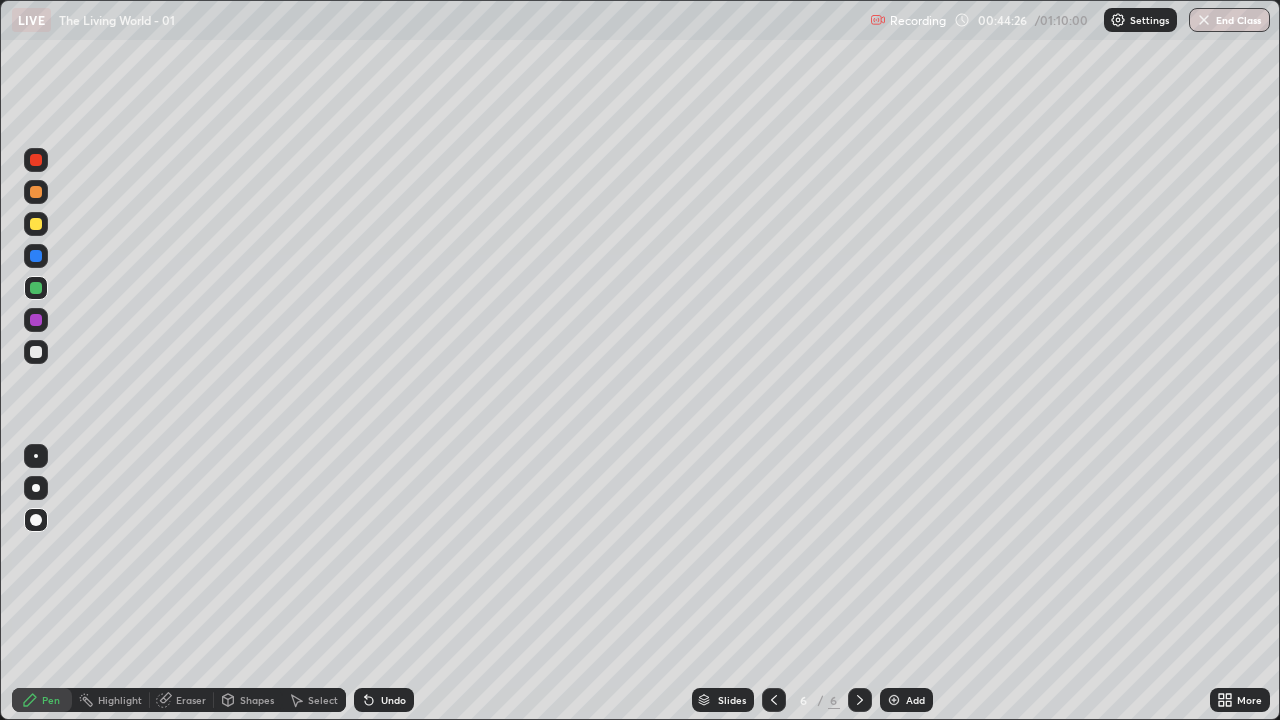 click at bounding box center [36, 256] 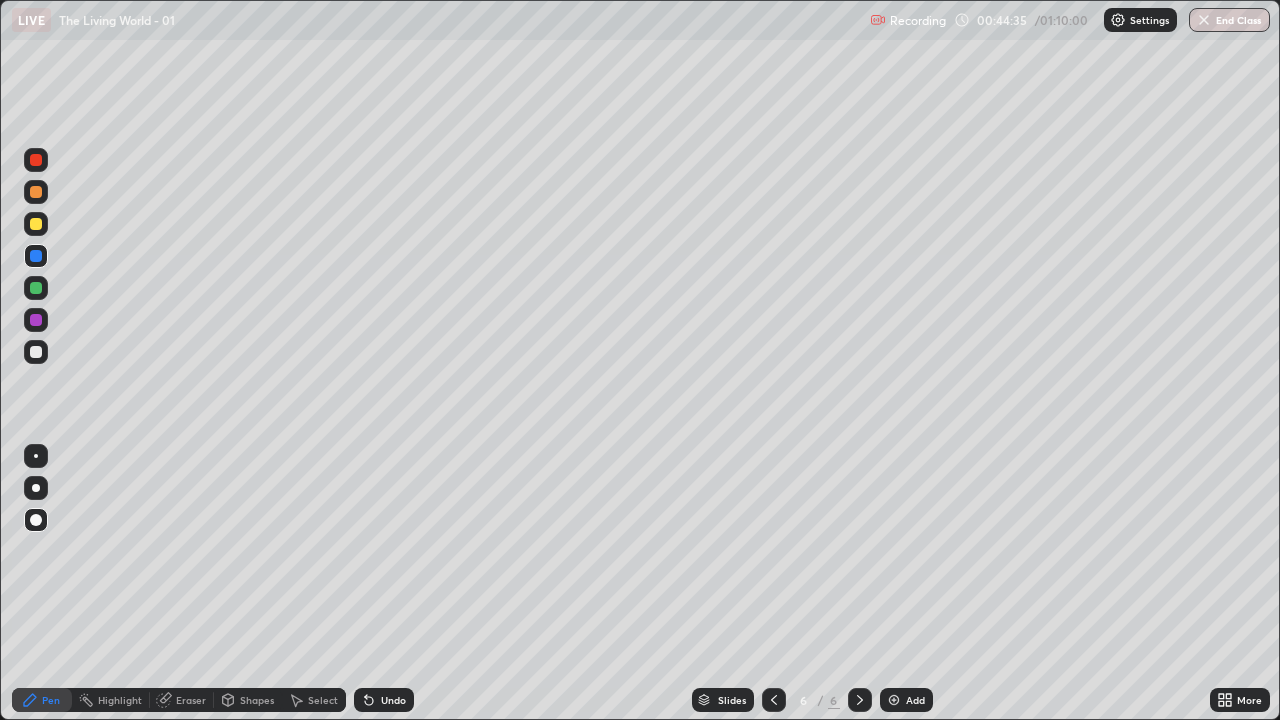 click at bounding box center (36, 352) 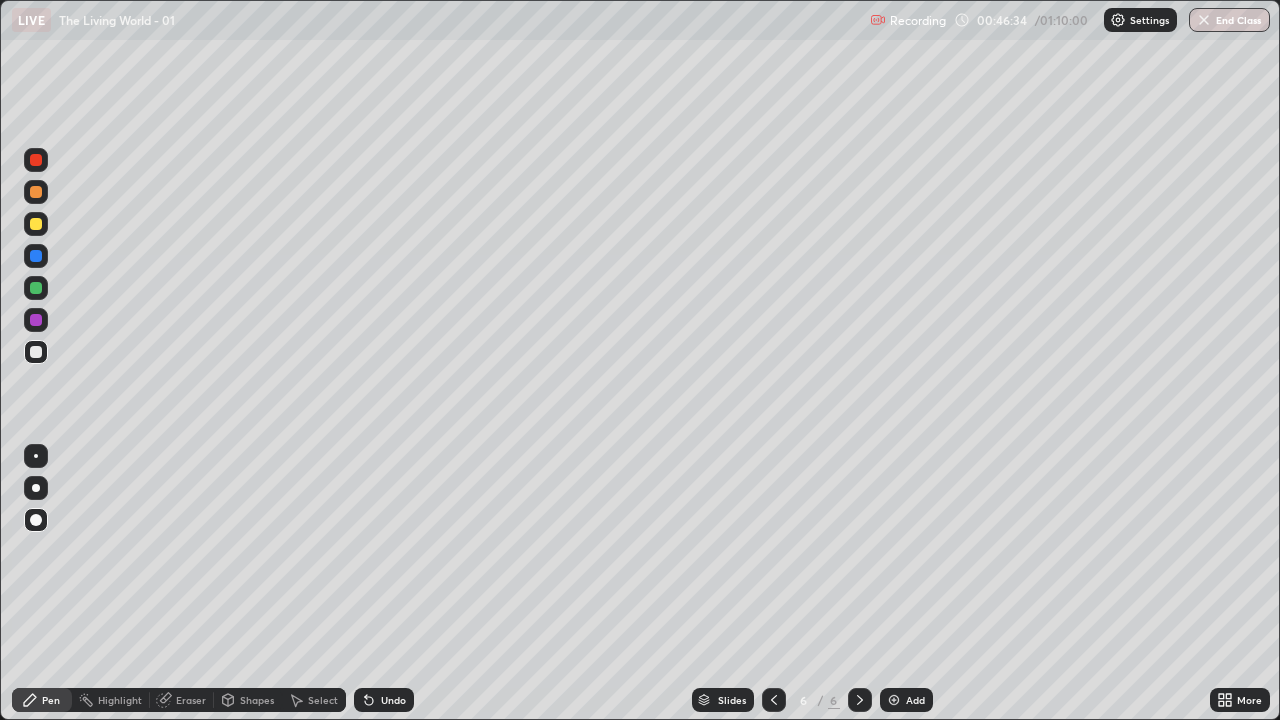 click at bounding box center [36, 192] 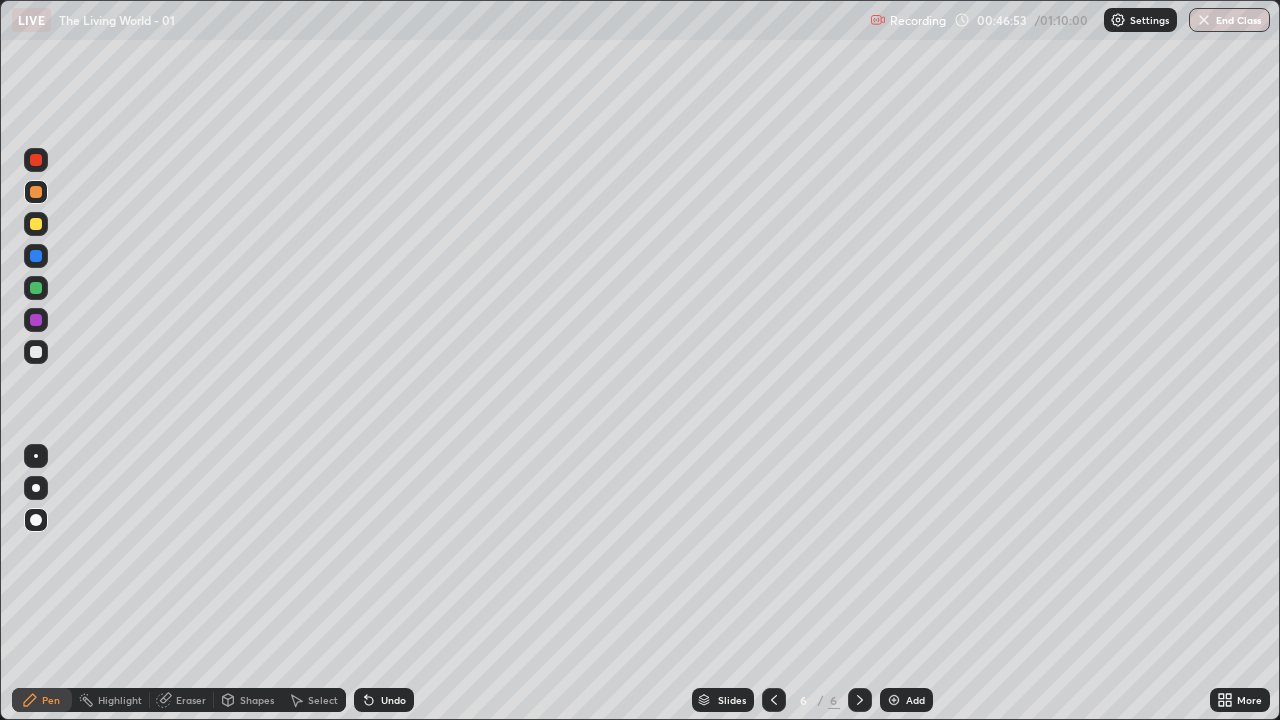 click at bounding box center (36, 352) 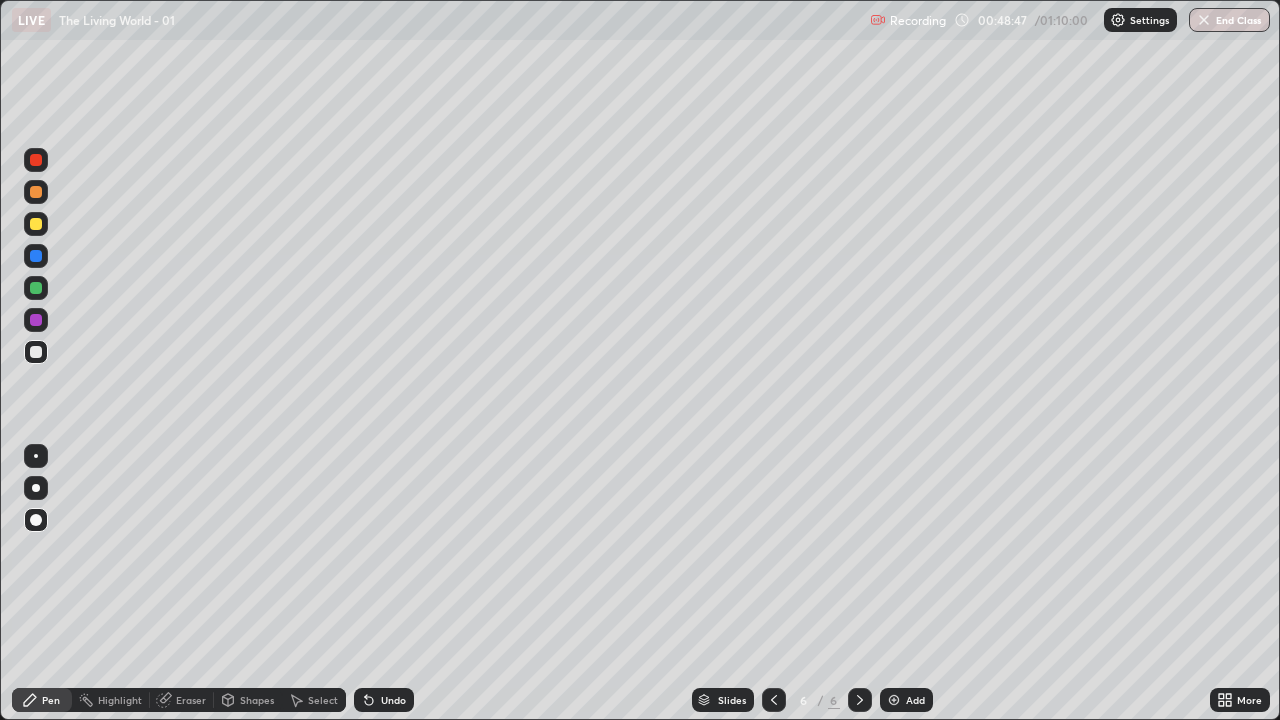 click at bounding box center (36, 224) 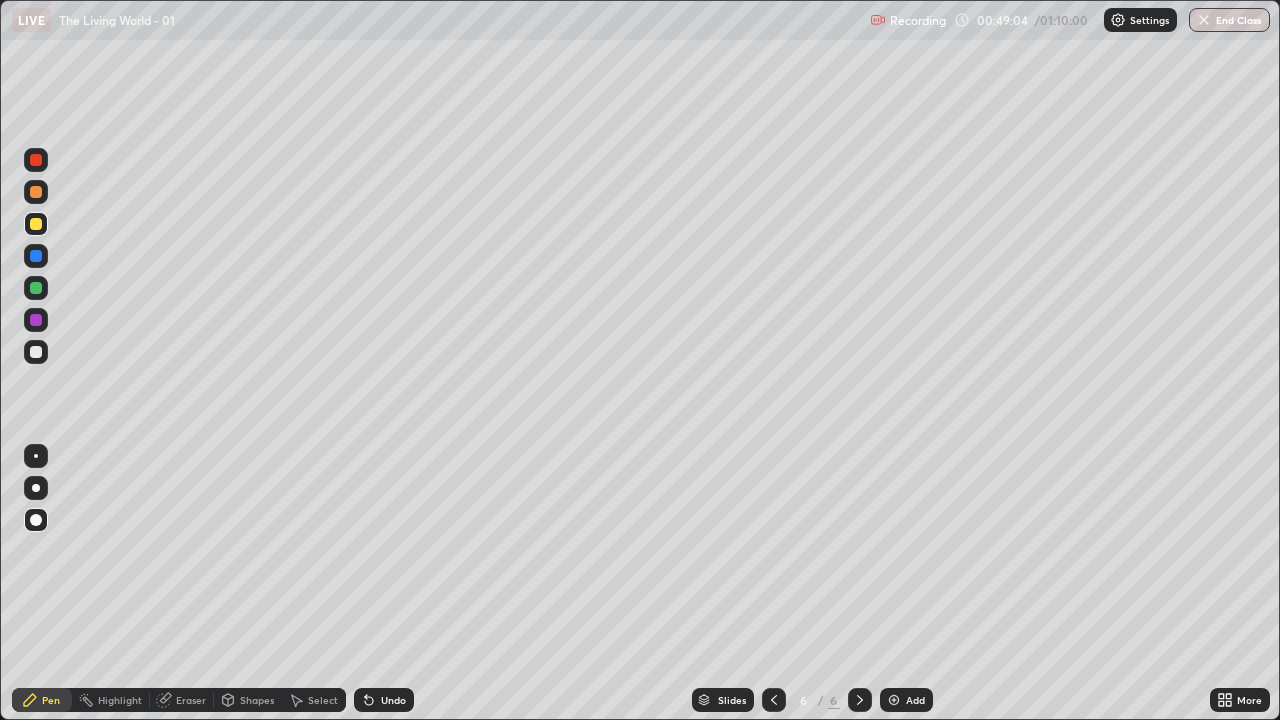 click 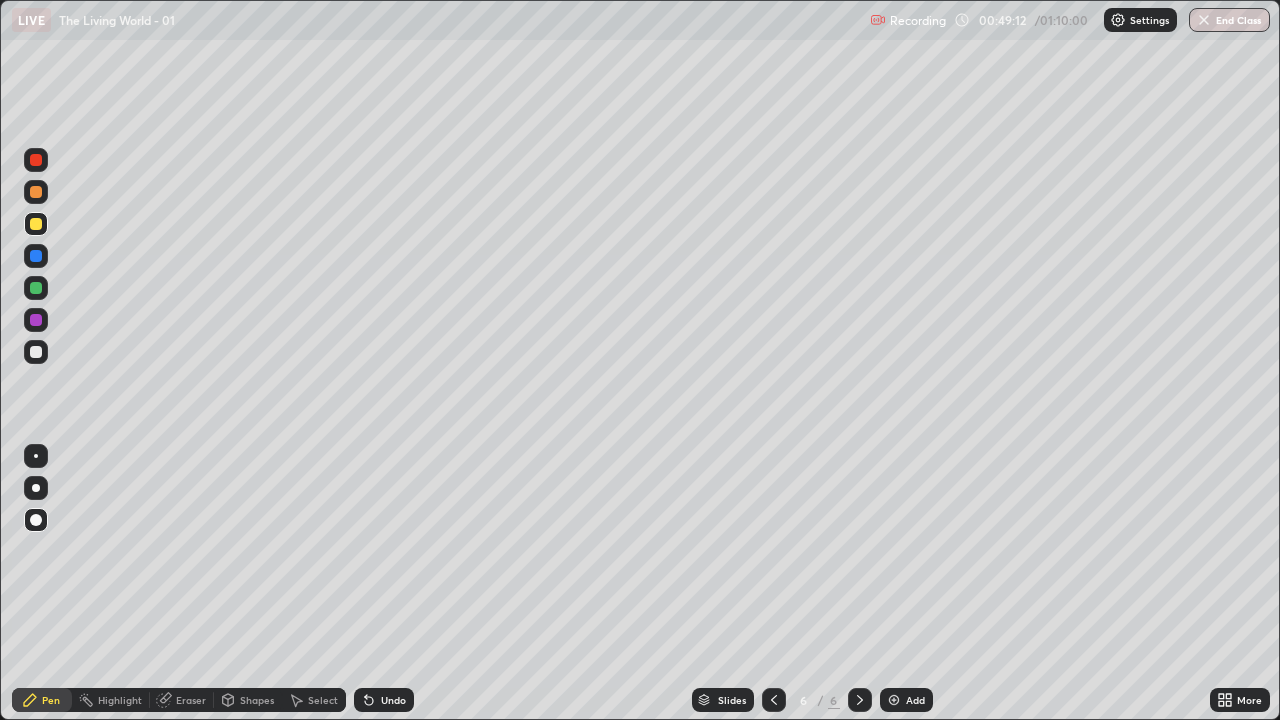 click at bounding box center (36, 352) 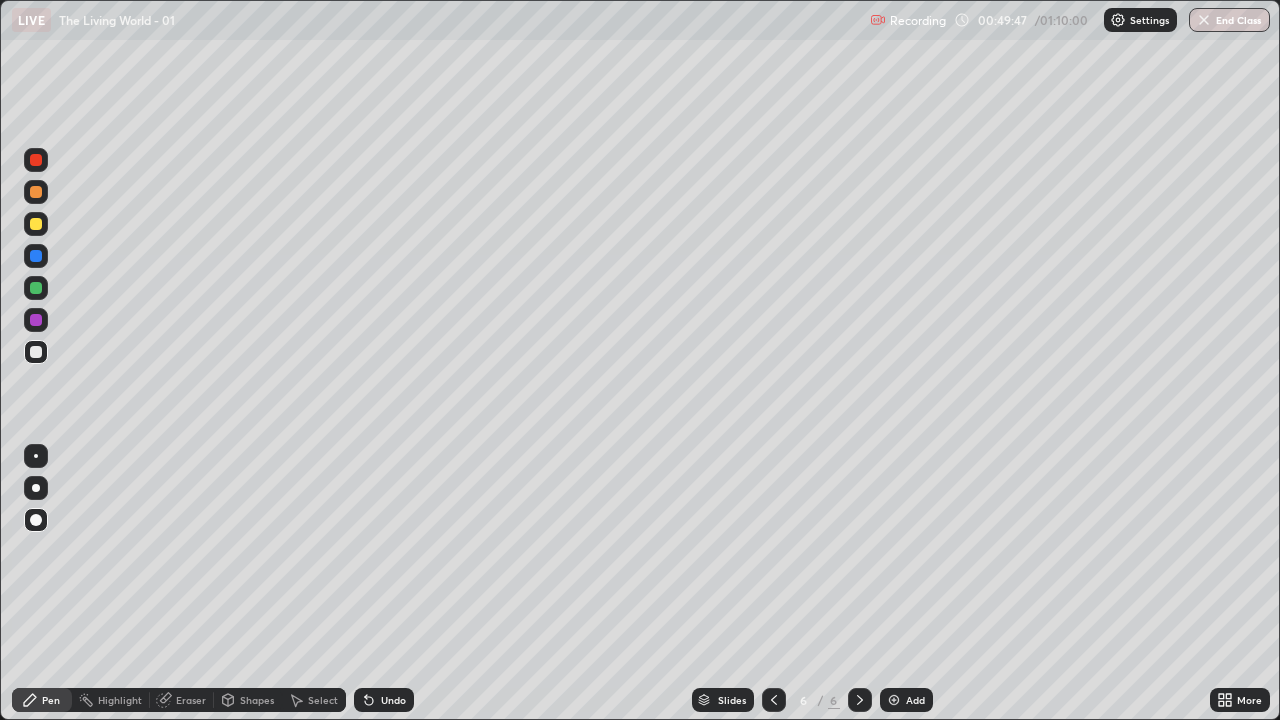click 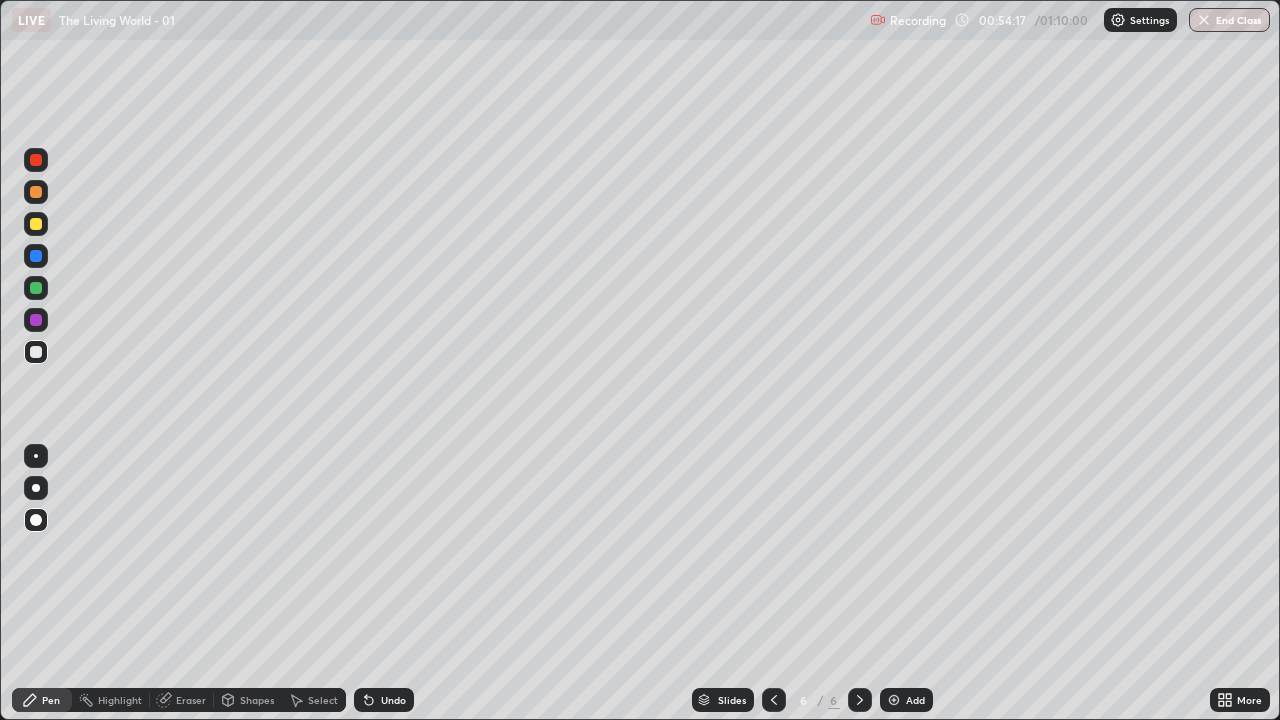 click at bounding box center (36, 352) 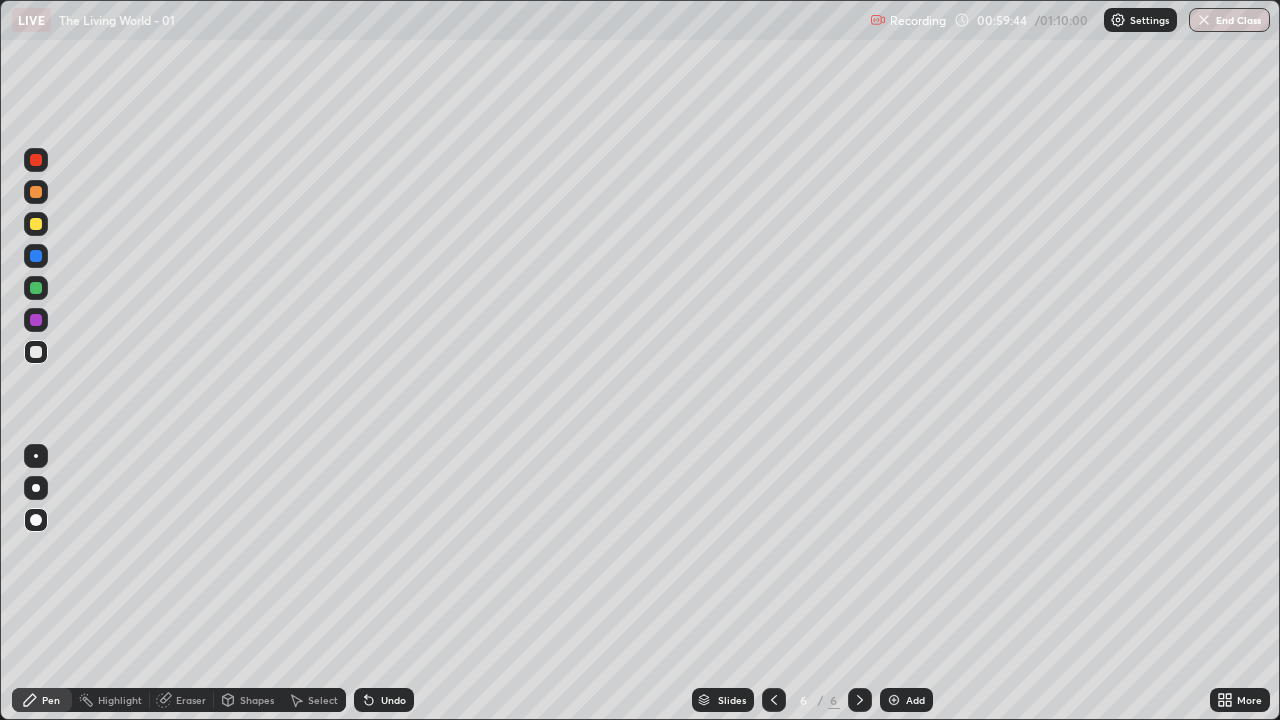 click on "Add" at bounding box center (915, 700) 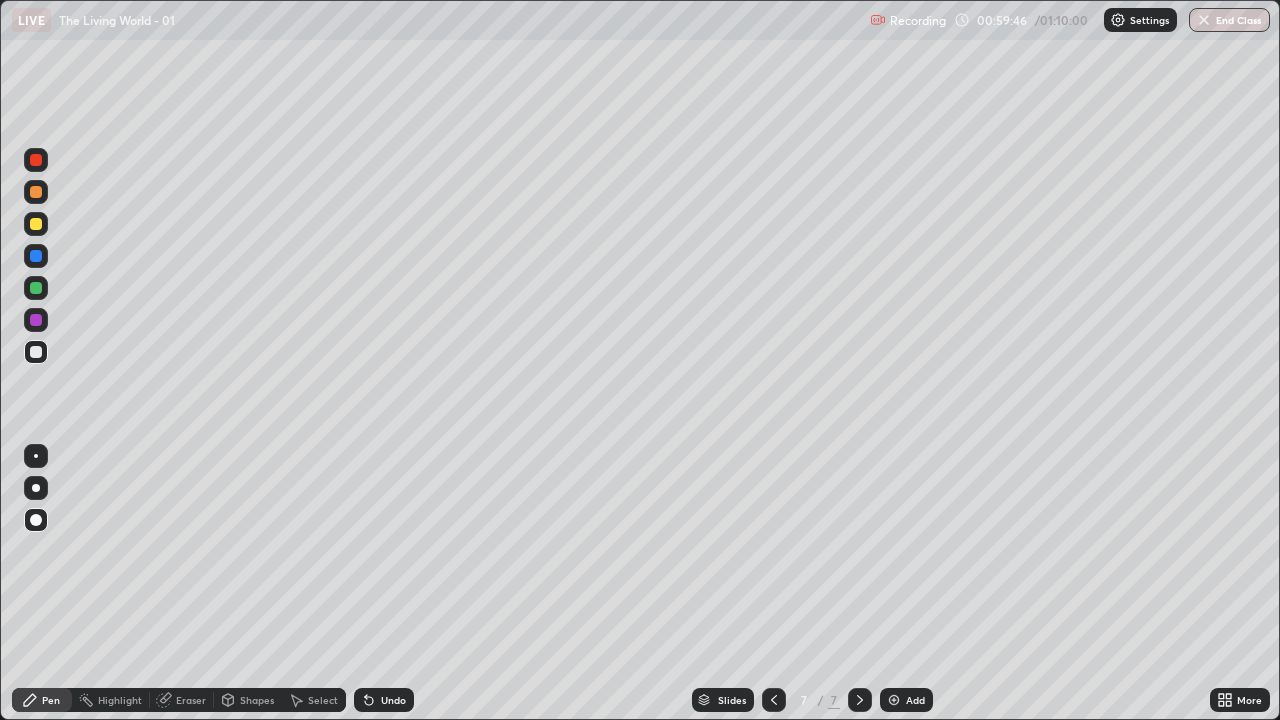 click at bounding box center (36, 256) 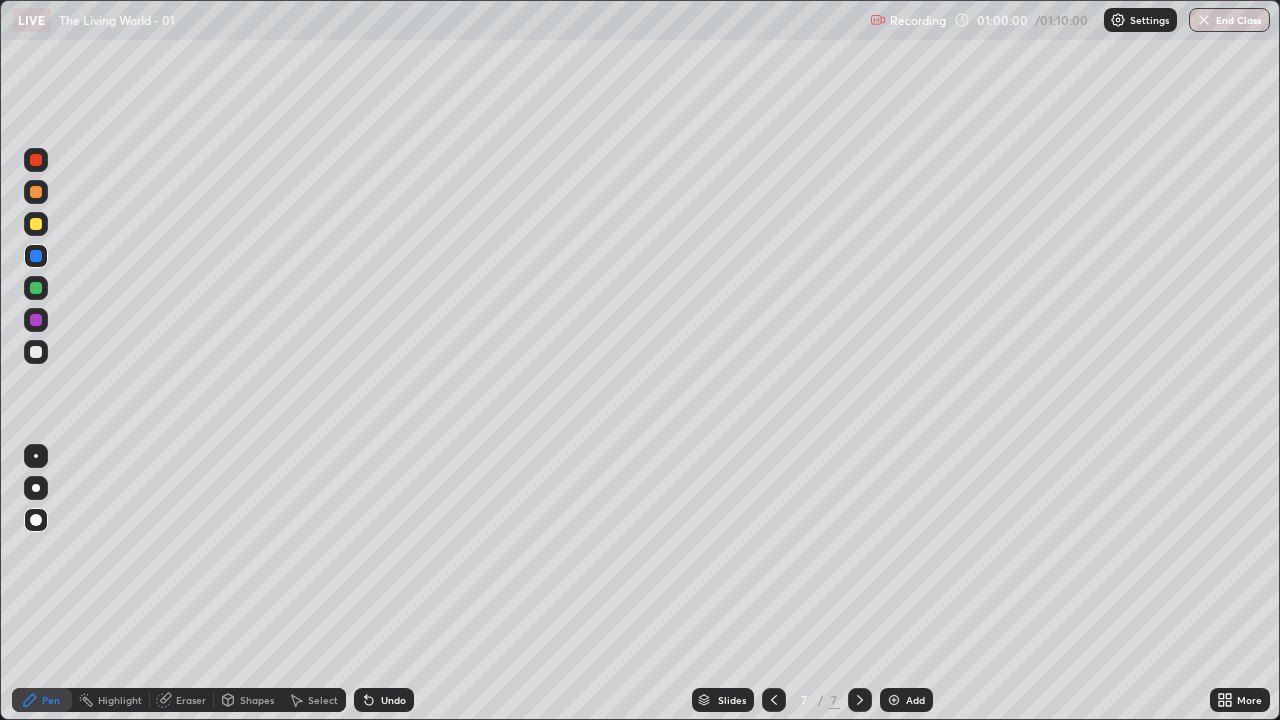 click at bounding box center (36, 352) 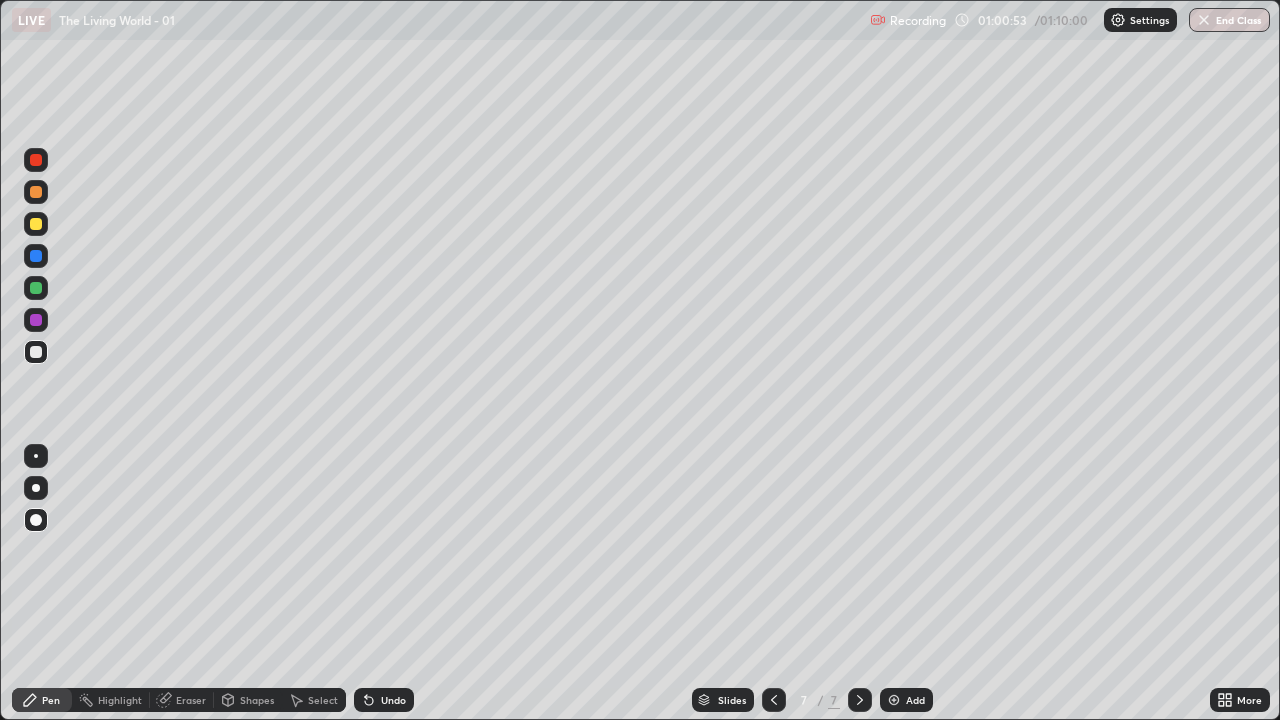 click at bounding box center (36, 352) 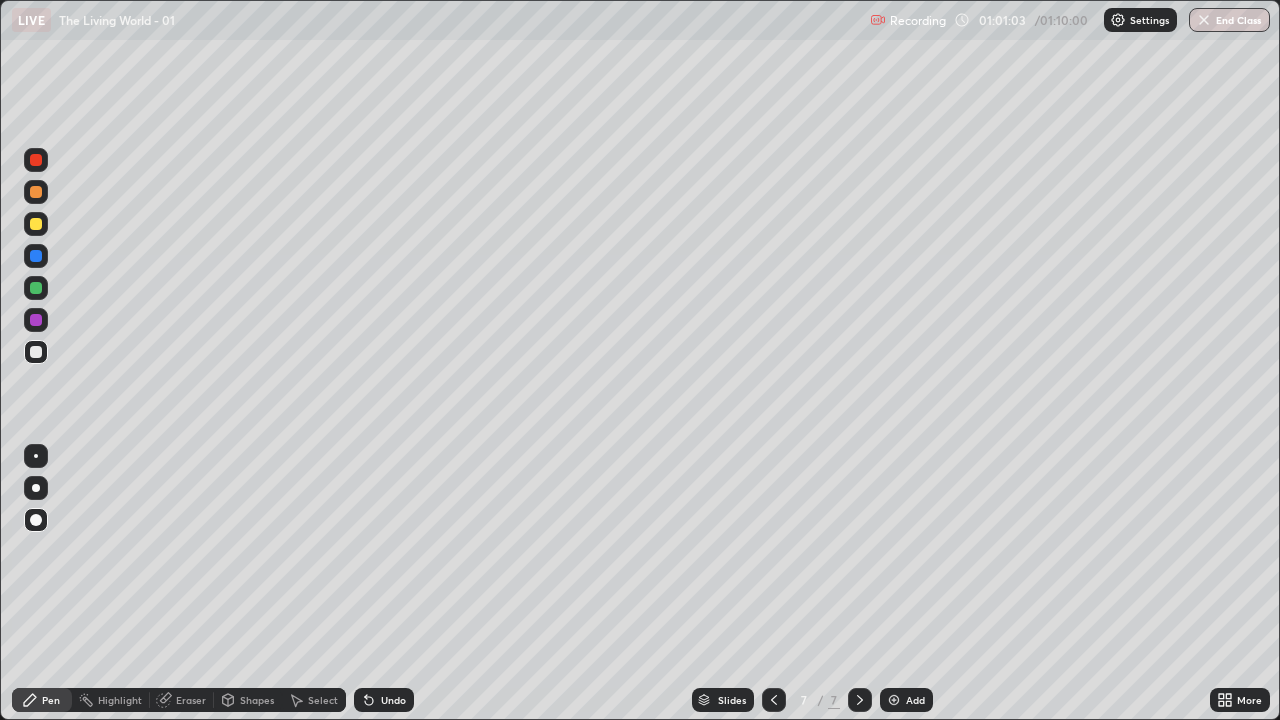 click at bounding box center [36, 224] 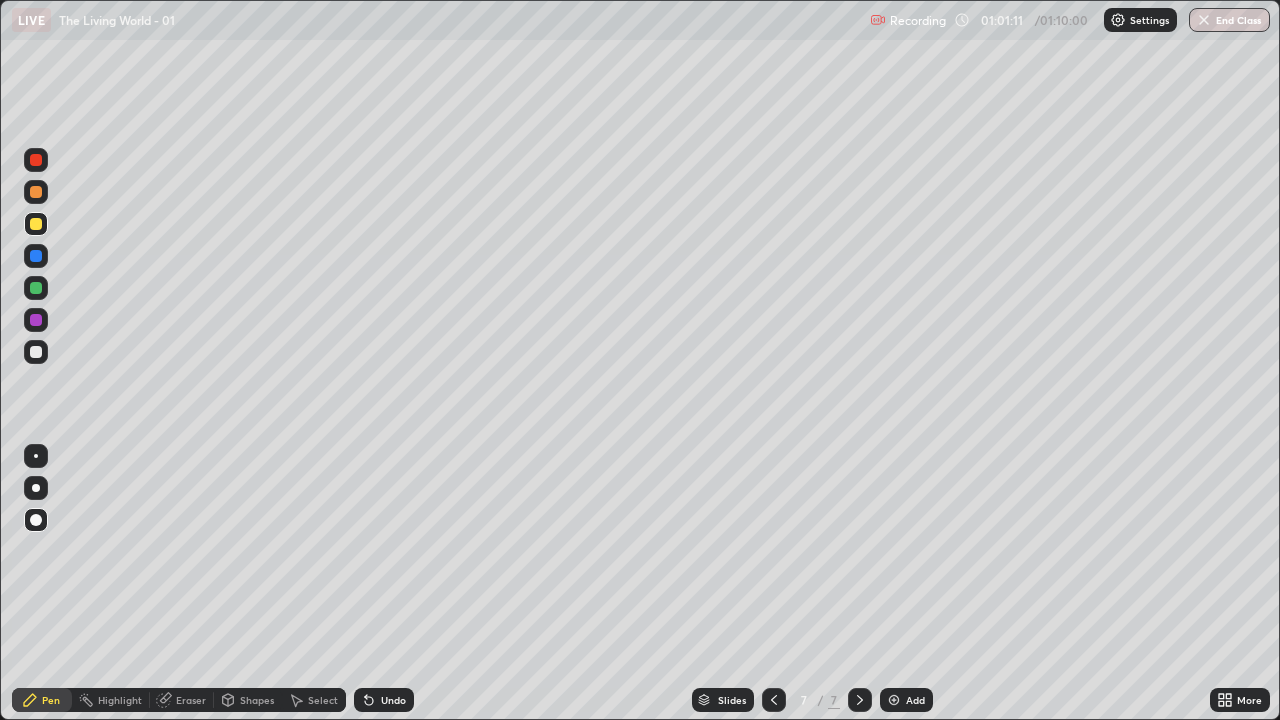 click 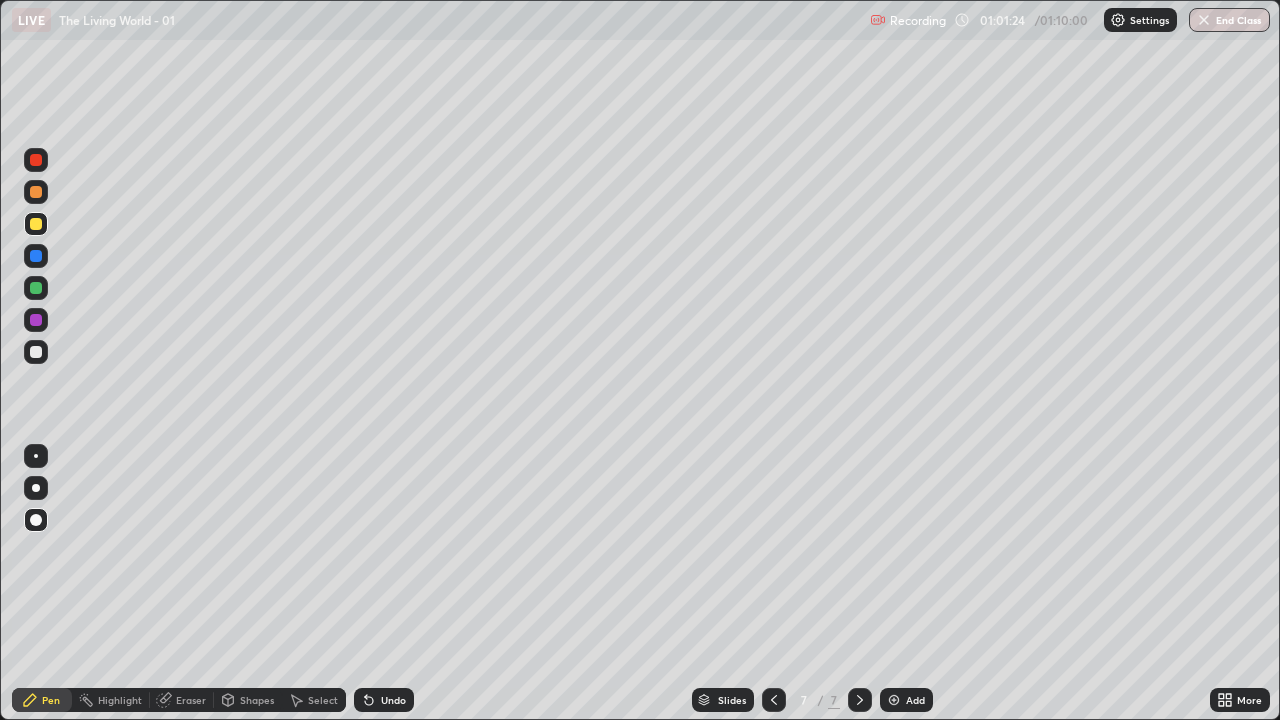 click at bounding box center (36, 352) 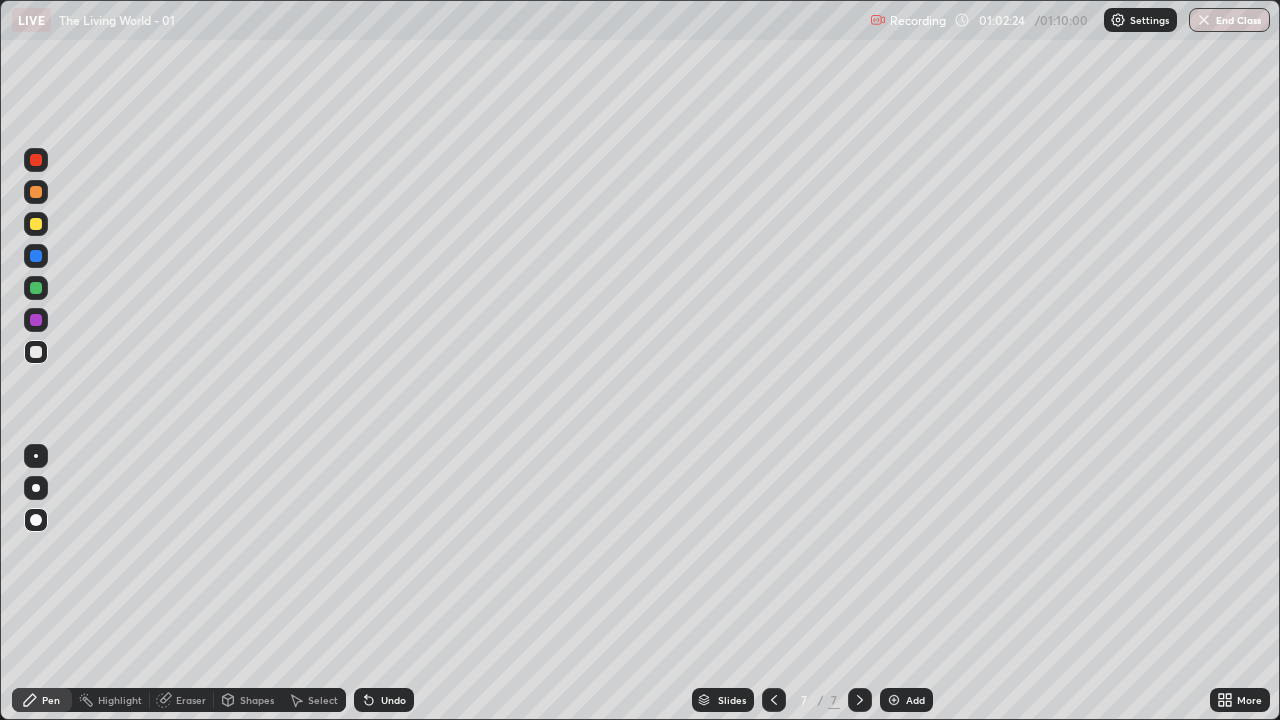 click at bounding box center (36, 352) 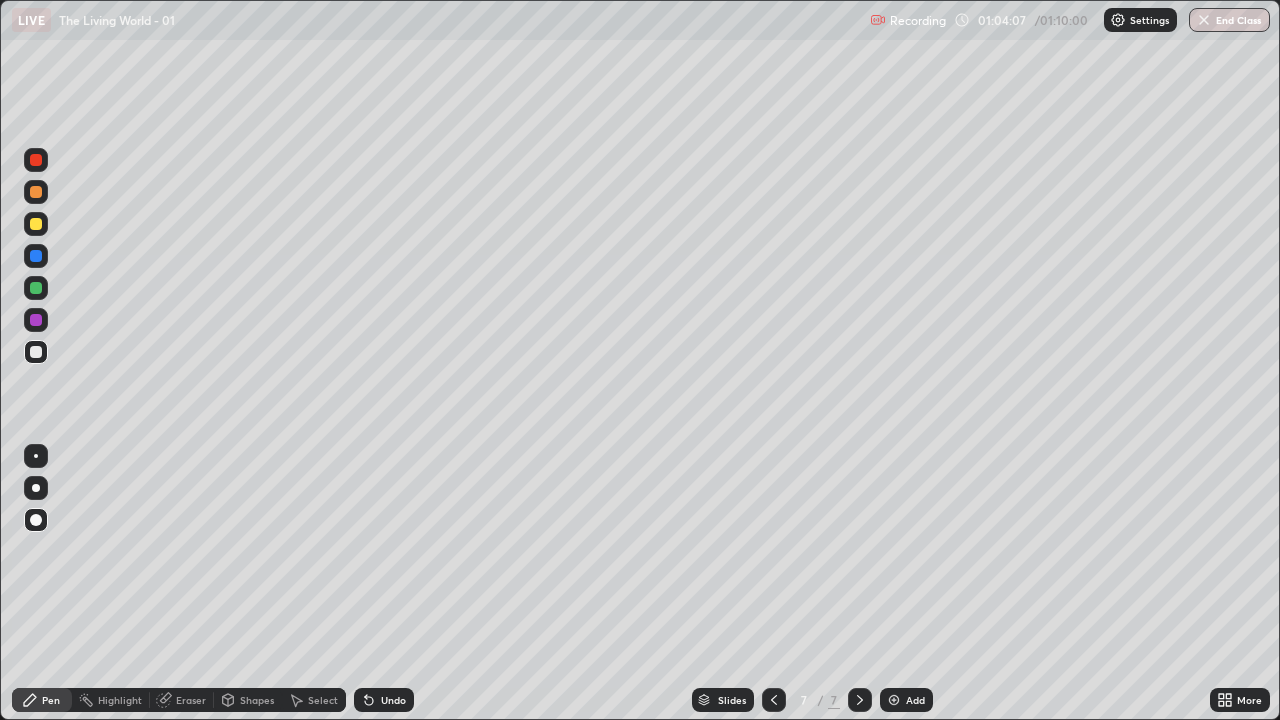 click at bounding box center [36, 224] 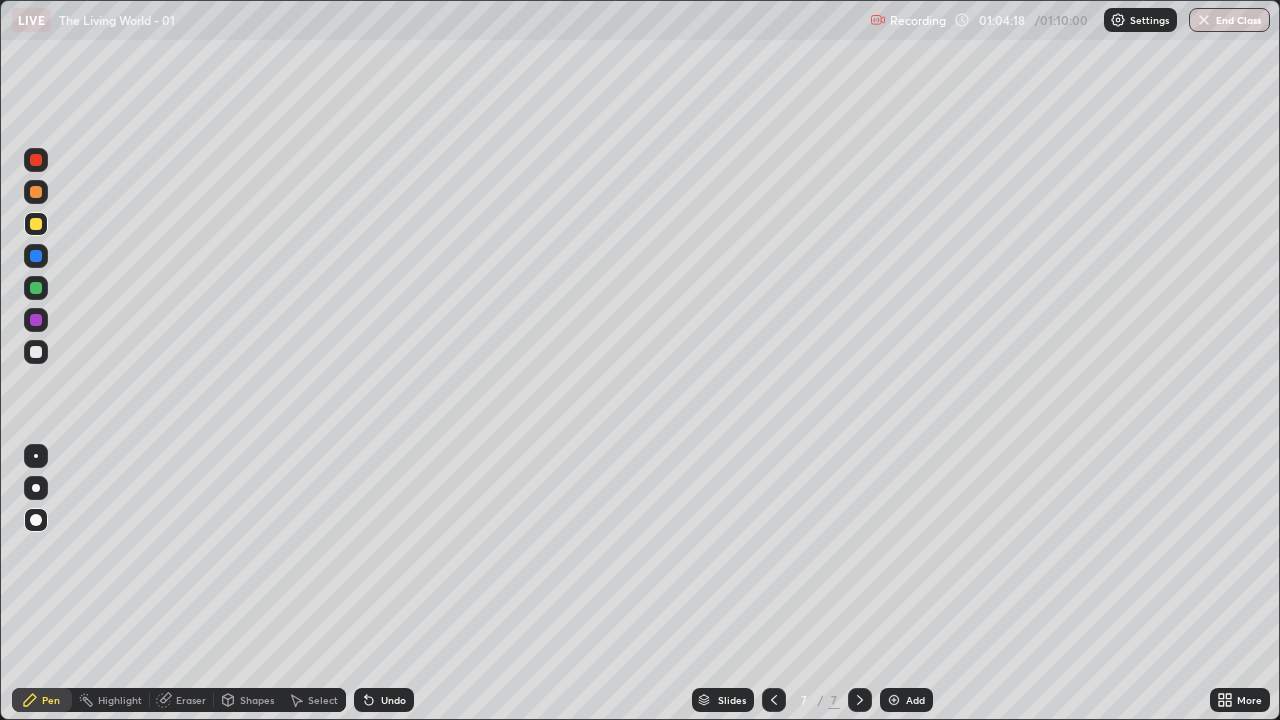 click on "Undo" at bounding box center (384, 700) 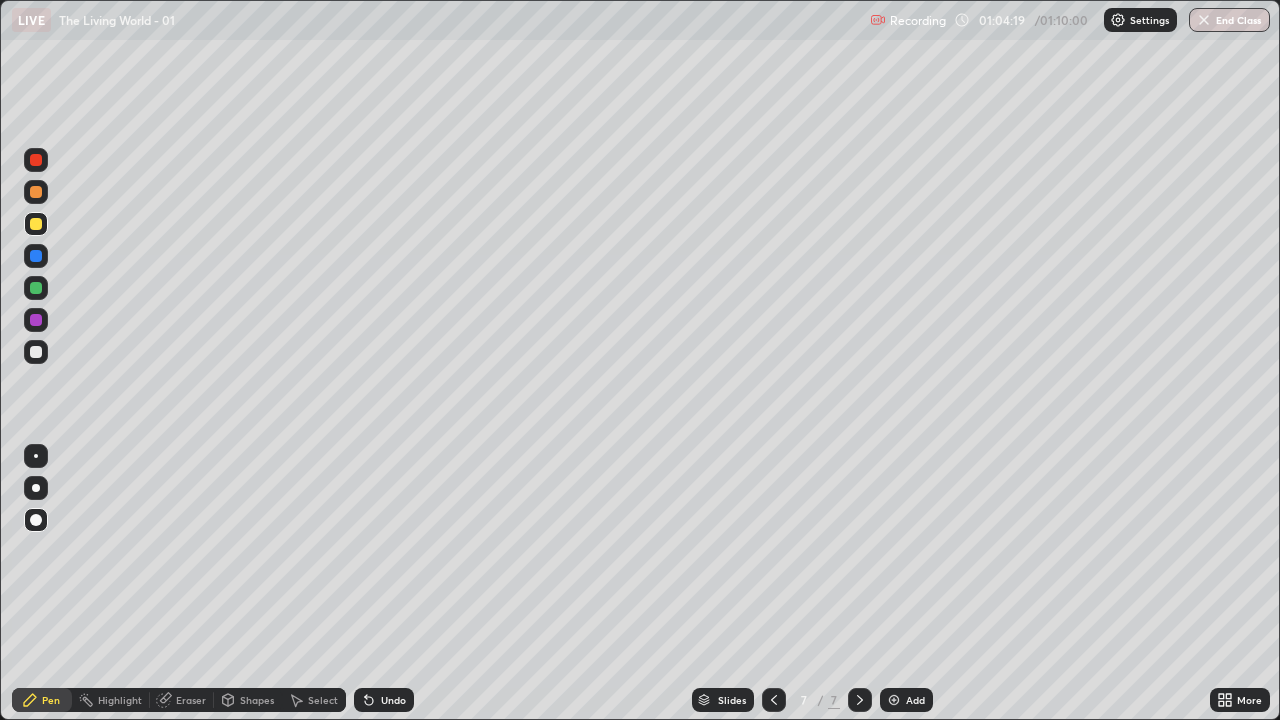 click 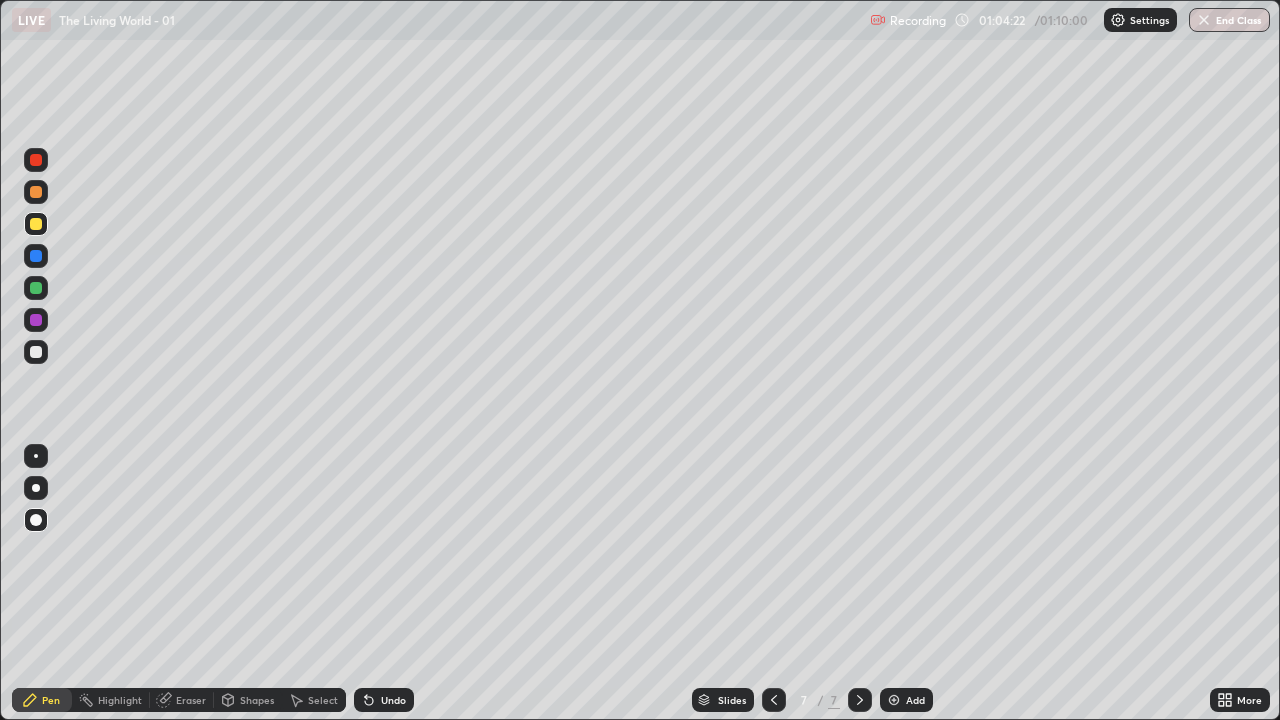 click at bounding box center [36, 352] 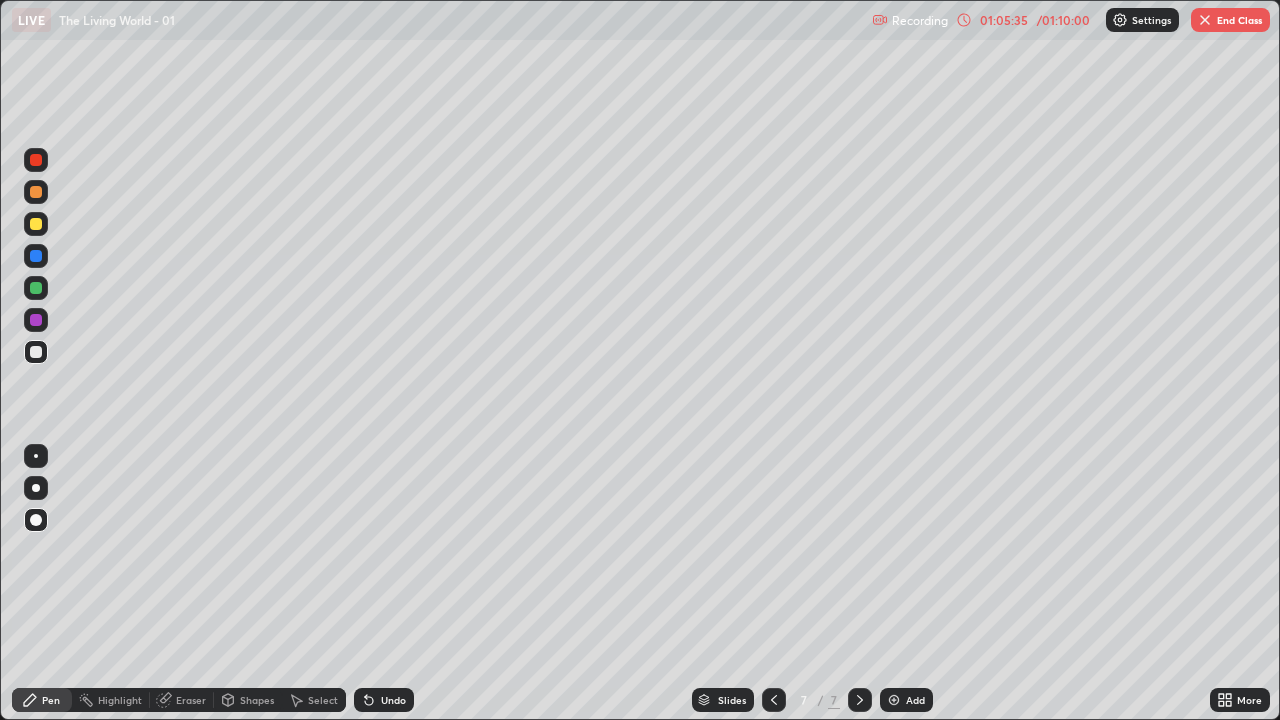 click at bounding box center [36, 352] 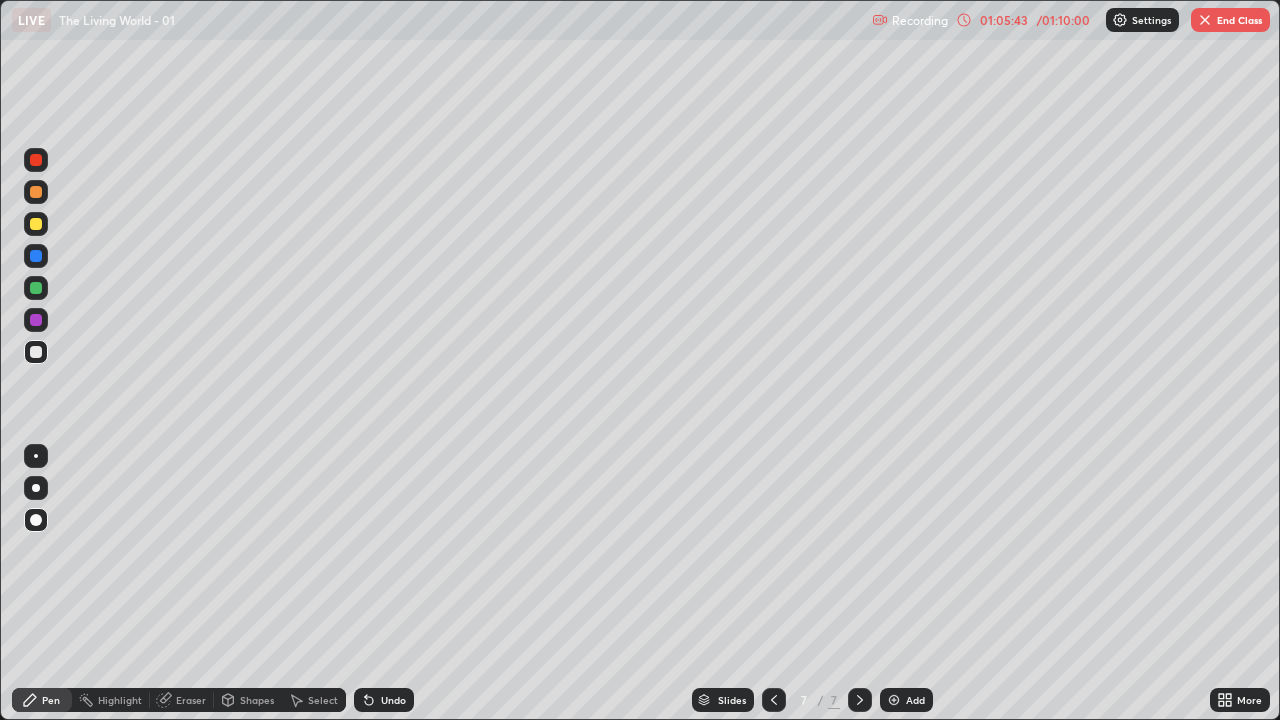 click on "Undo" at bounding box center [384, 700] 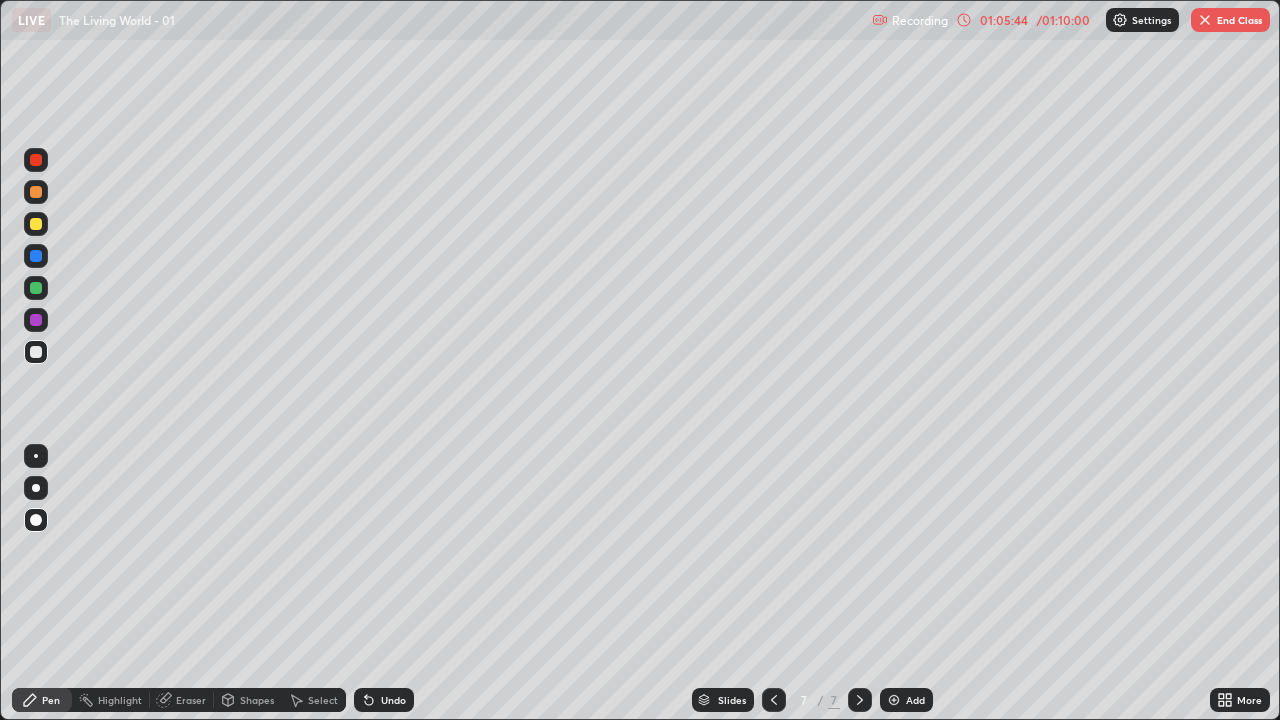 click on "Undo" at bounding box center (384, 700) 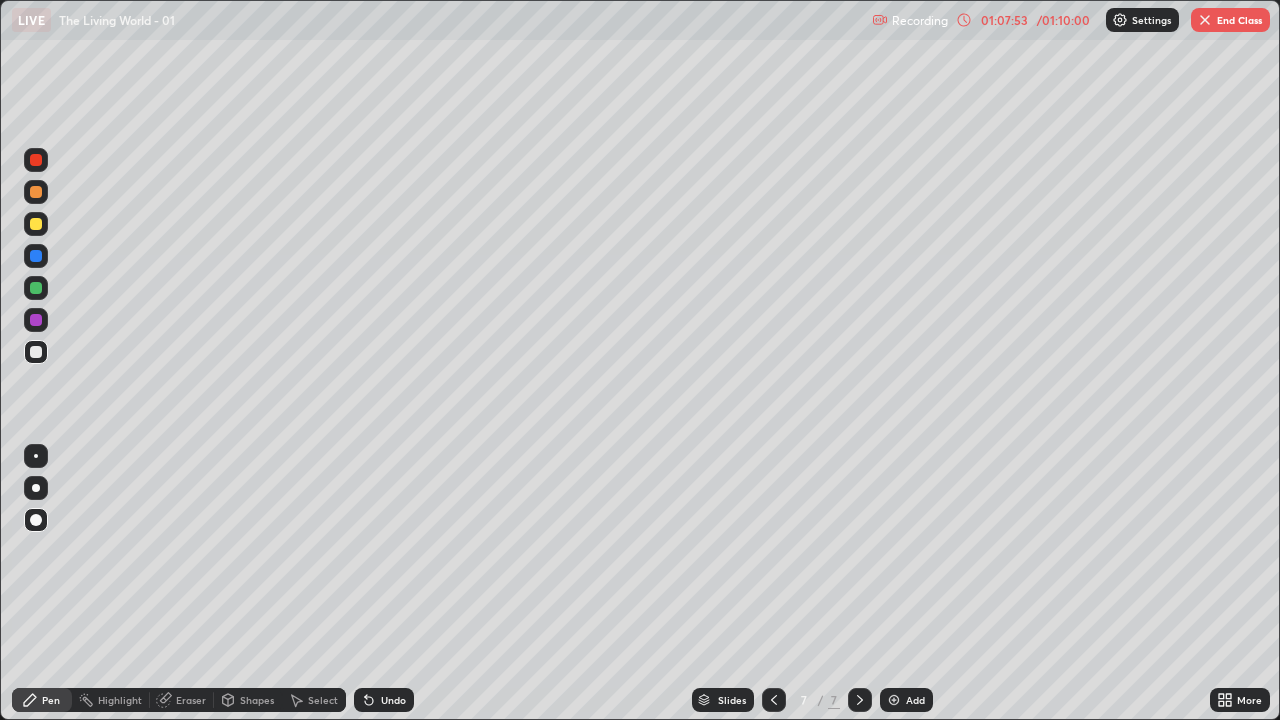 click at bounding box center (36, 224) 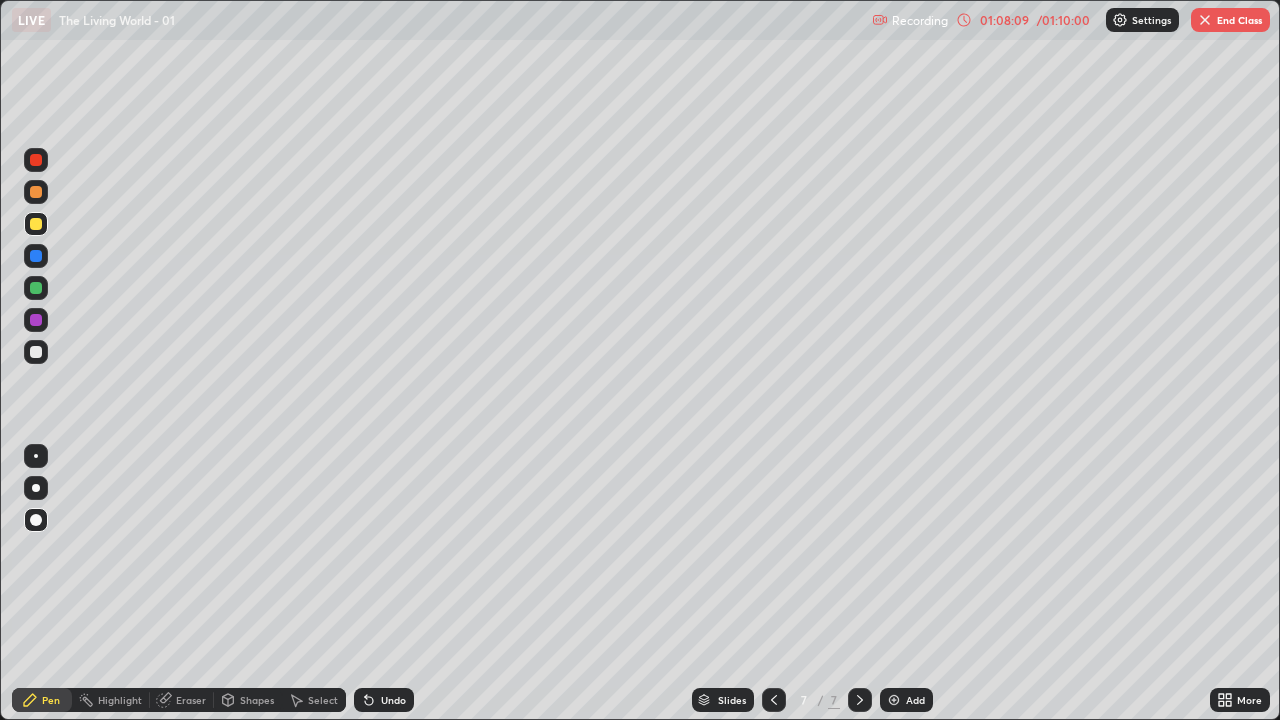click at bounding box center [36, 352] 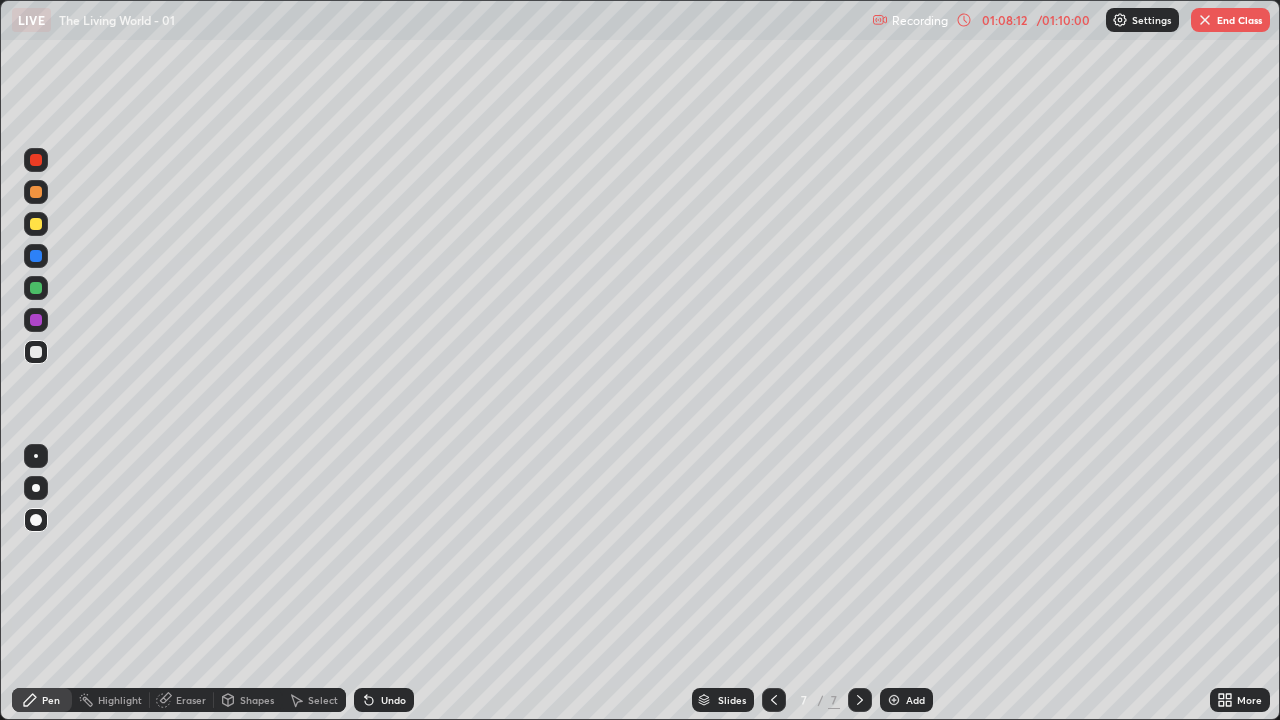 click at bounding box center (36, 352) 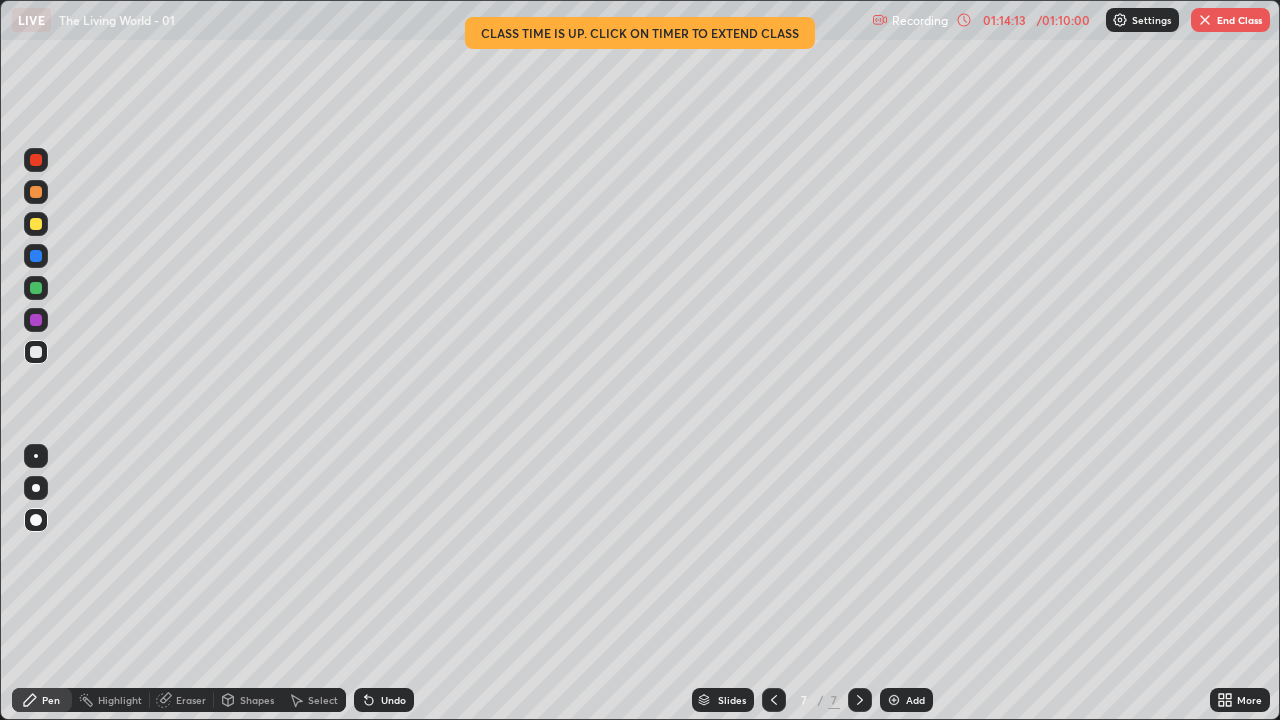 click on "End Class" at bounding box center (1230, 20) 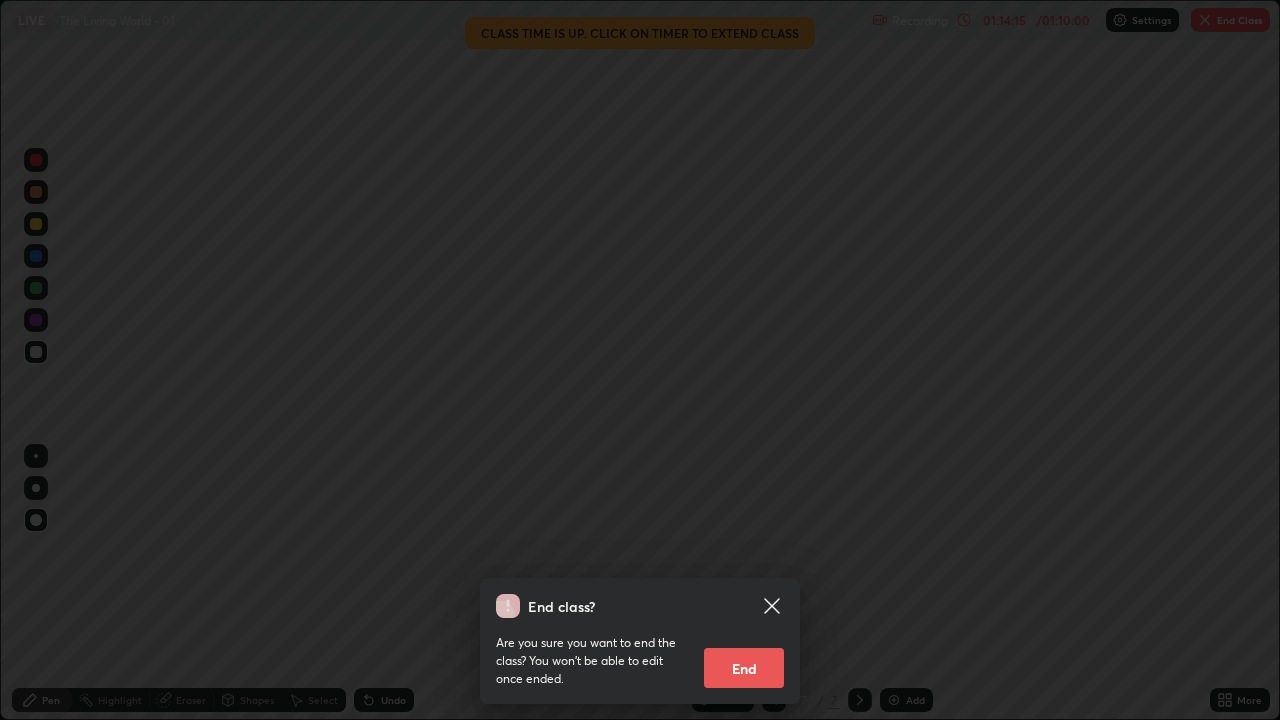 click on "End" at bounding box center (744, 668) 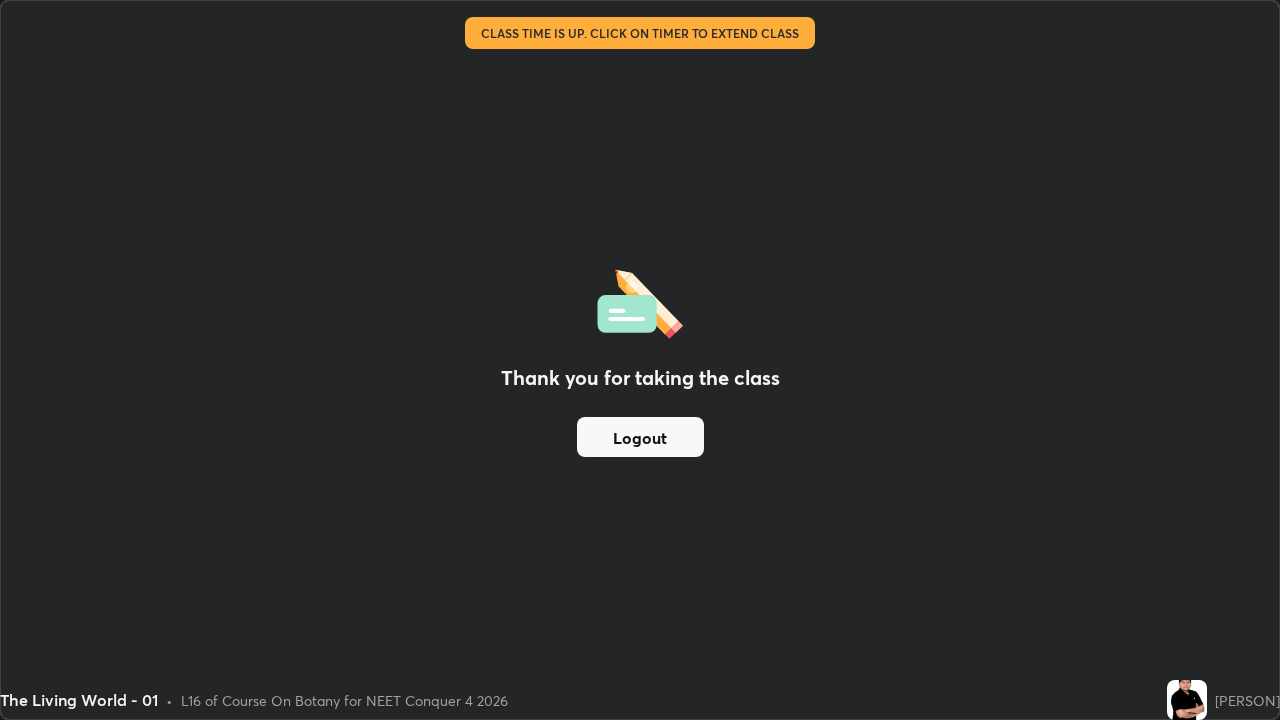 click on "Logout" at bounding box center (640, 437) 